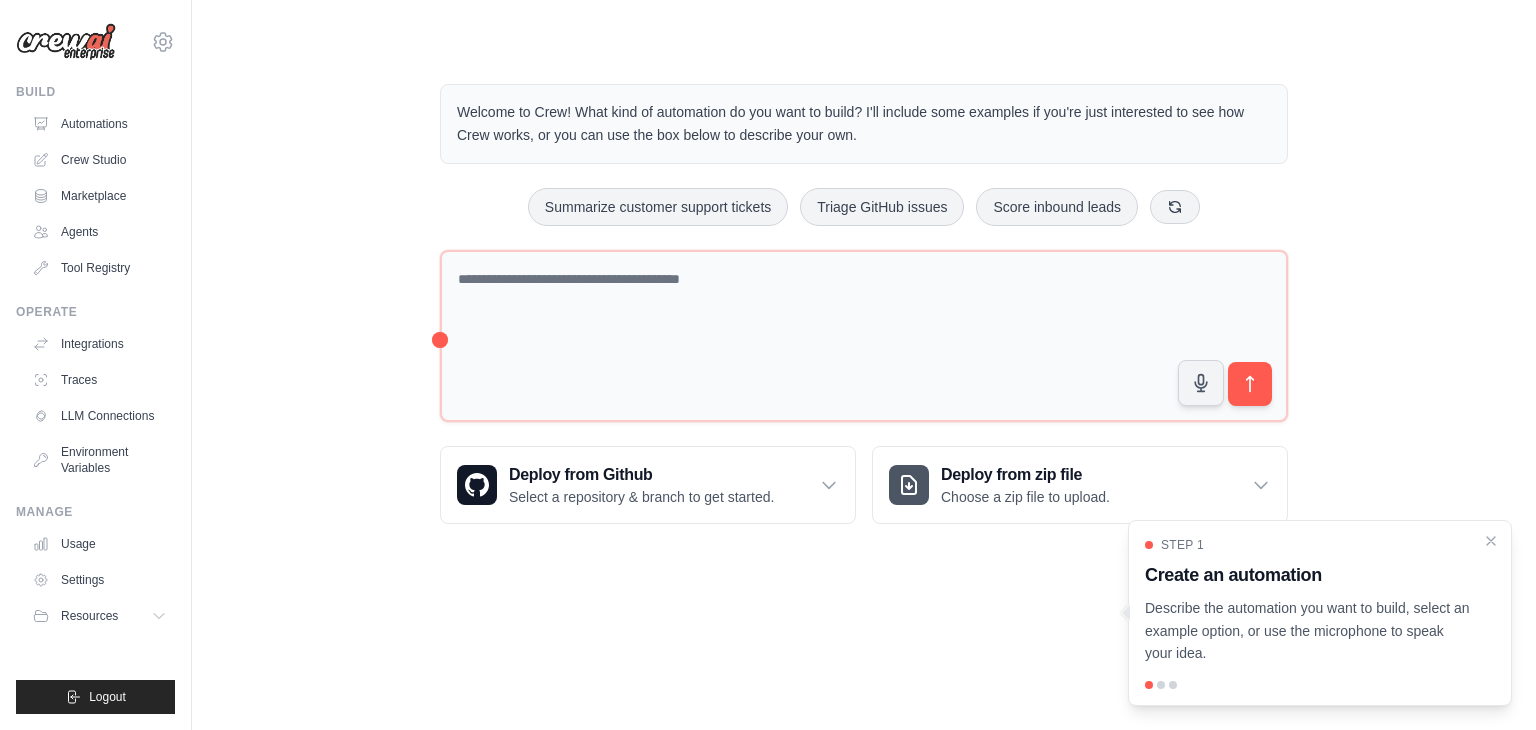 scroll, scrollTop: 0, scrollLeft: 0, axis: both 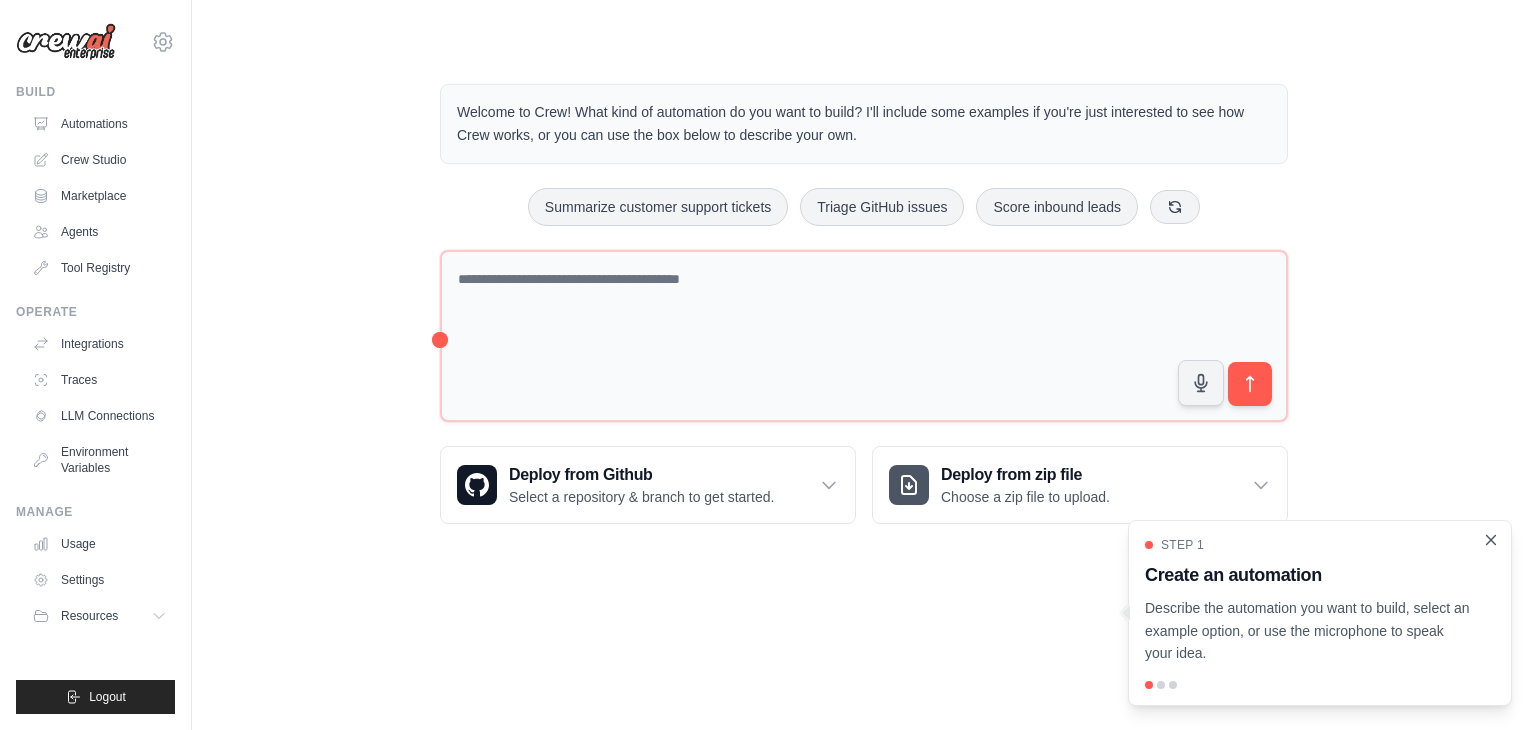 click 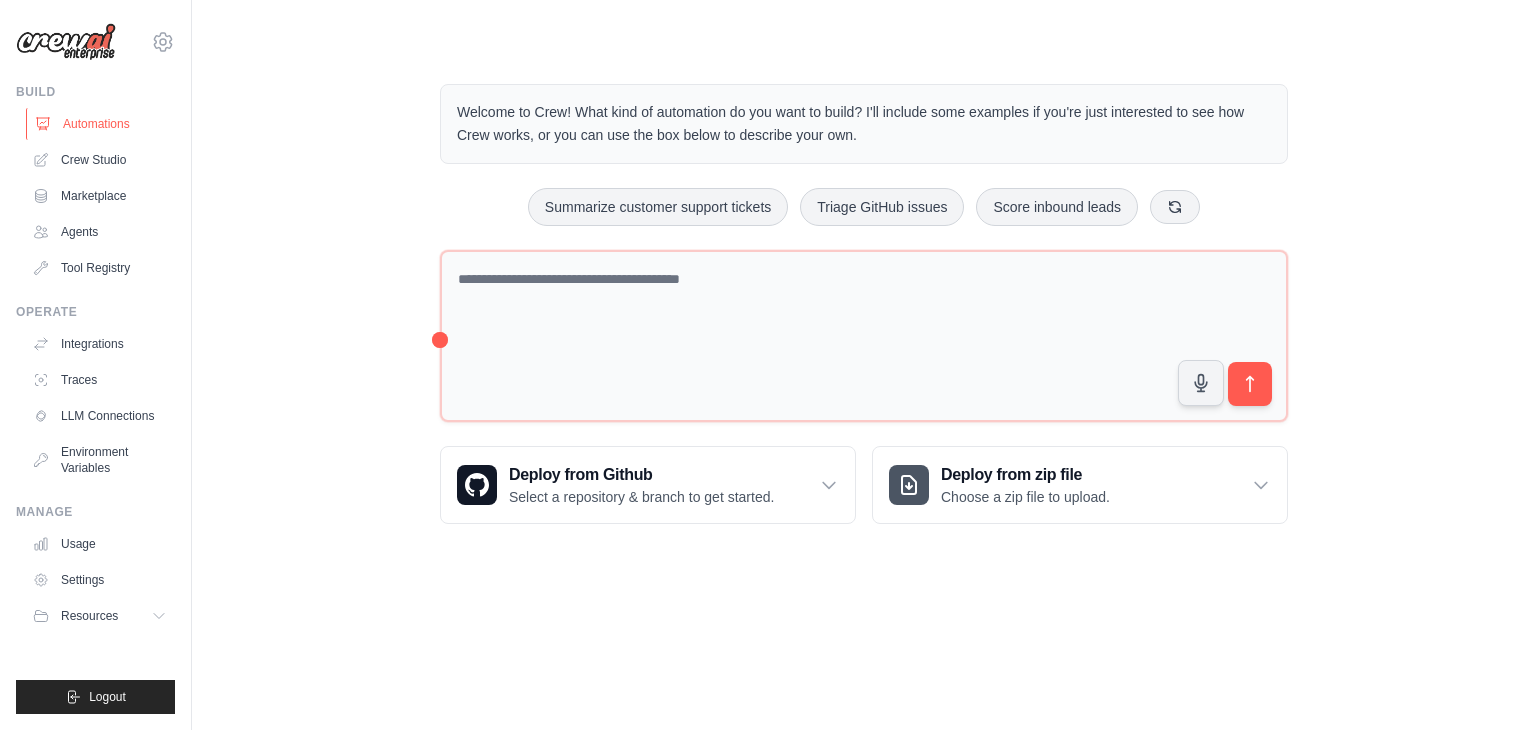 click on "Automations" at bounding box center [101, 124] 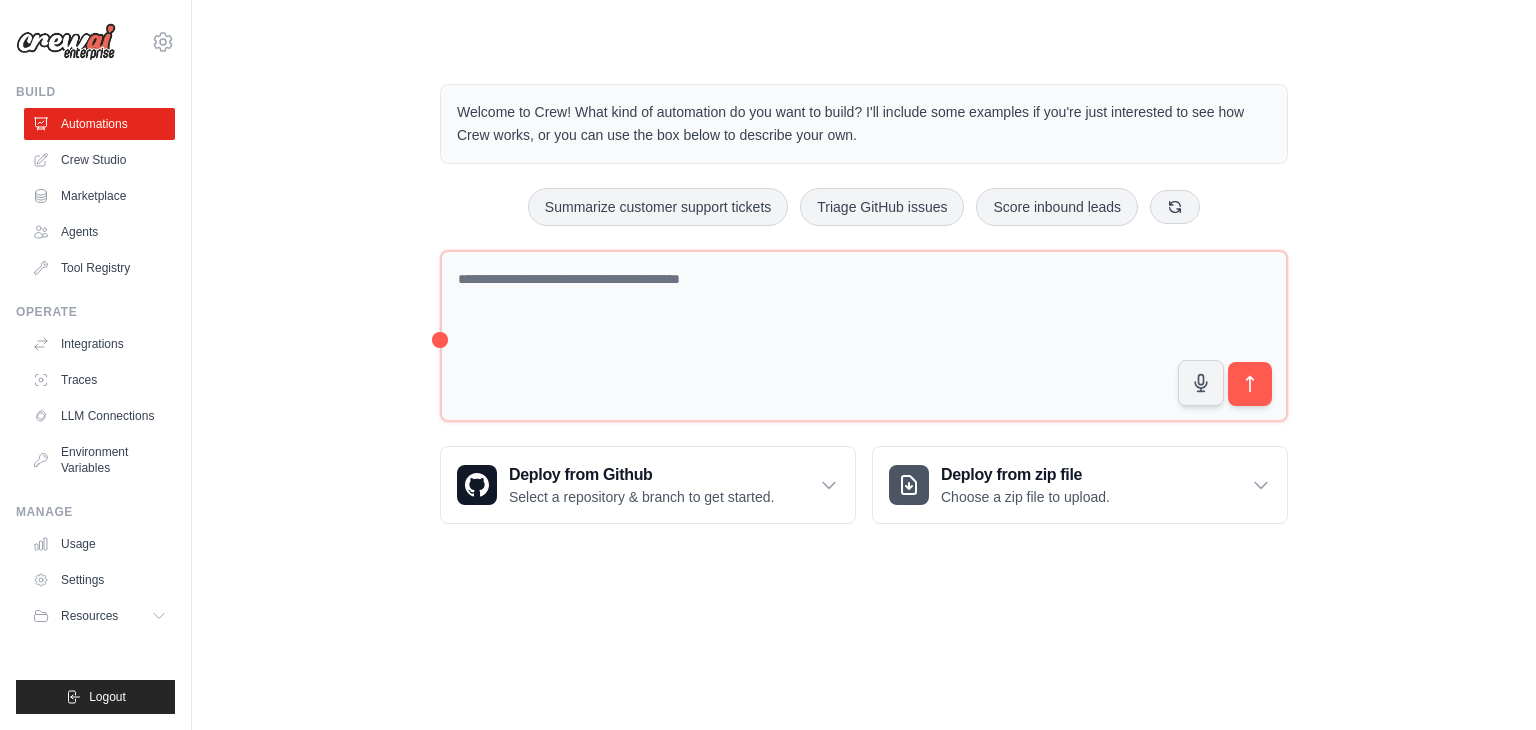 click on "Welcome to Crew! What kind of automation do you want to build?
I'll include some examples if you're just interested to see how
Crew works, or you can use the box below to describe your own.
Summarize customer support tickets
Triage GitHub issues
Score inbound leads" at bounding box center (864, 304) 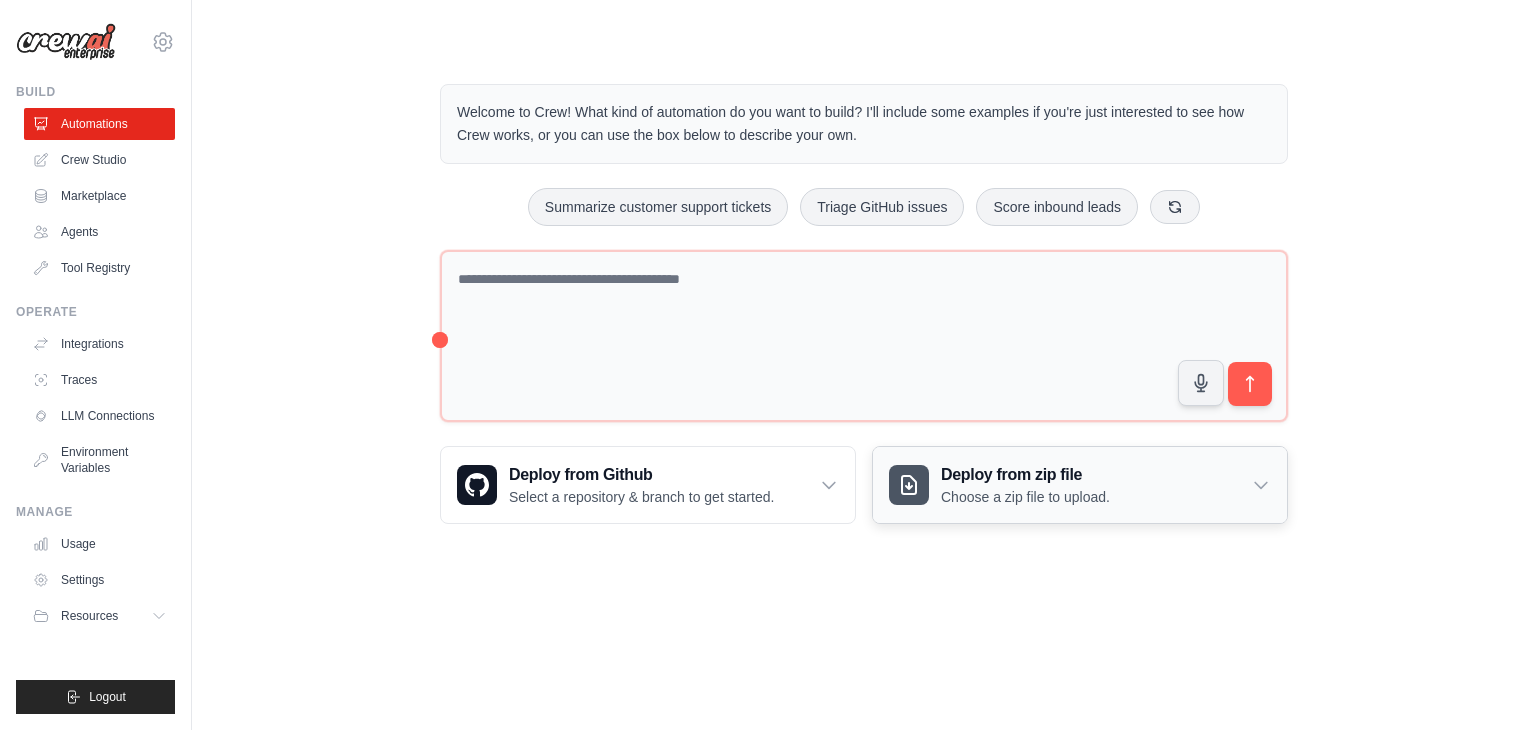 click 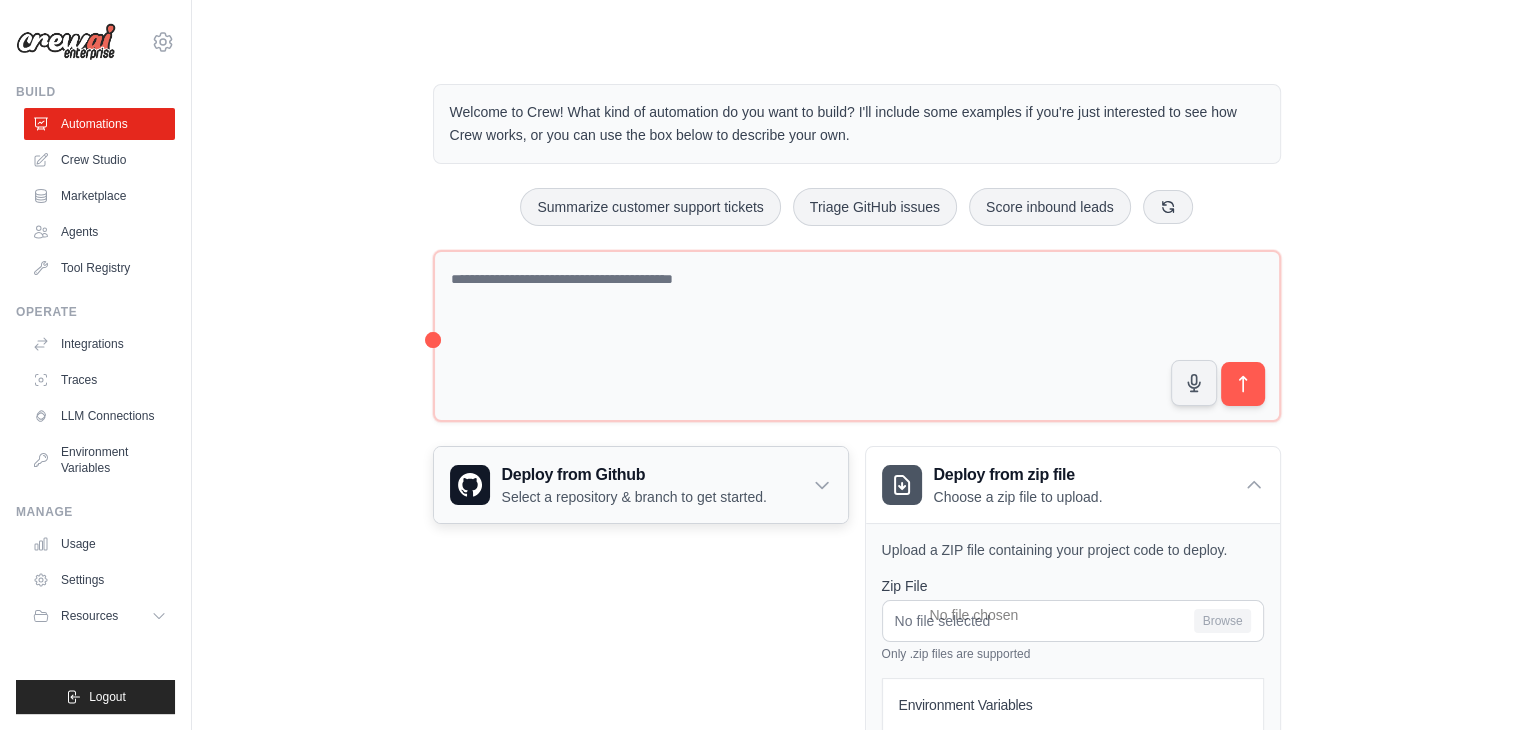 click on "Select a repository & branch to get started." at bounding box center [634, 497] 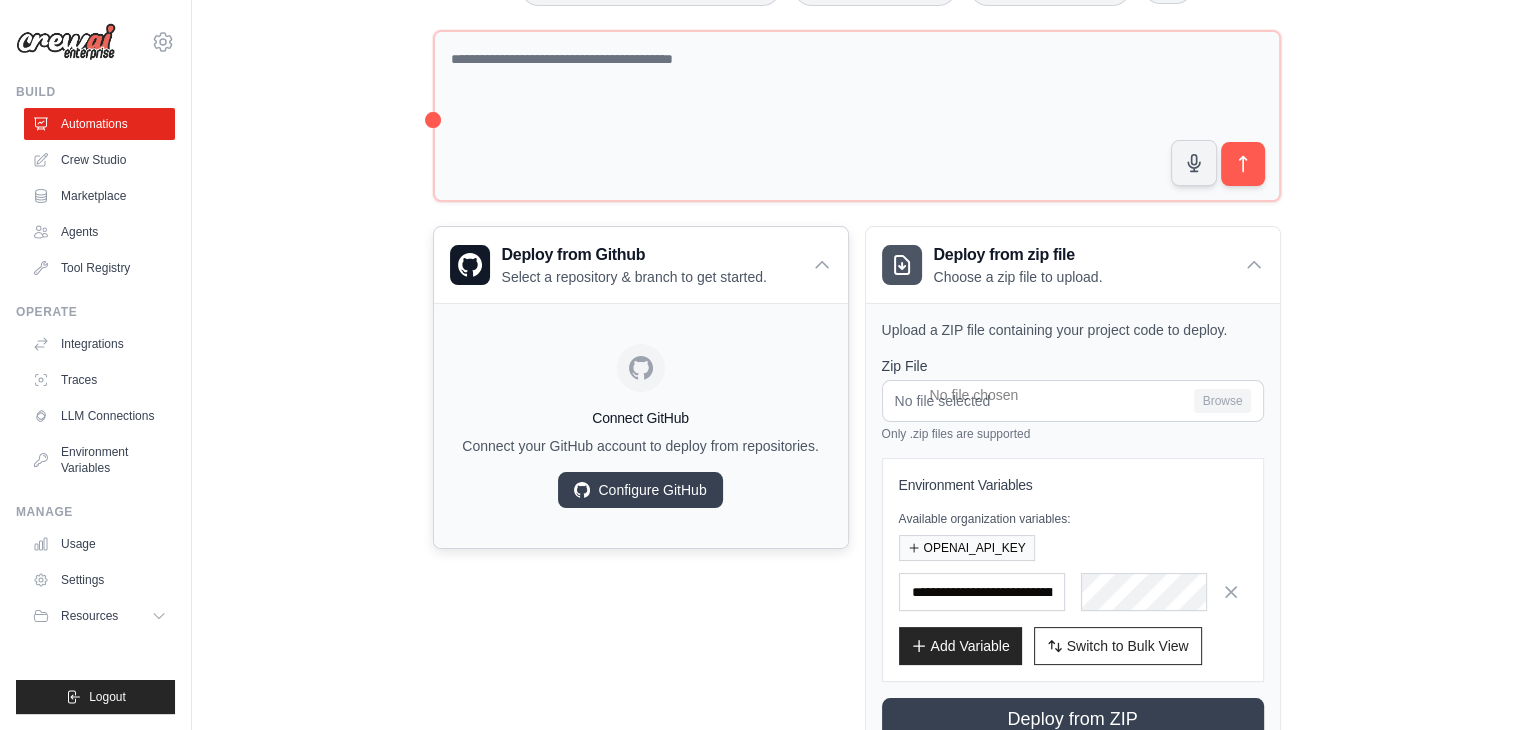scroll, scrollTop: 220, scrollLeft: 0, axis: vertical 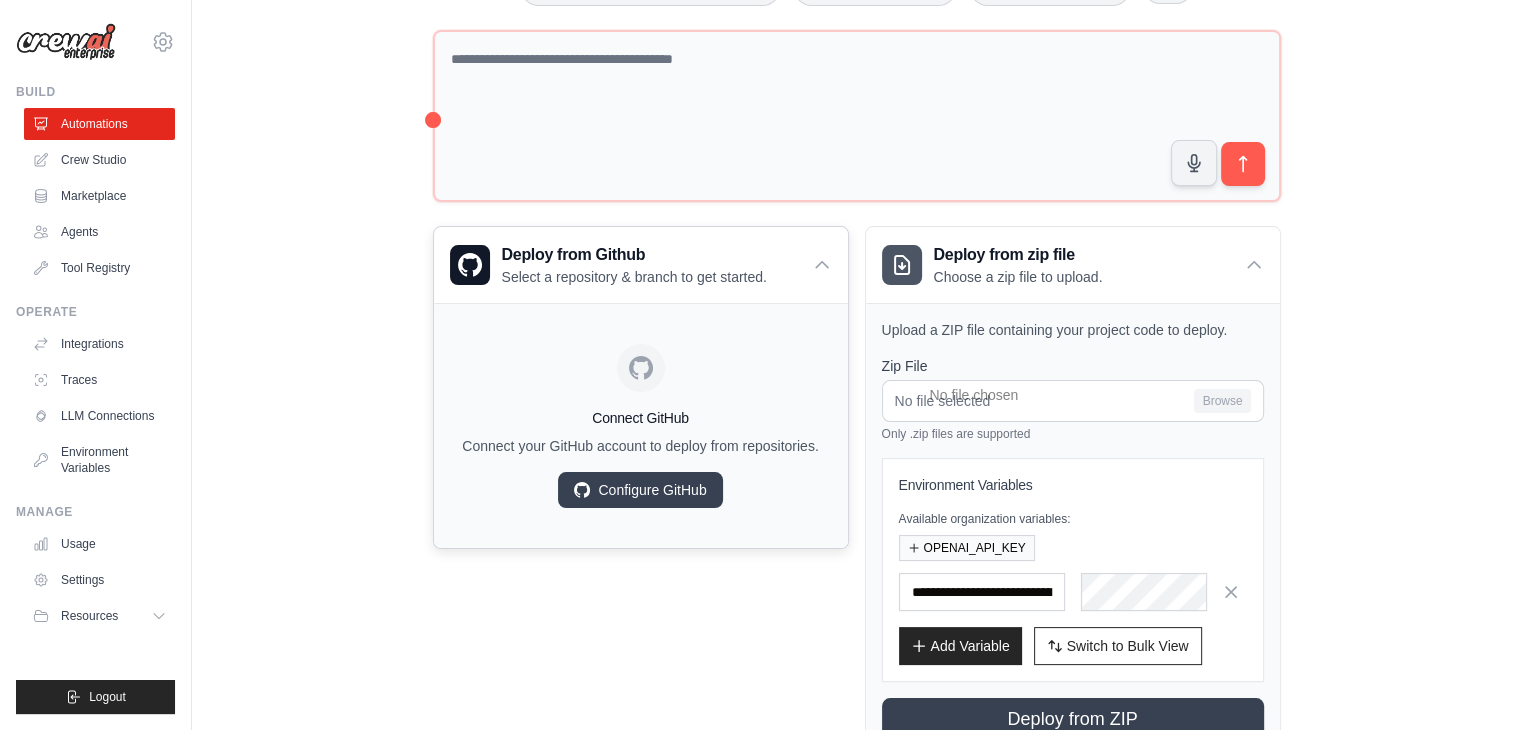 click on "Connect GitHub
Connect your GitHub account to deploy from repositories.
Configure GitHub" at bounding box center [641, 426] 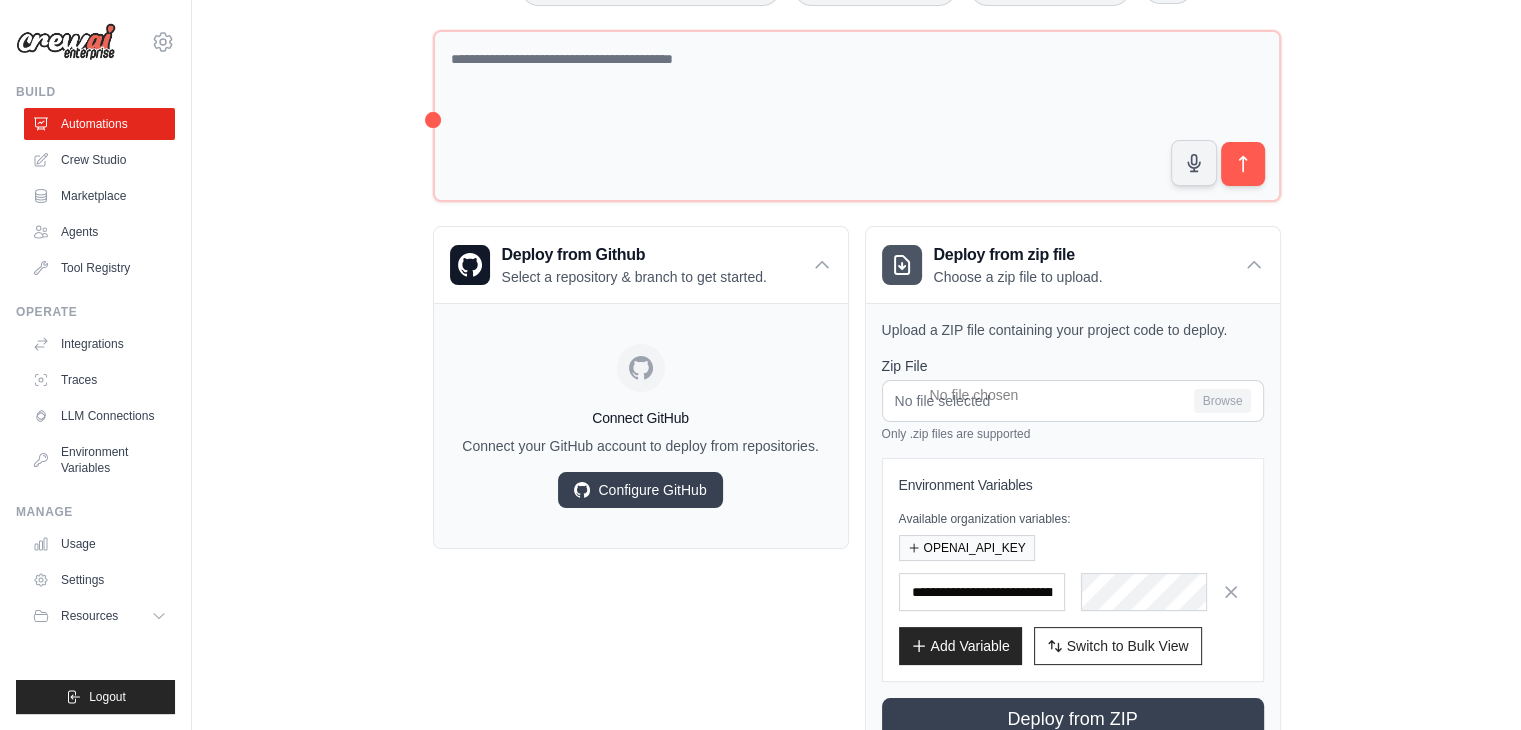 click on "Step 1
Create an automation
Describe the automation you want to build, select an example option,
or use the microphone to speak your idea." at bounding box center [1305, 612] 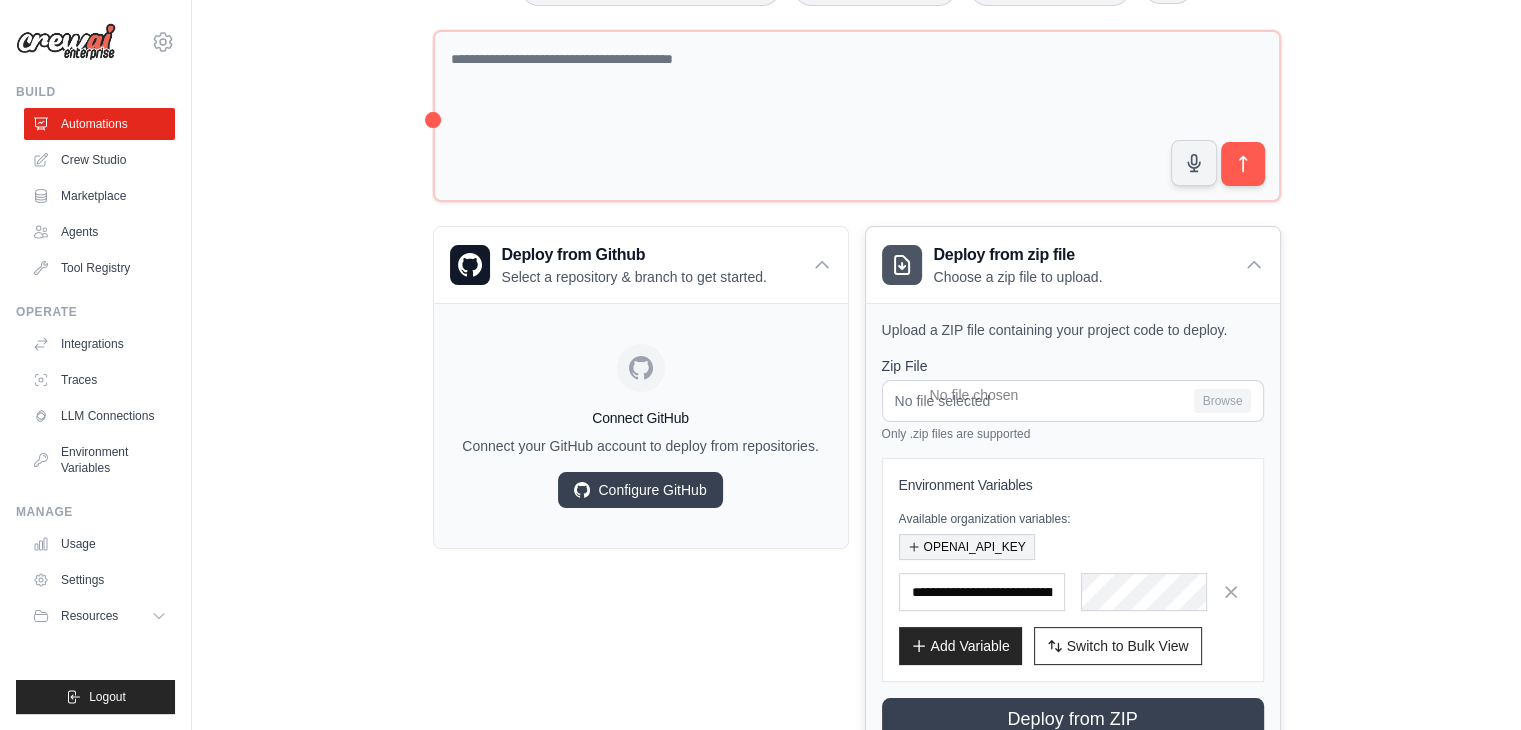 click on "OPENAI_API_KEY" at bounding box center (967, 547) 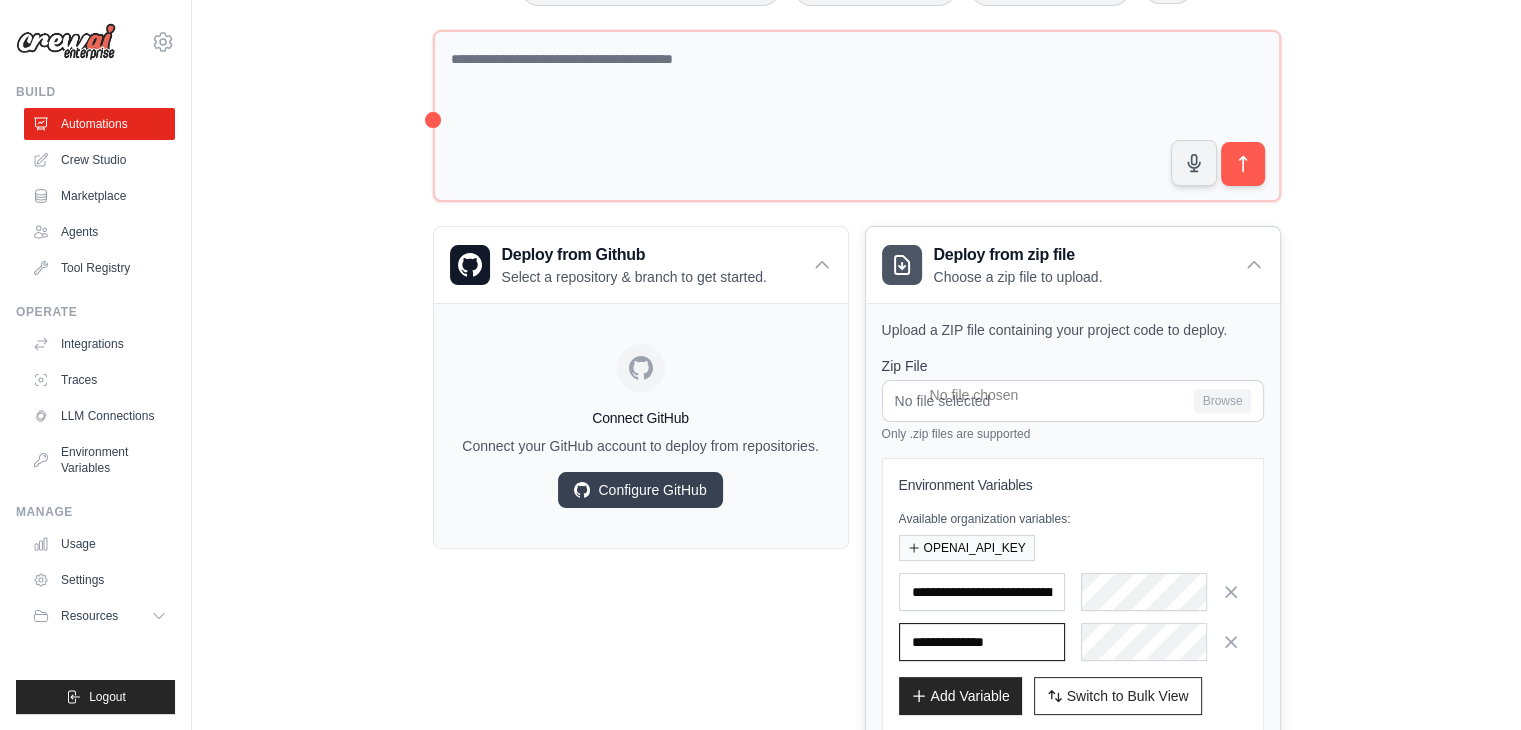 drag, startPoint x: 1041, startPoint y: 636, endPoint x: 879, endPoint y: 657, distance: 163.35544 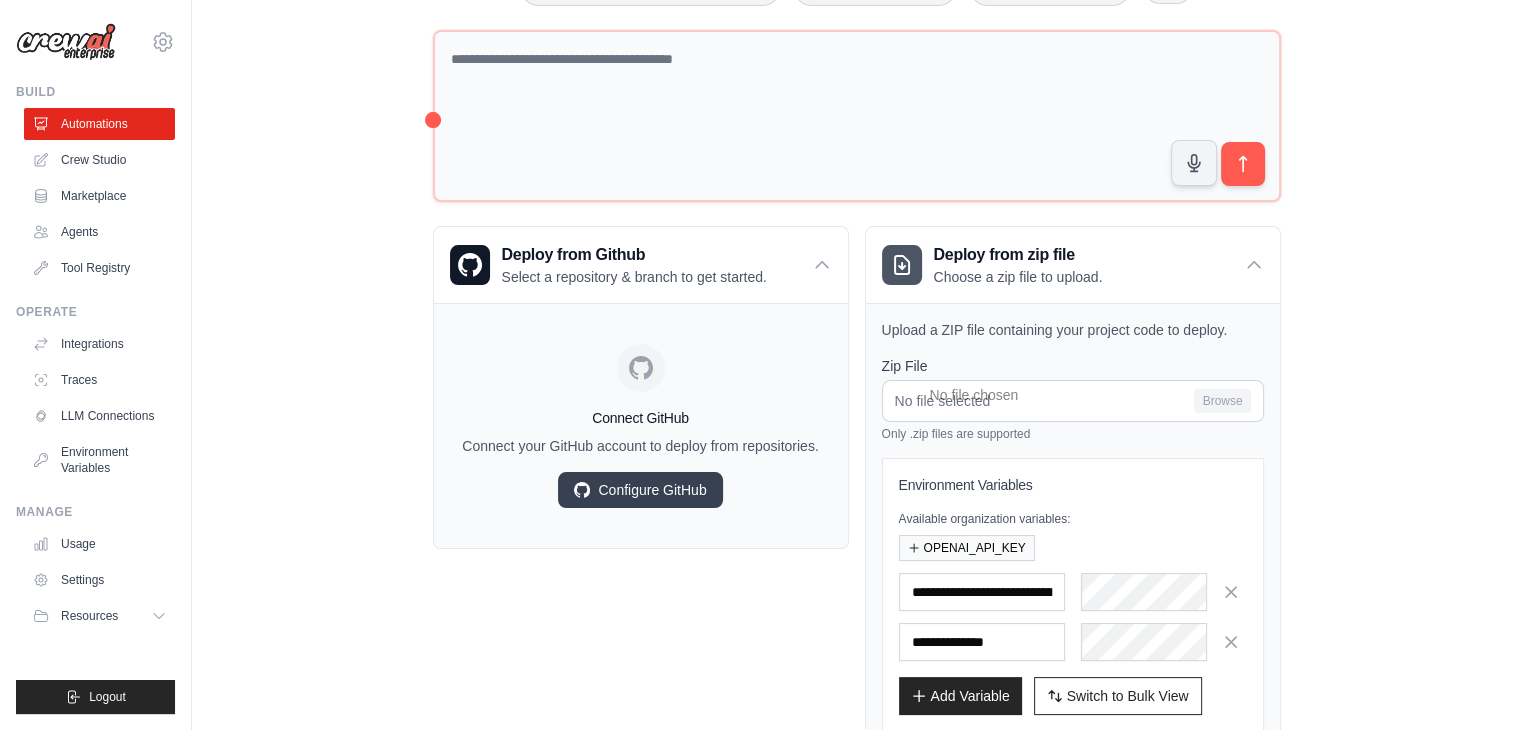 click on "Describe the automation you want to build, select an example option,
or use the microphone to speak your idea." at bounding box center (1294, 640) 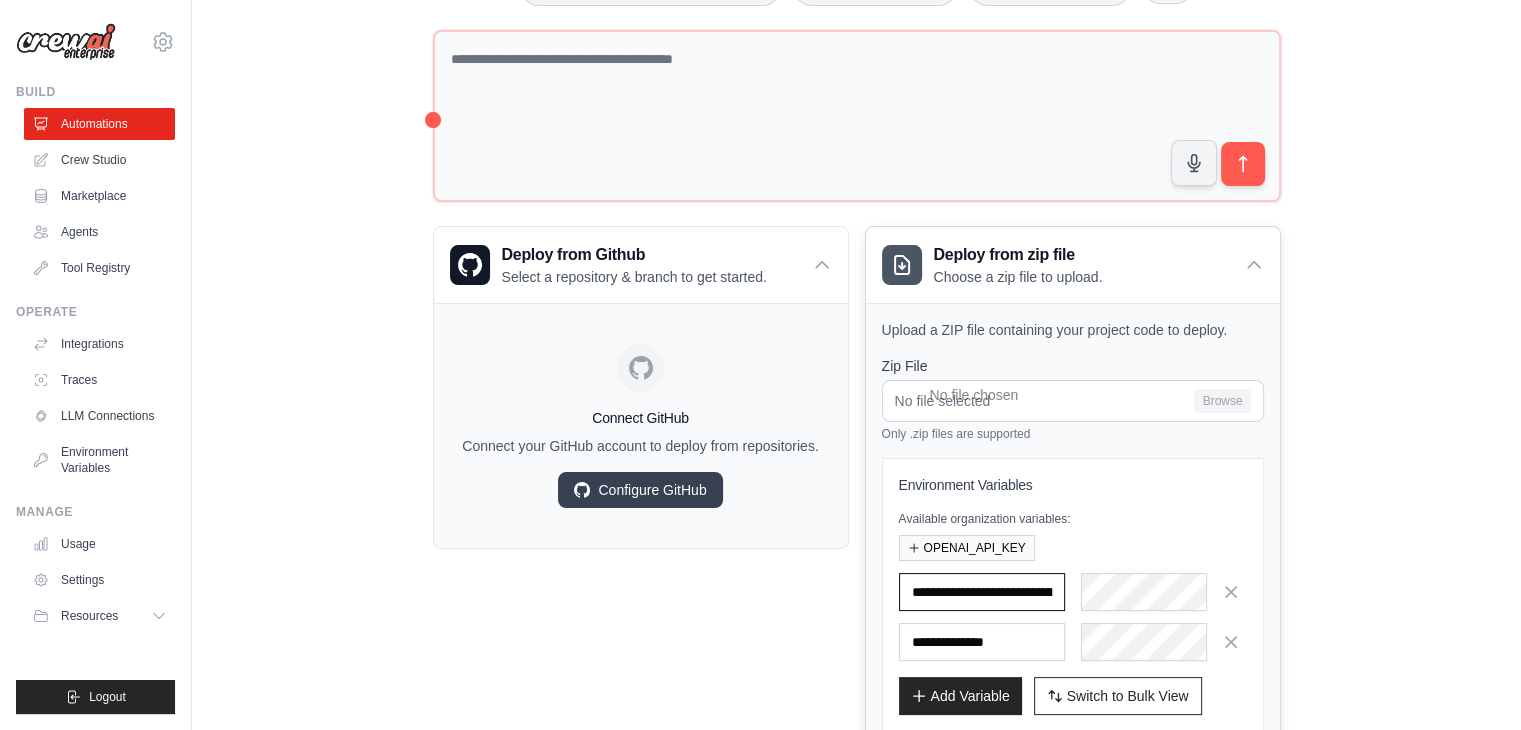 click on "**********" at bounding box center (982, 592) 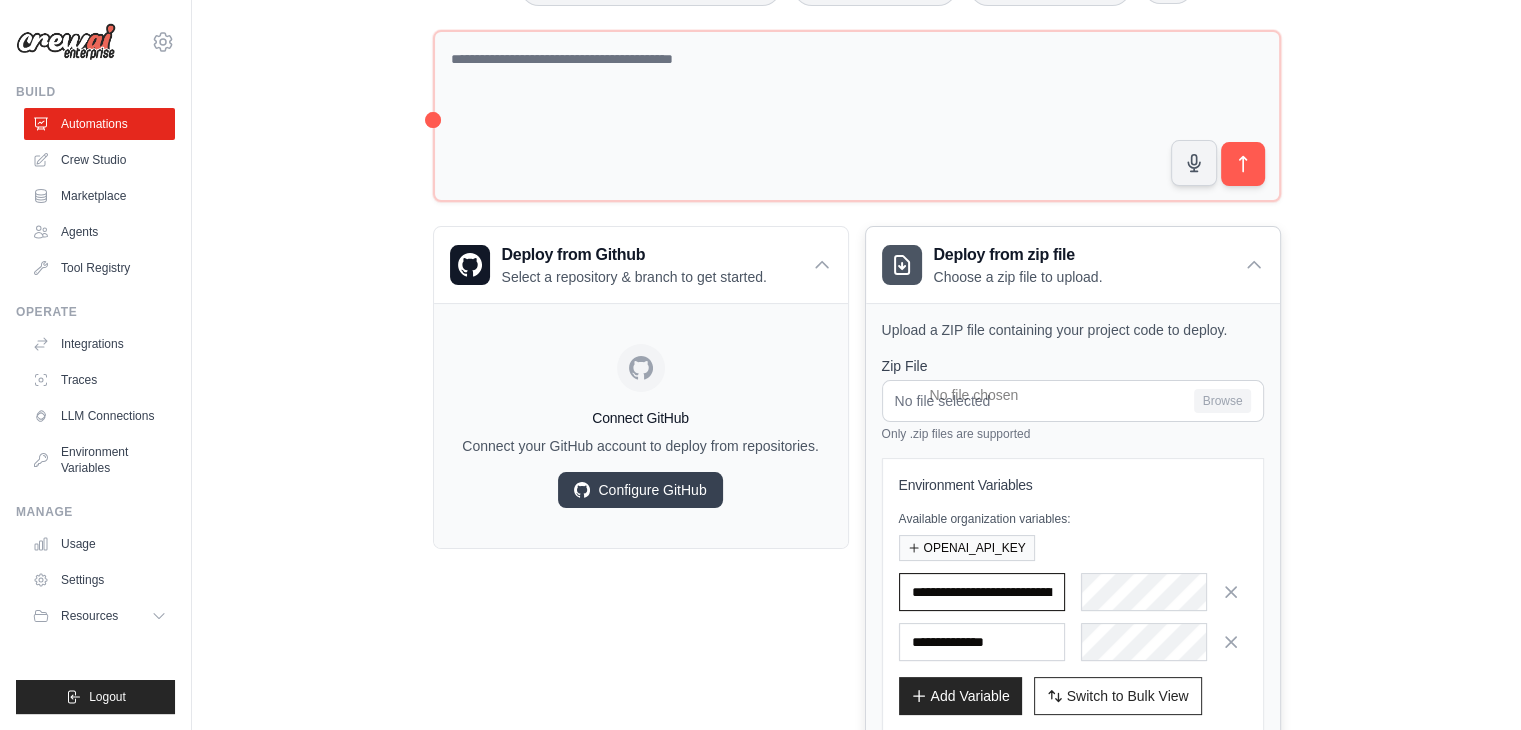 paste on "**********" 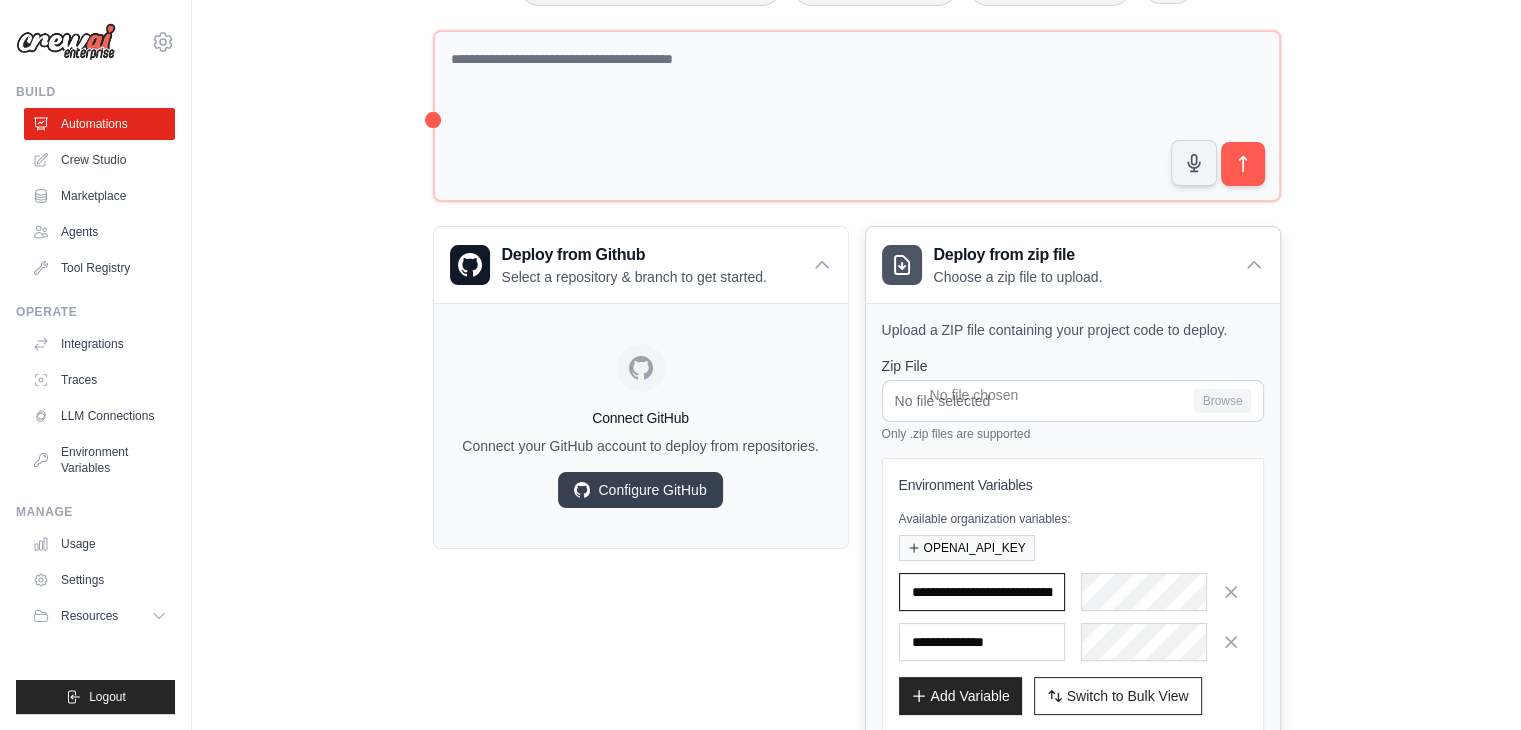 scroll, scrollTop: 0, scrollLeft: 99, axis: horizontal 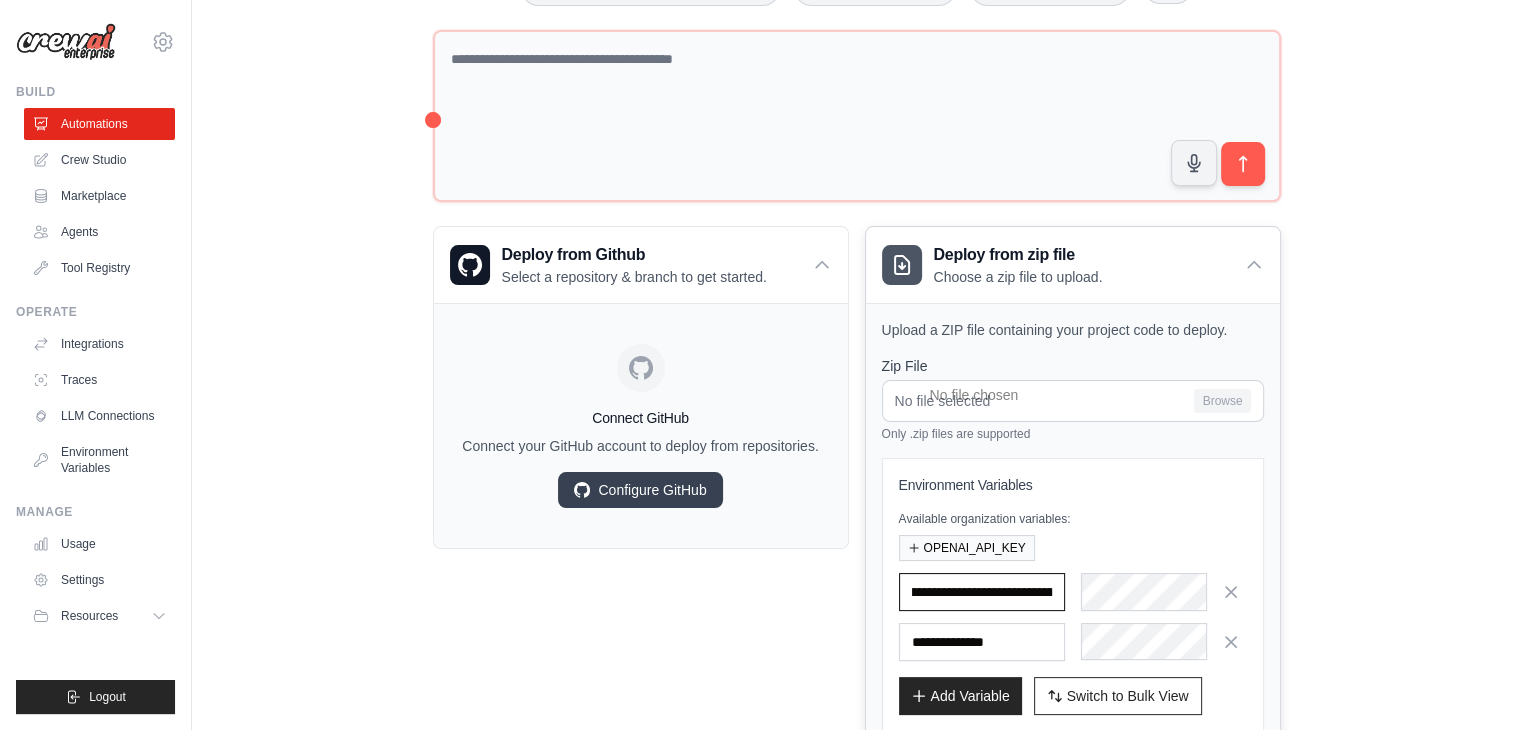 type on "**********" 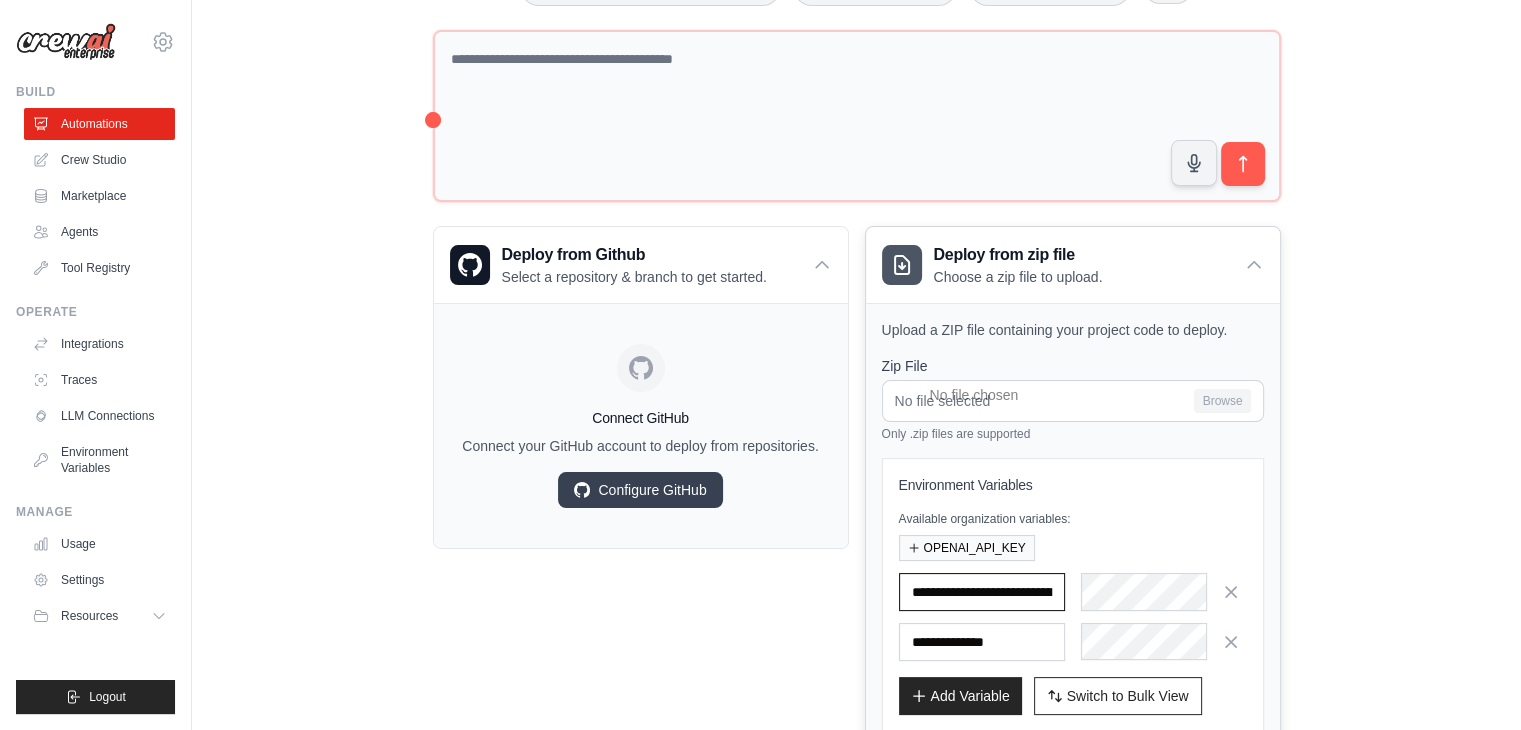 drag, startPoint x: 933, startPoint y: 585, endPoint x: 872, endPoint y: 570, distance: 62.817196 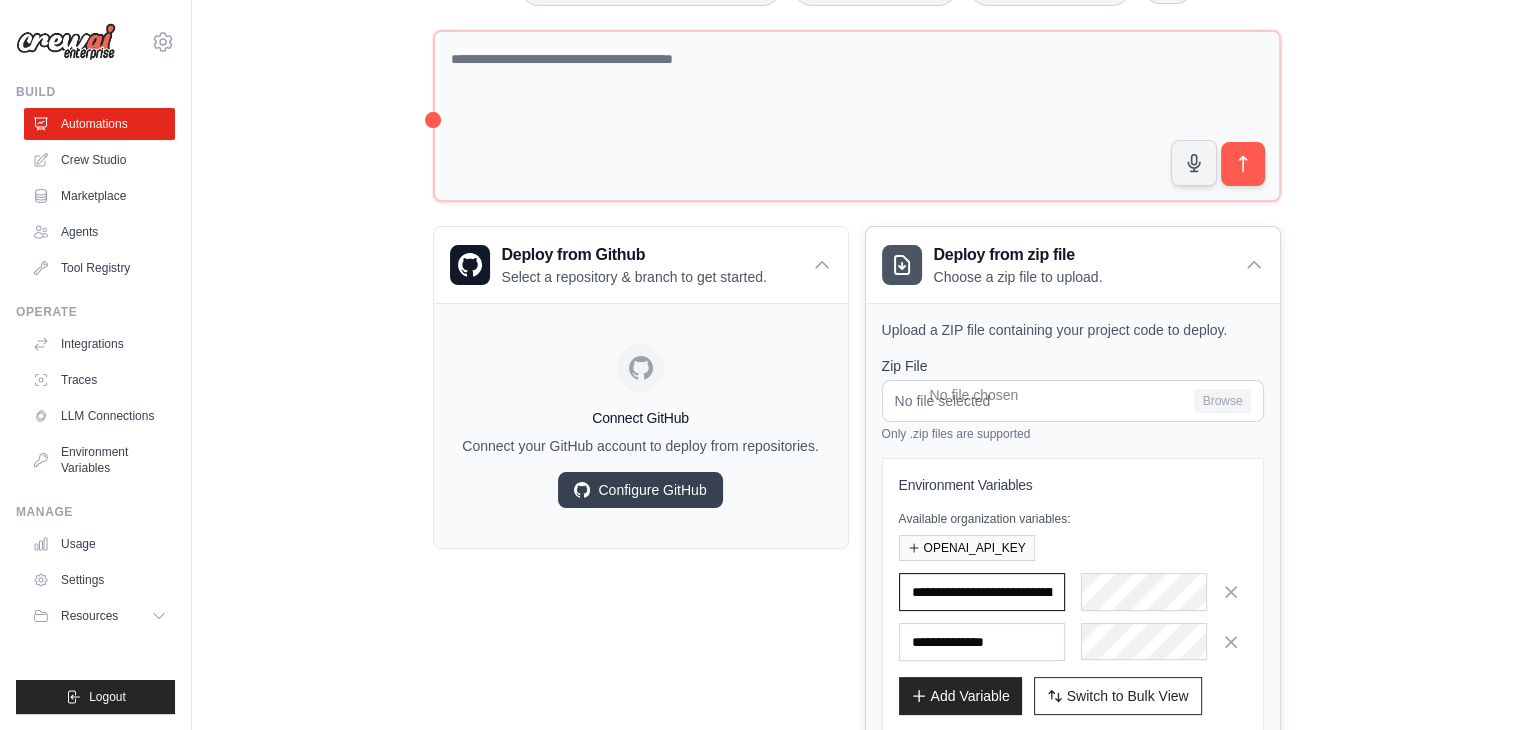 click on "**********" at bounding box center (1073, 555) 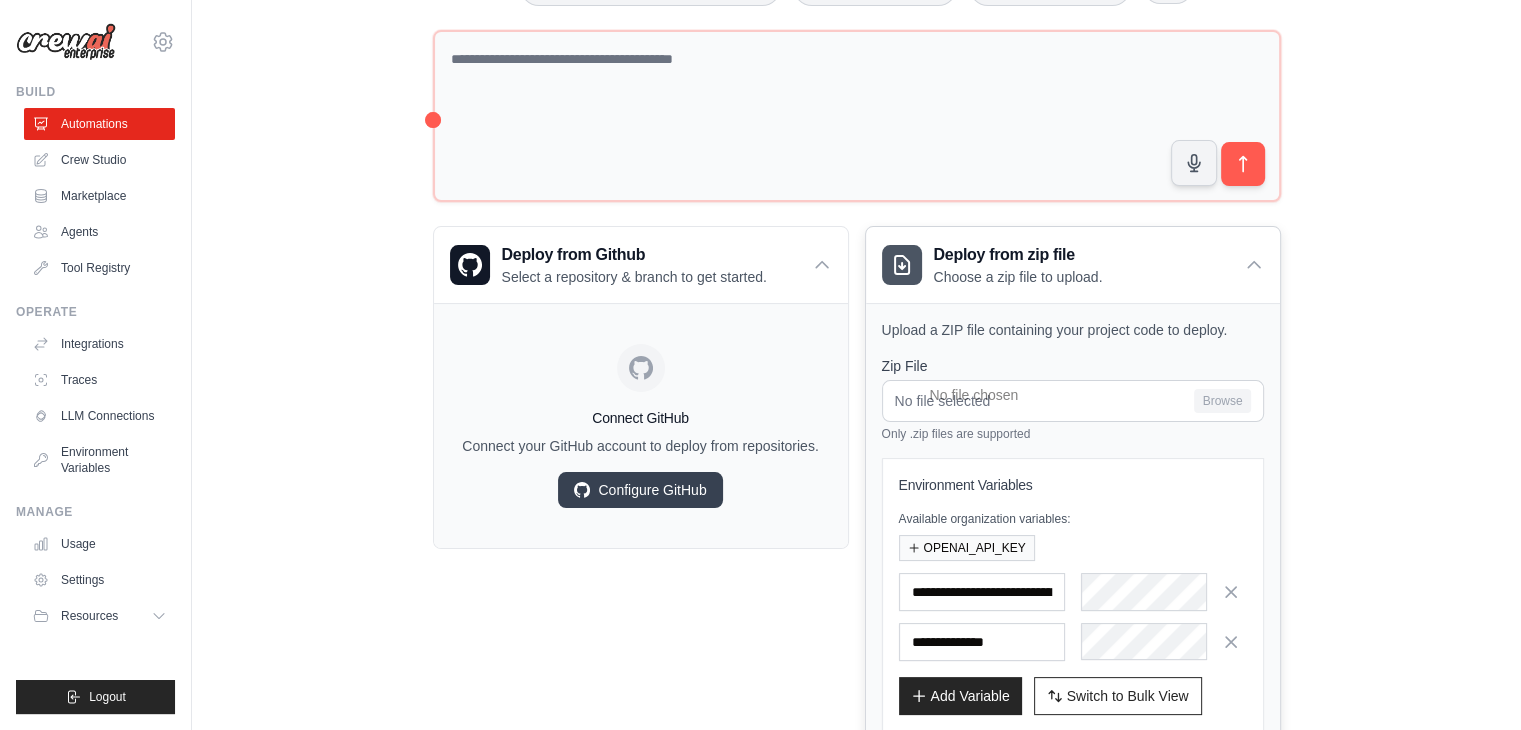 click on "**********" at bounding box center (1073, 555) 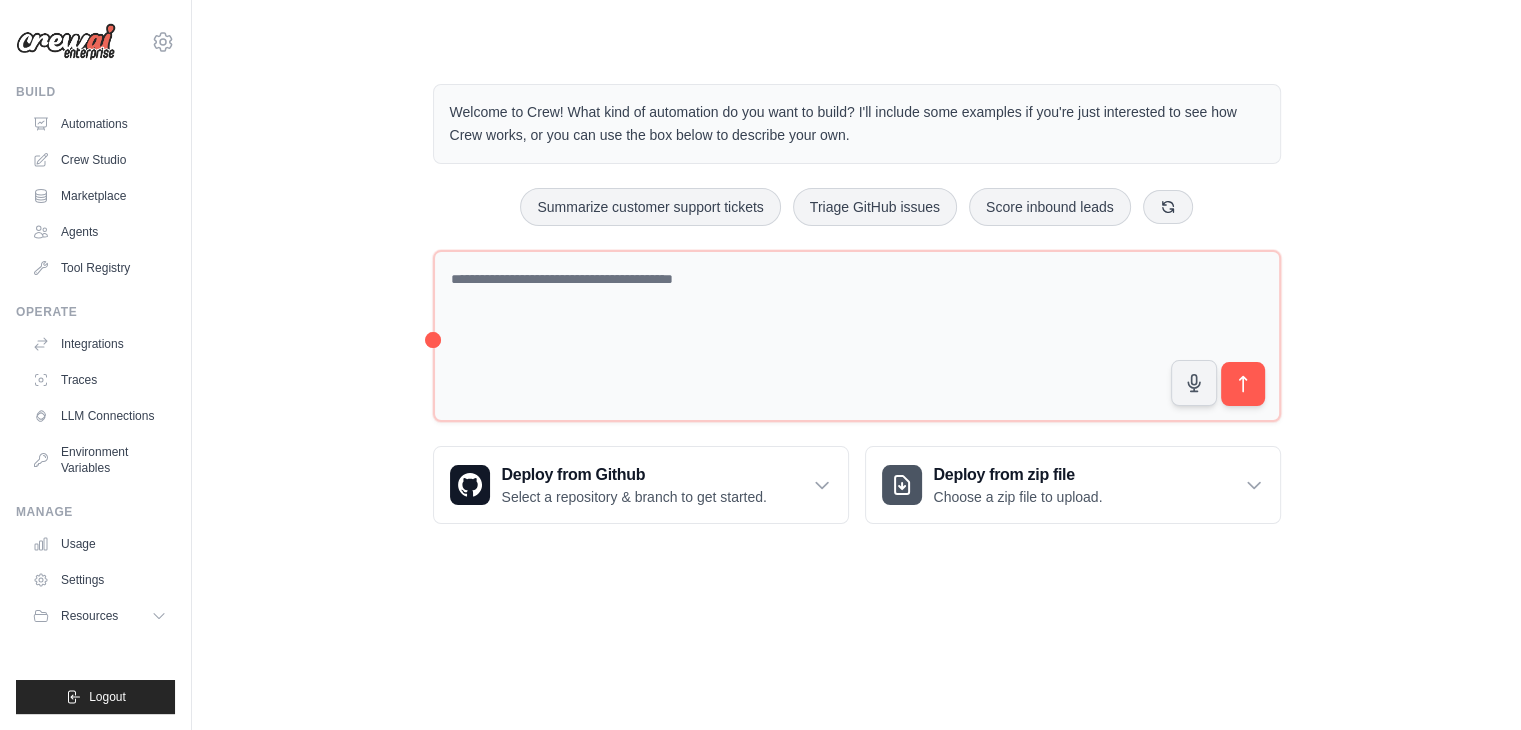 scroll, scrollTop: 0, scrollLeft: 0, axis: both 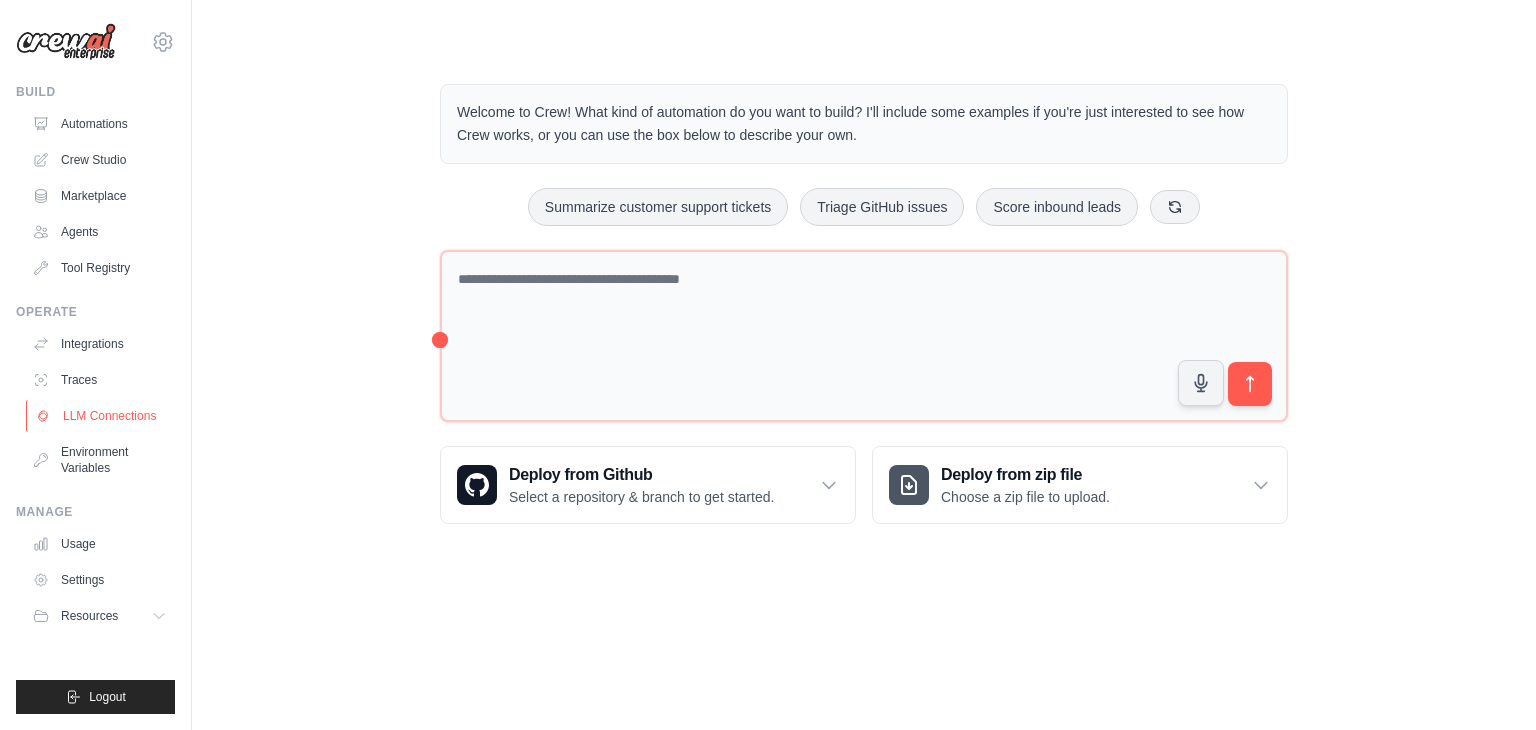 click on "LLM Connections" at bounding box center (101, 416) 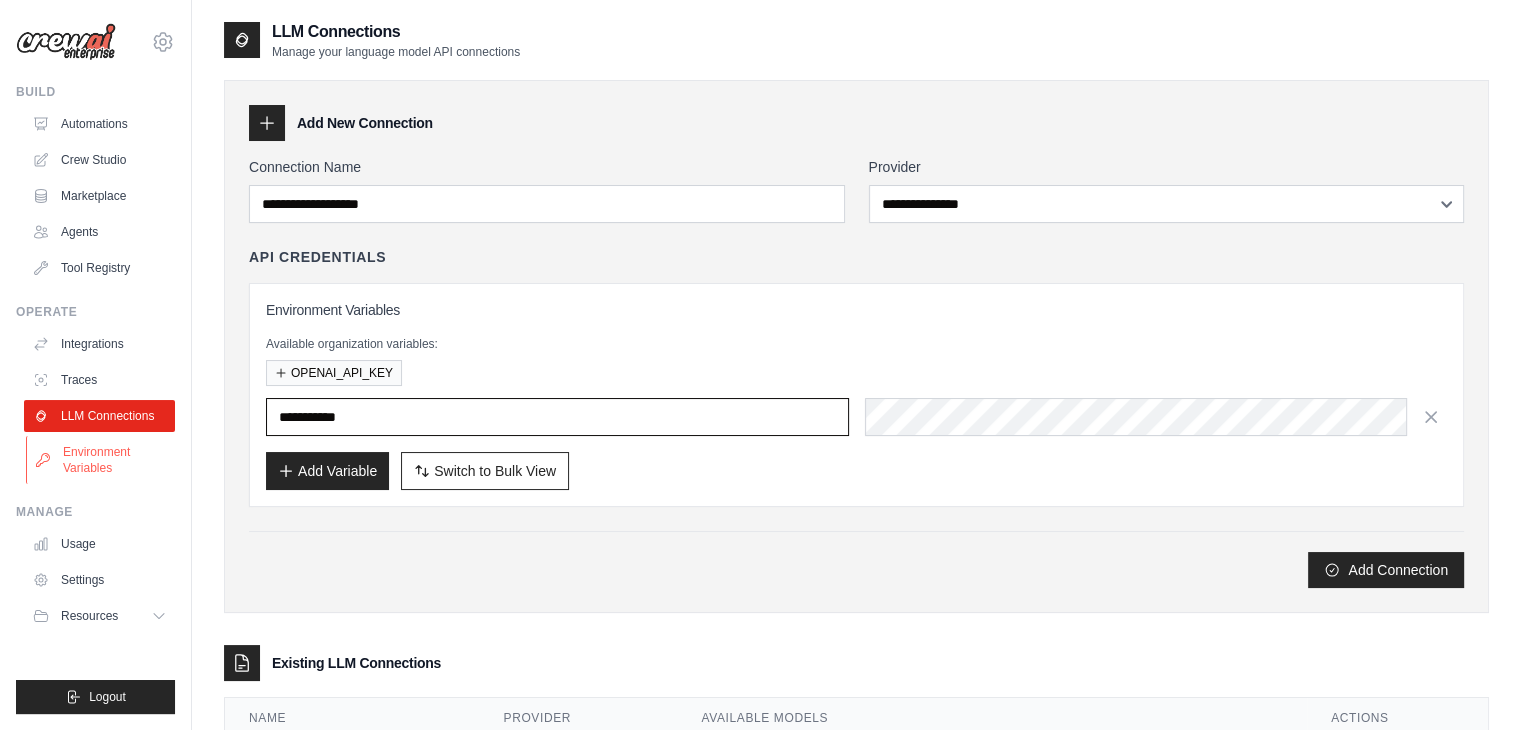 type on "**********" 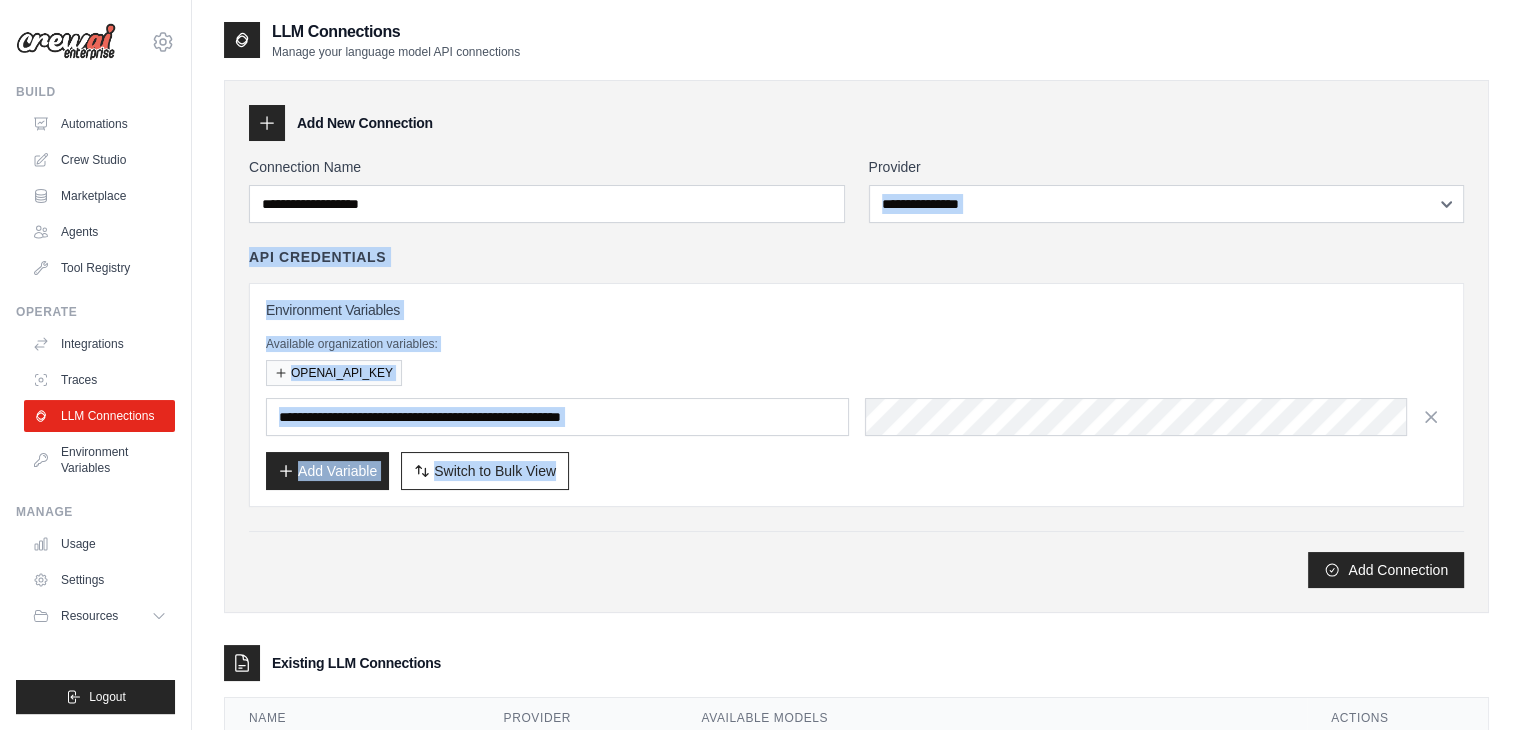 drag, startPoint x: 1187, startPoint y: 536, endPoint x: 1308, endPoint y: 104, distance: 448.62567 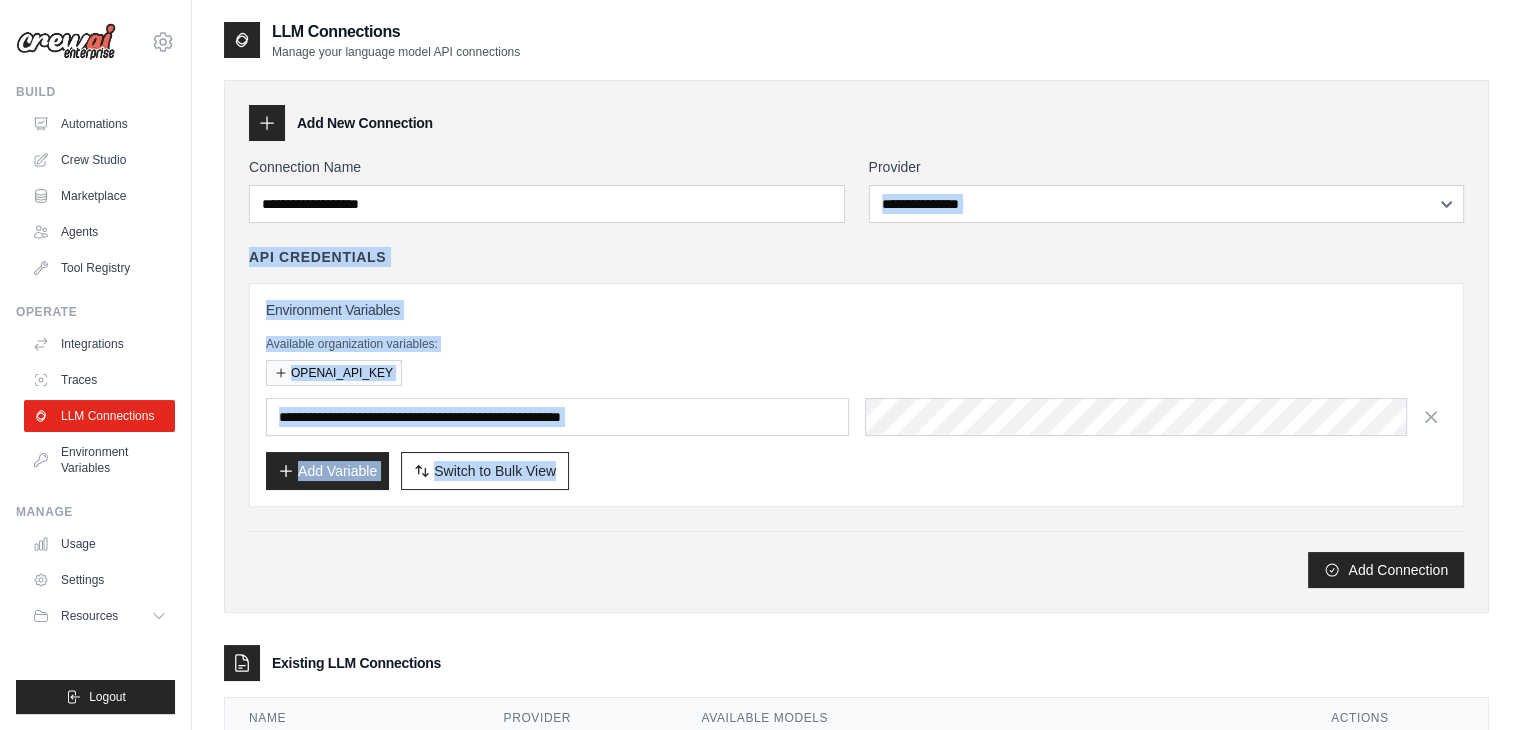 click on "**********" at bounding box center [856, 346] 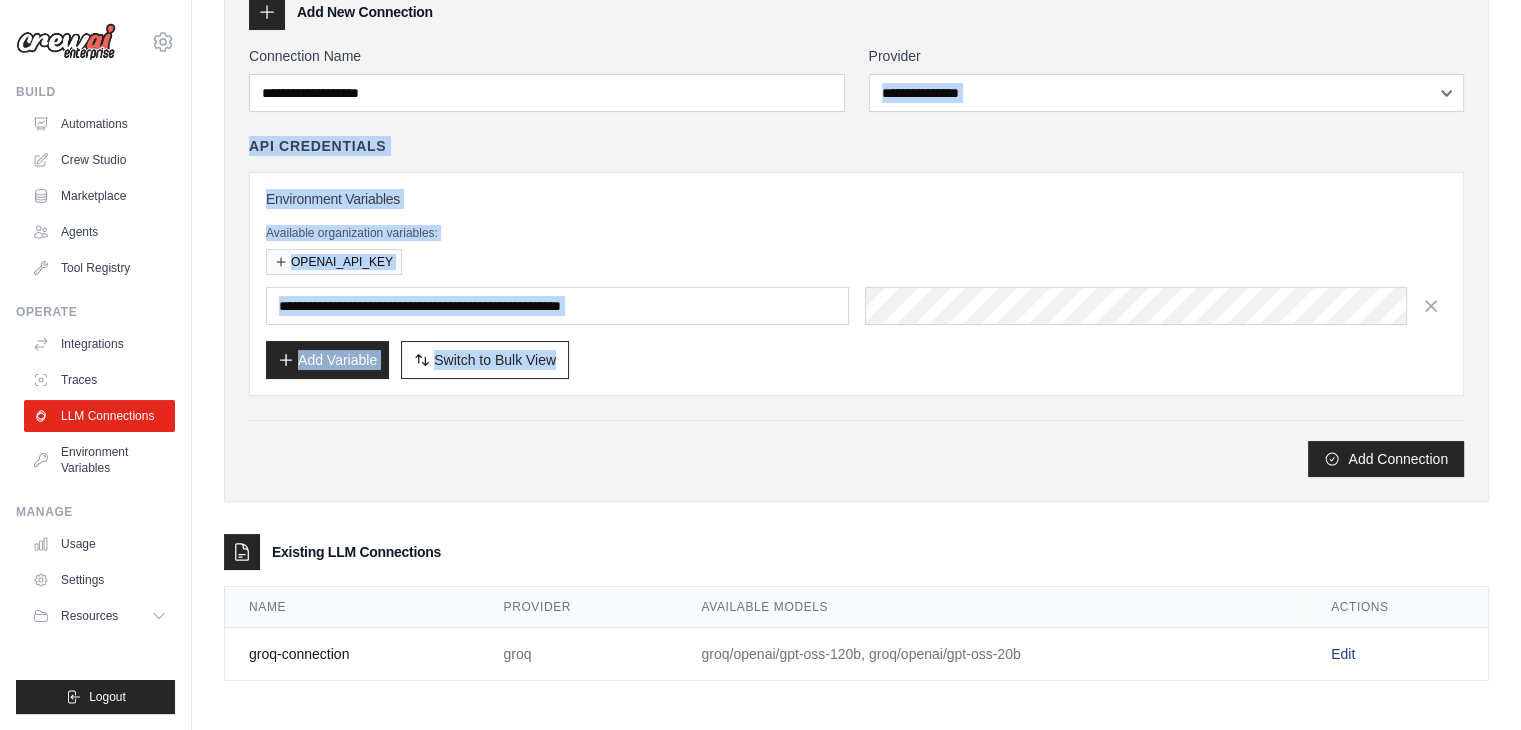 click on "Edit" at bounding box center (1343, 654) 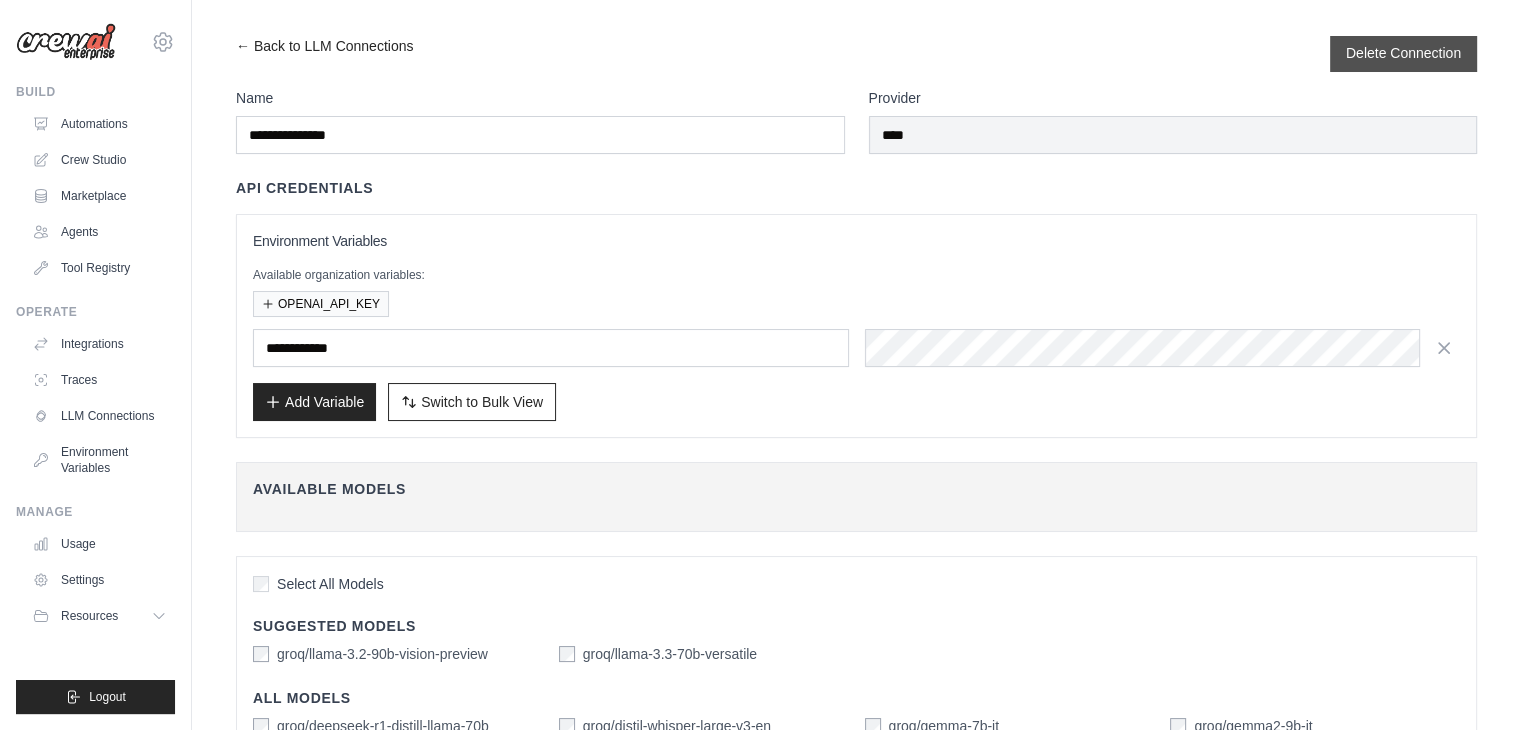 click on "Delete Connection" at bounding box center (1403, 53) 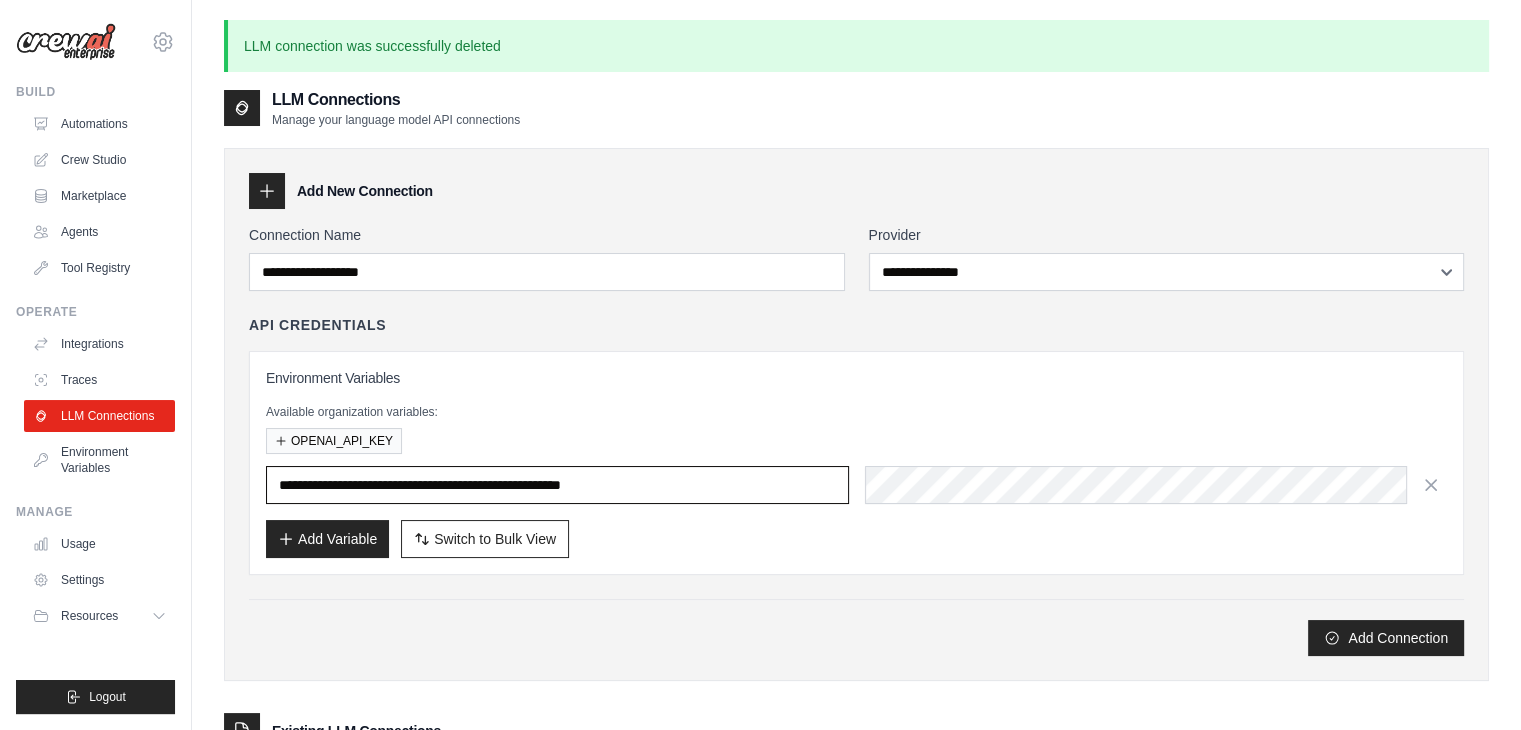 drag, startPoint x: 772, startPoint y: 479, endPoint x: 207, endPoint y: 513, distance: 566.0221 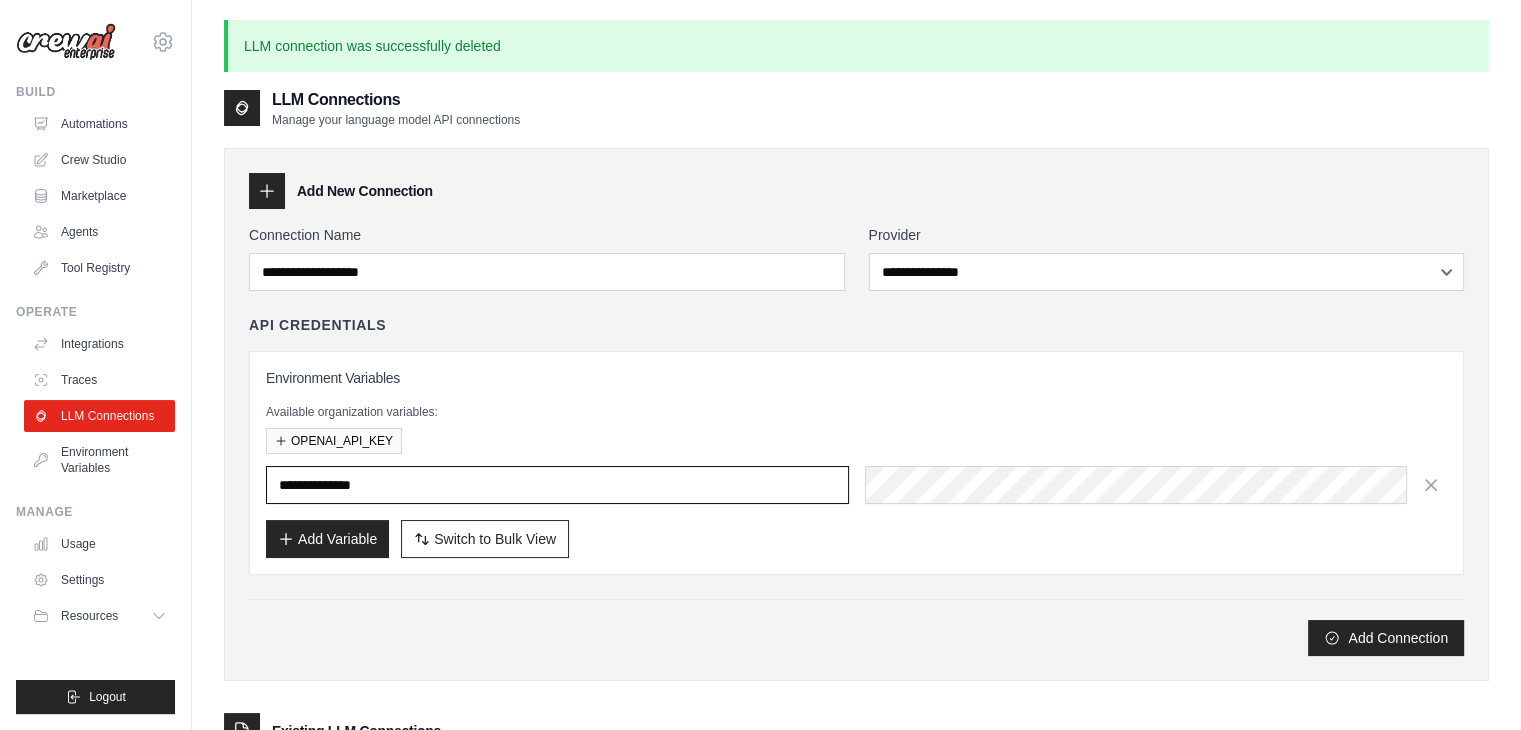 type on "**********" 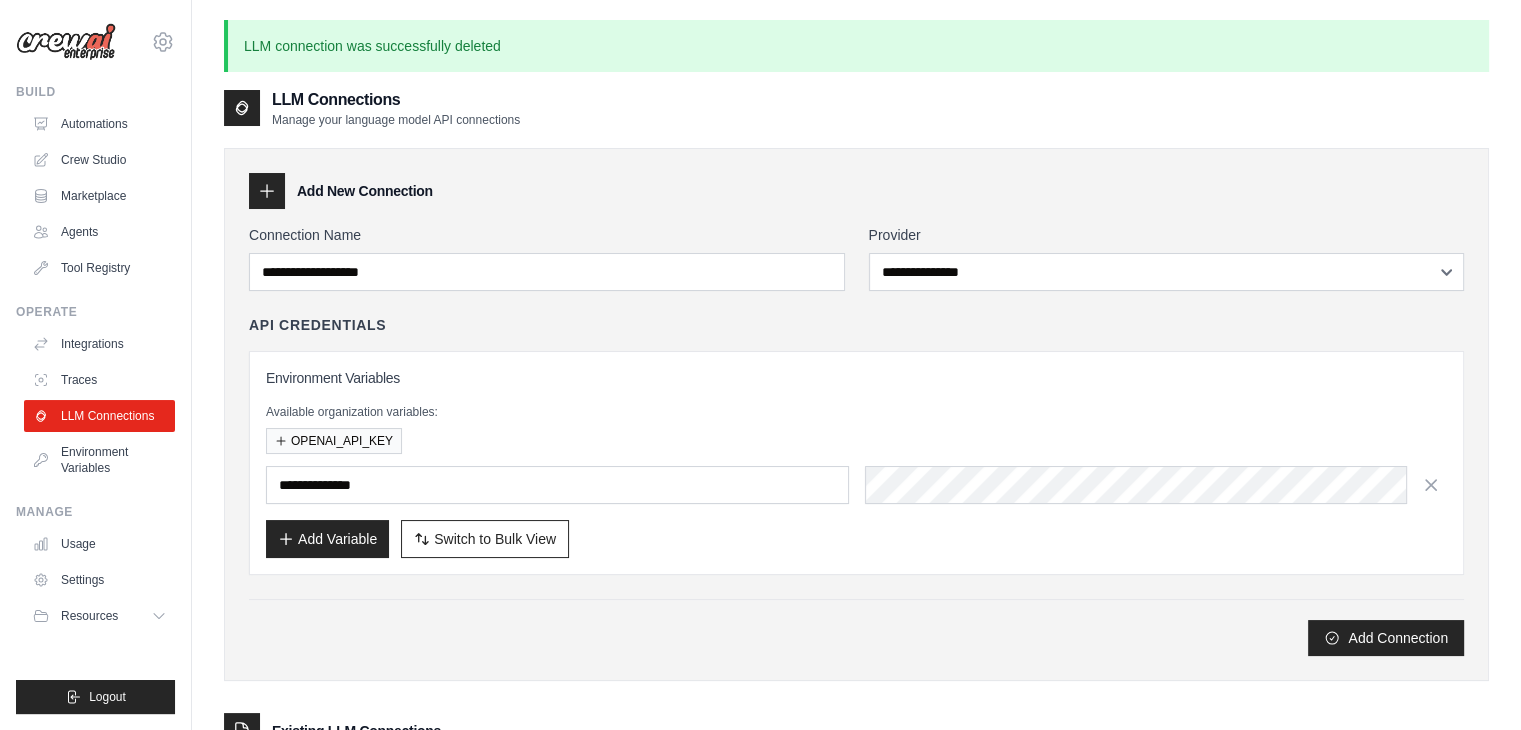 click on "**********" at bounding box center (856, 463) 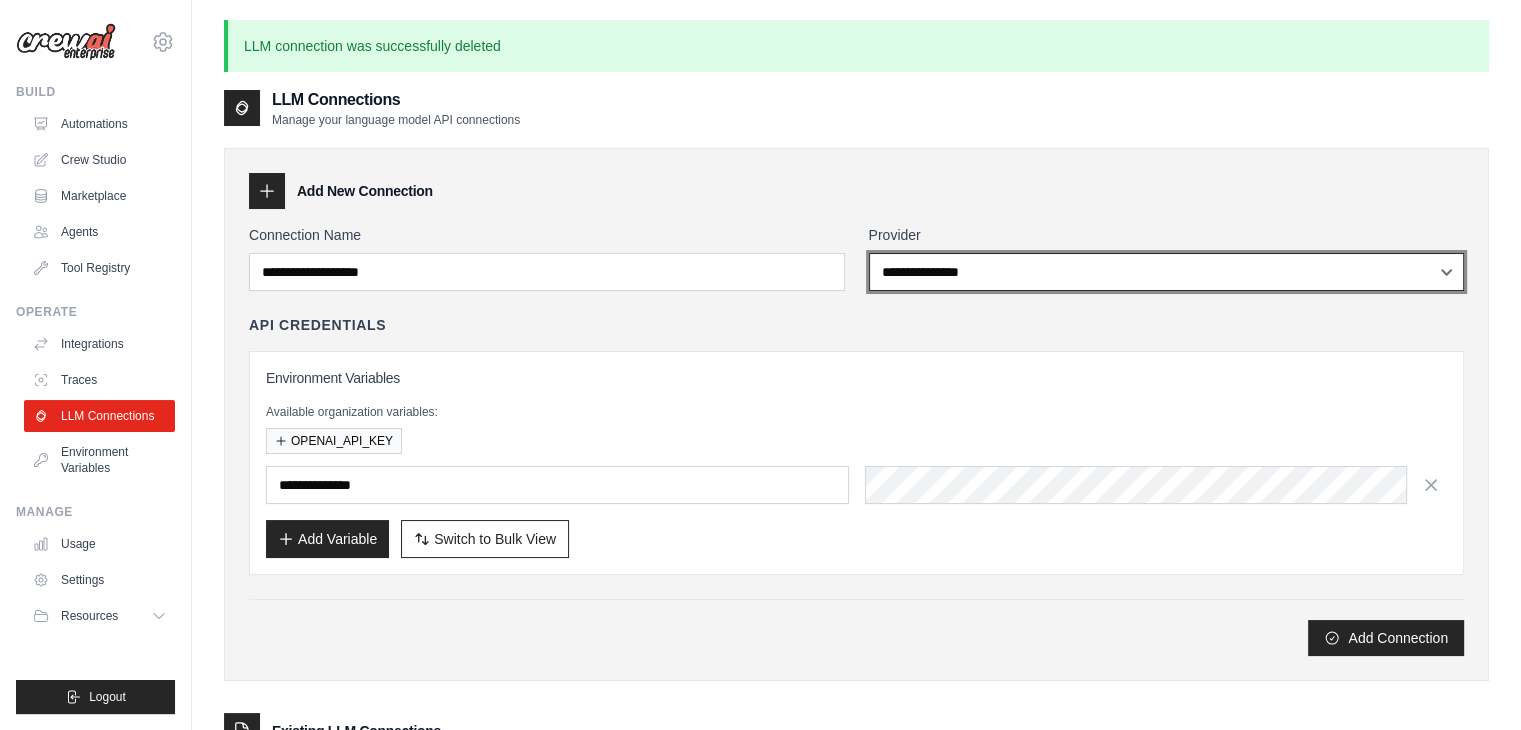 click on "**********" at bounding box center (1167, 272) 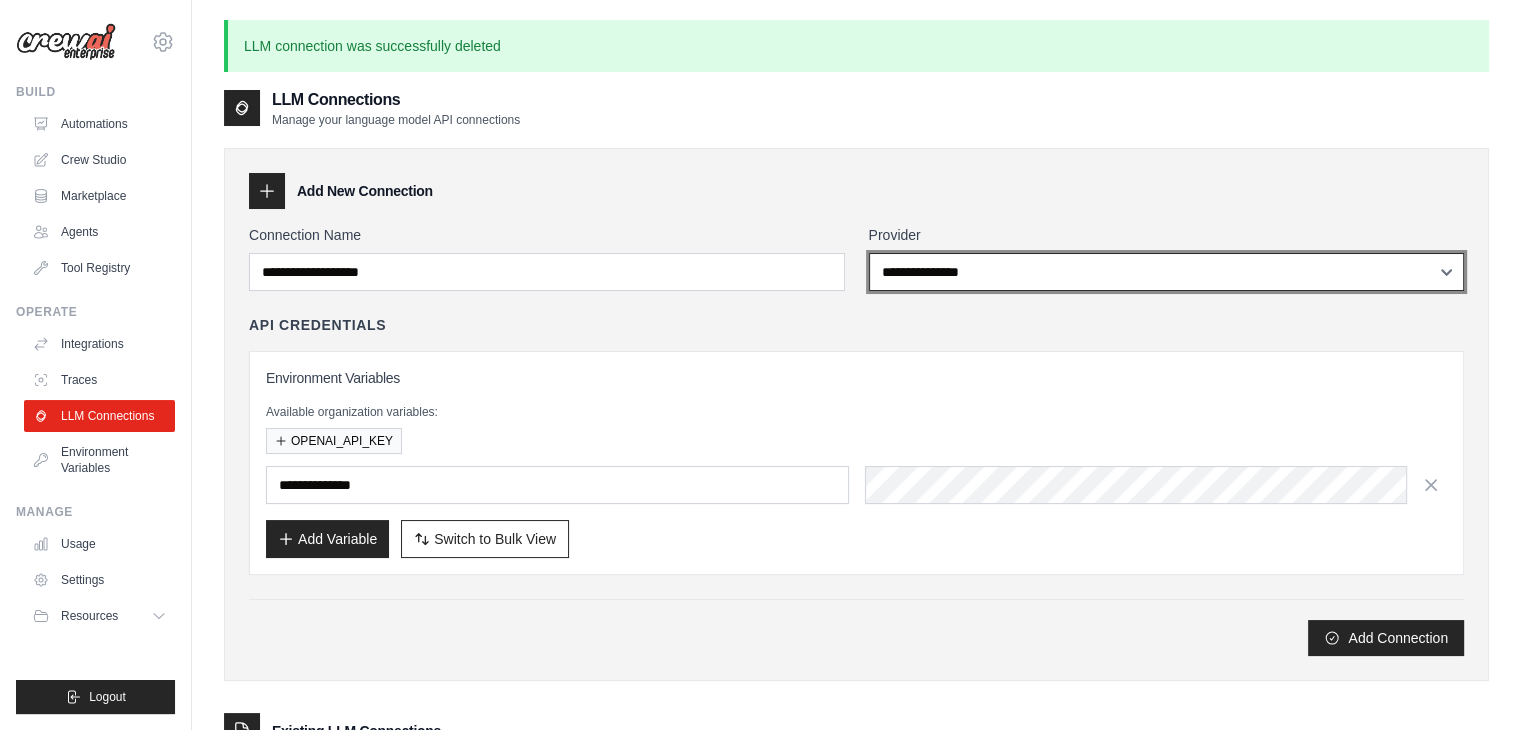 select on "****" 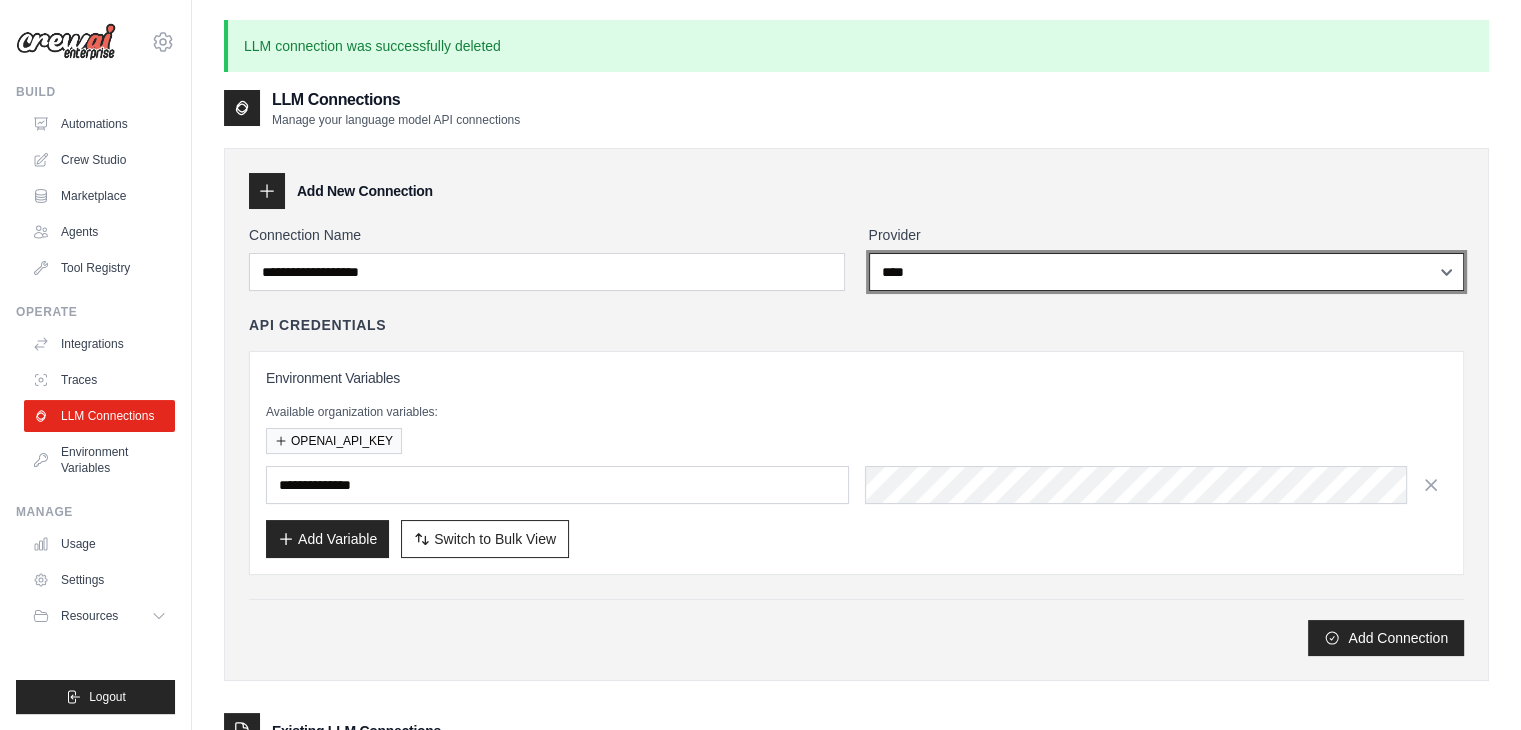 click on "**********" at bounding box center [1167, 272] 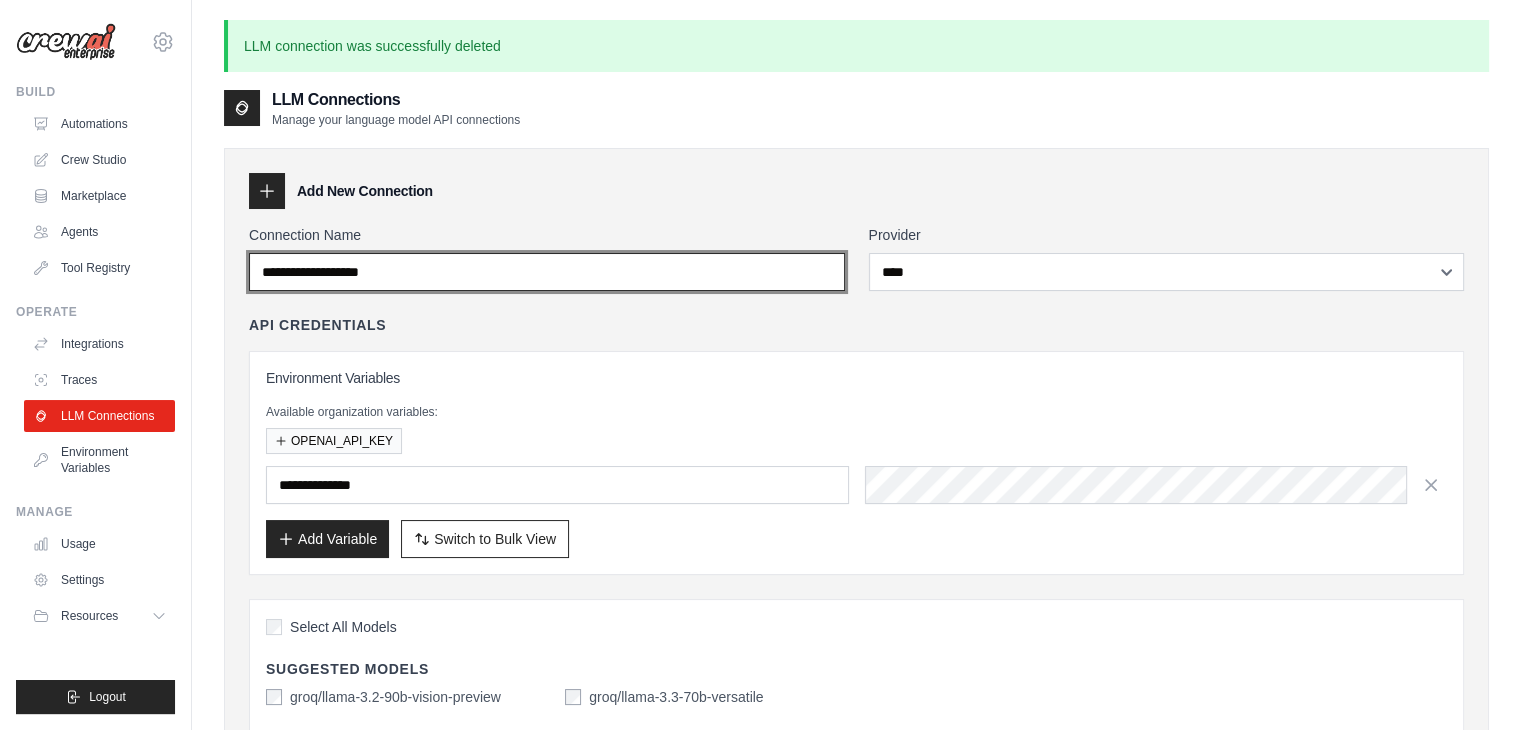 click on "Connection Name" at bounding box center (547, 272) 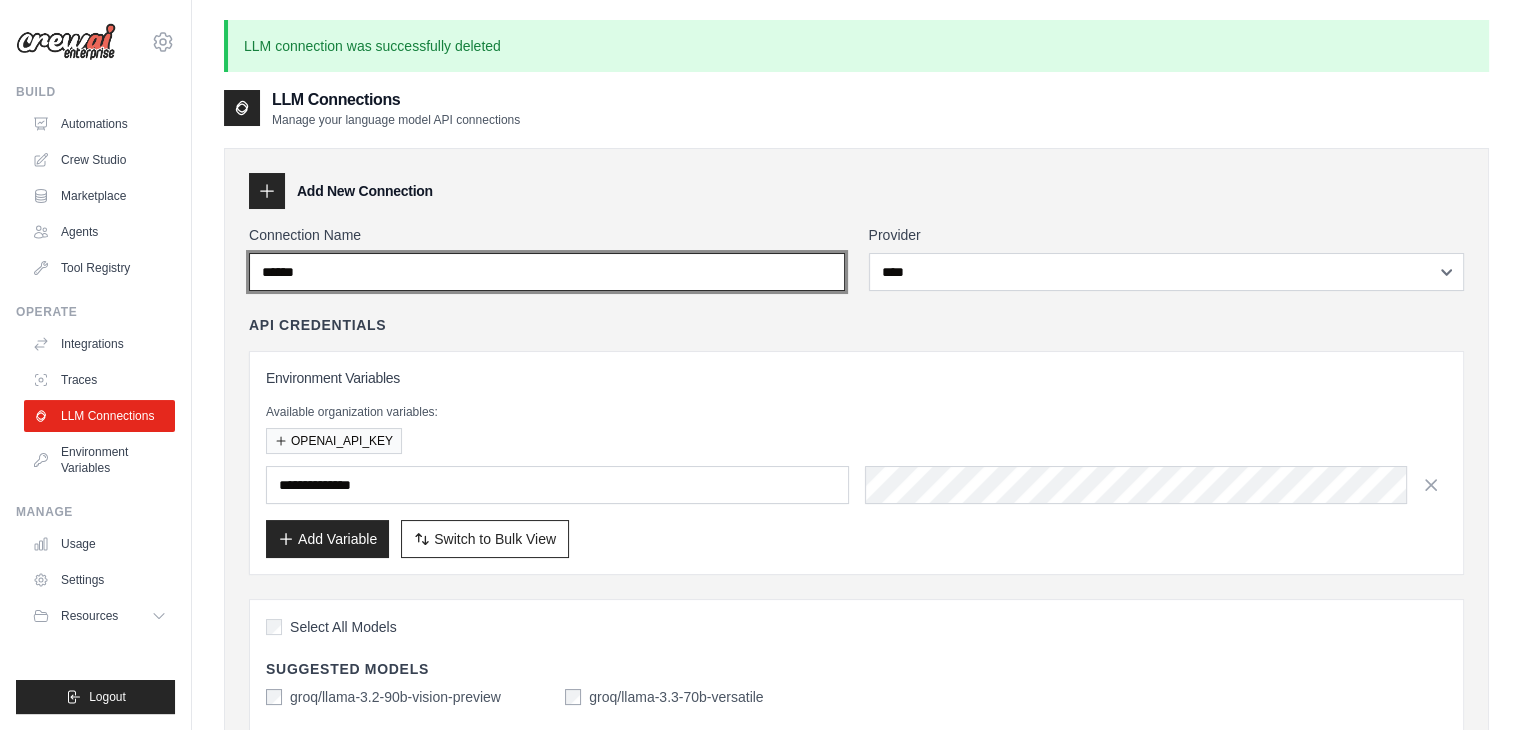 drag, startPoint x: 588, startPoint y: 274, endPoint x: 743, endPoint y: -87, distance: 392.86893 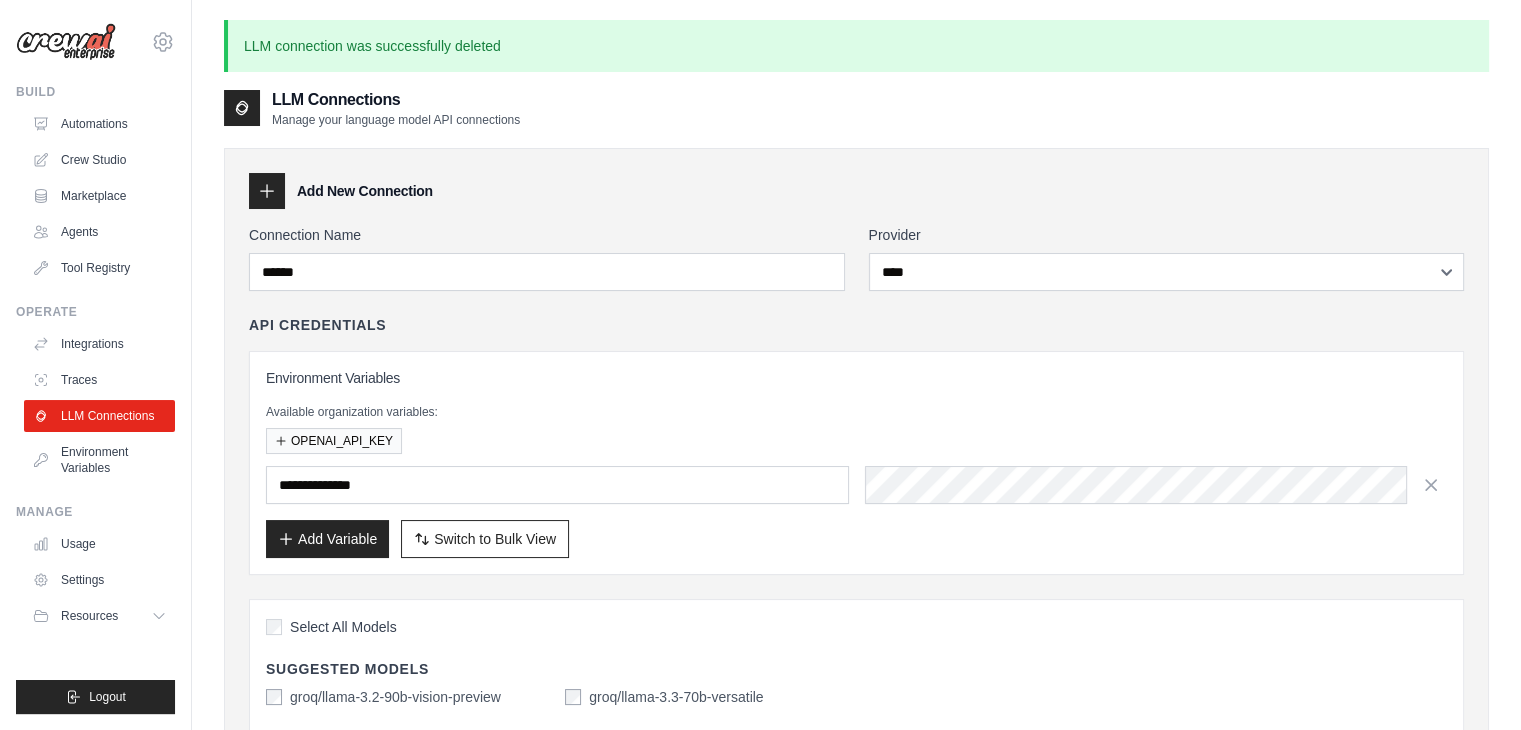 drag, startPoint x: 848, startPoint y: 394, endPoint x: 1016, endPoint y: -62, distance: 485.96295 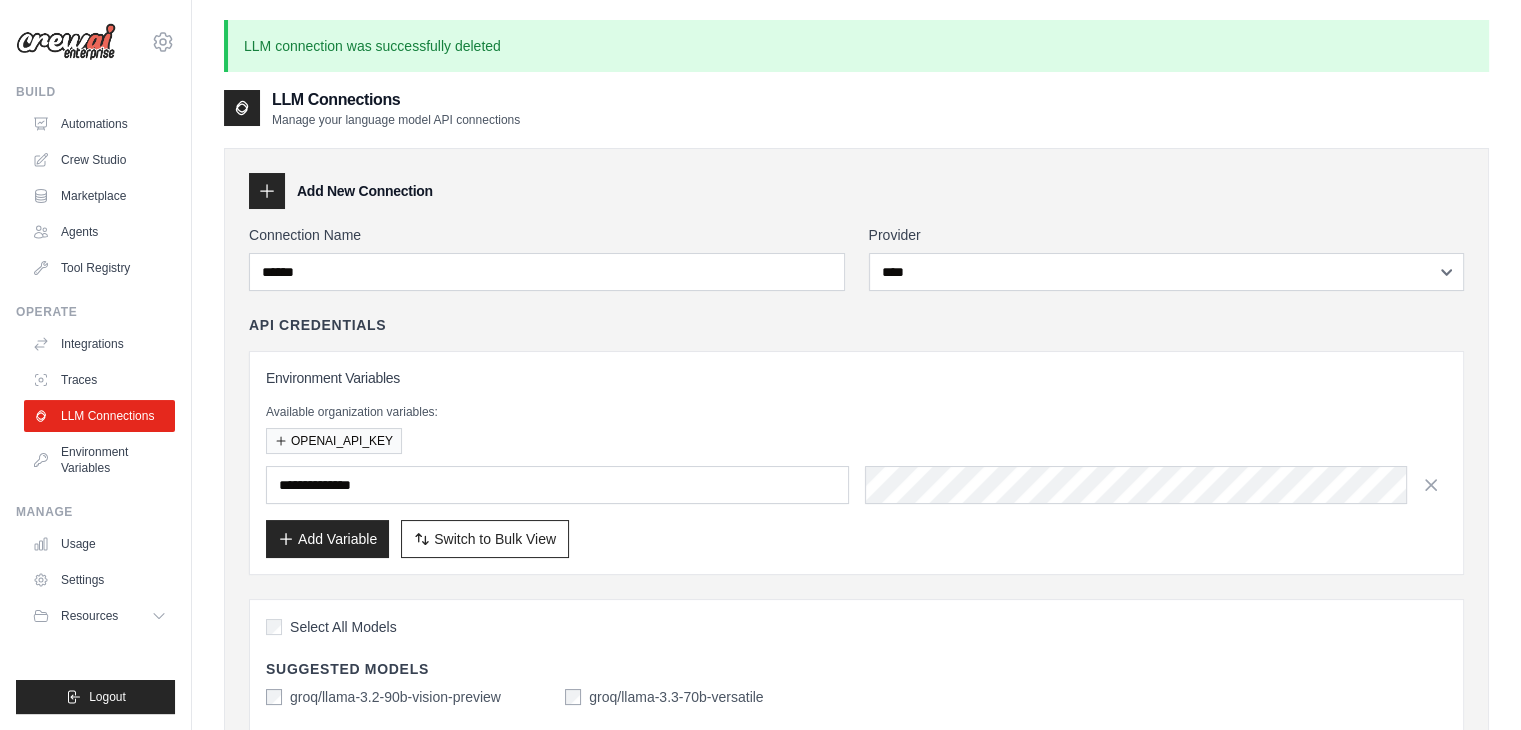 click on "[EMAIL]
Settings
Build
Automations
Crew Studio" at bounding box center [760, 743] 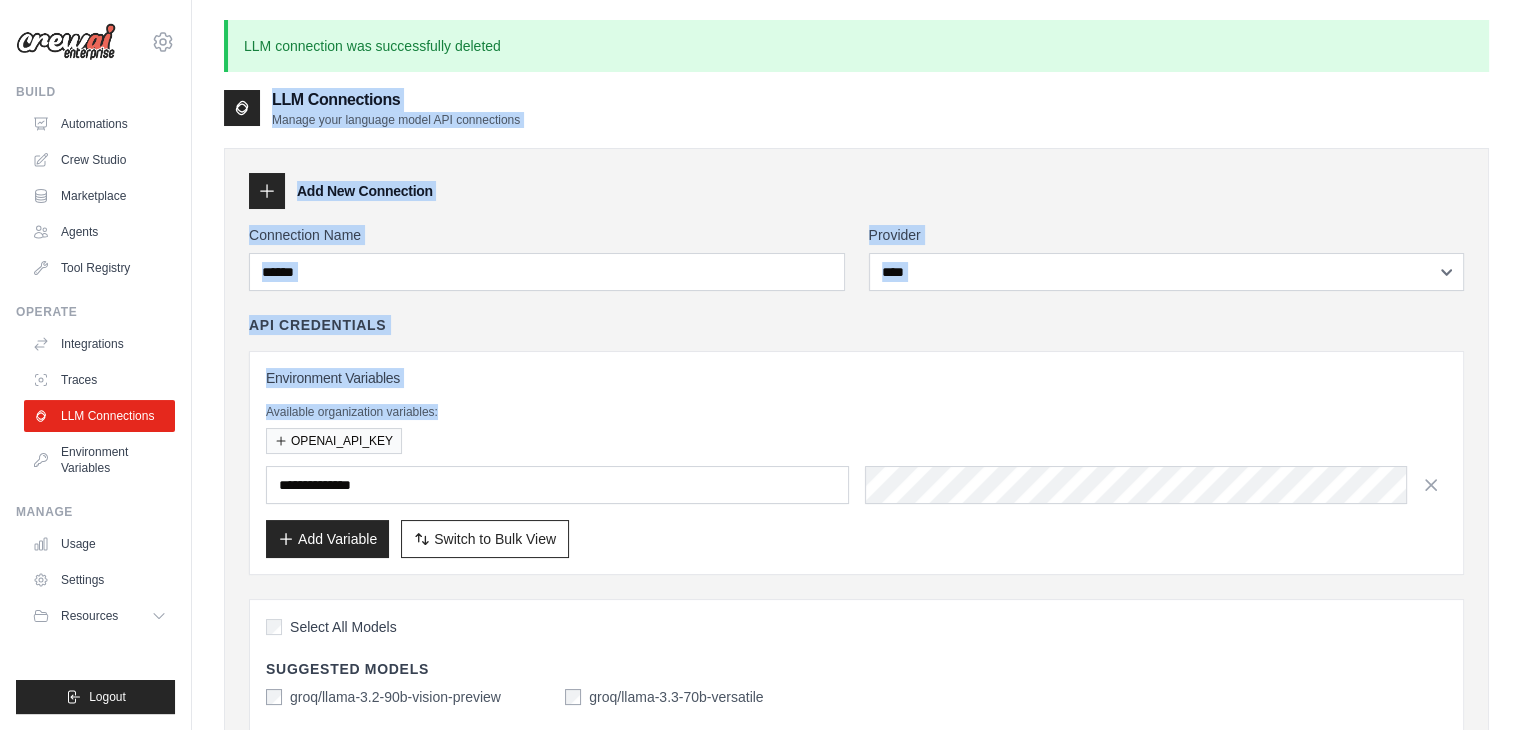 click on "API Credentials" at bounding box center (856, 325) 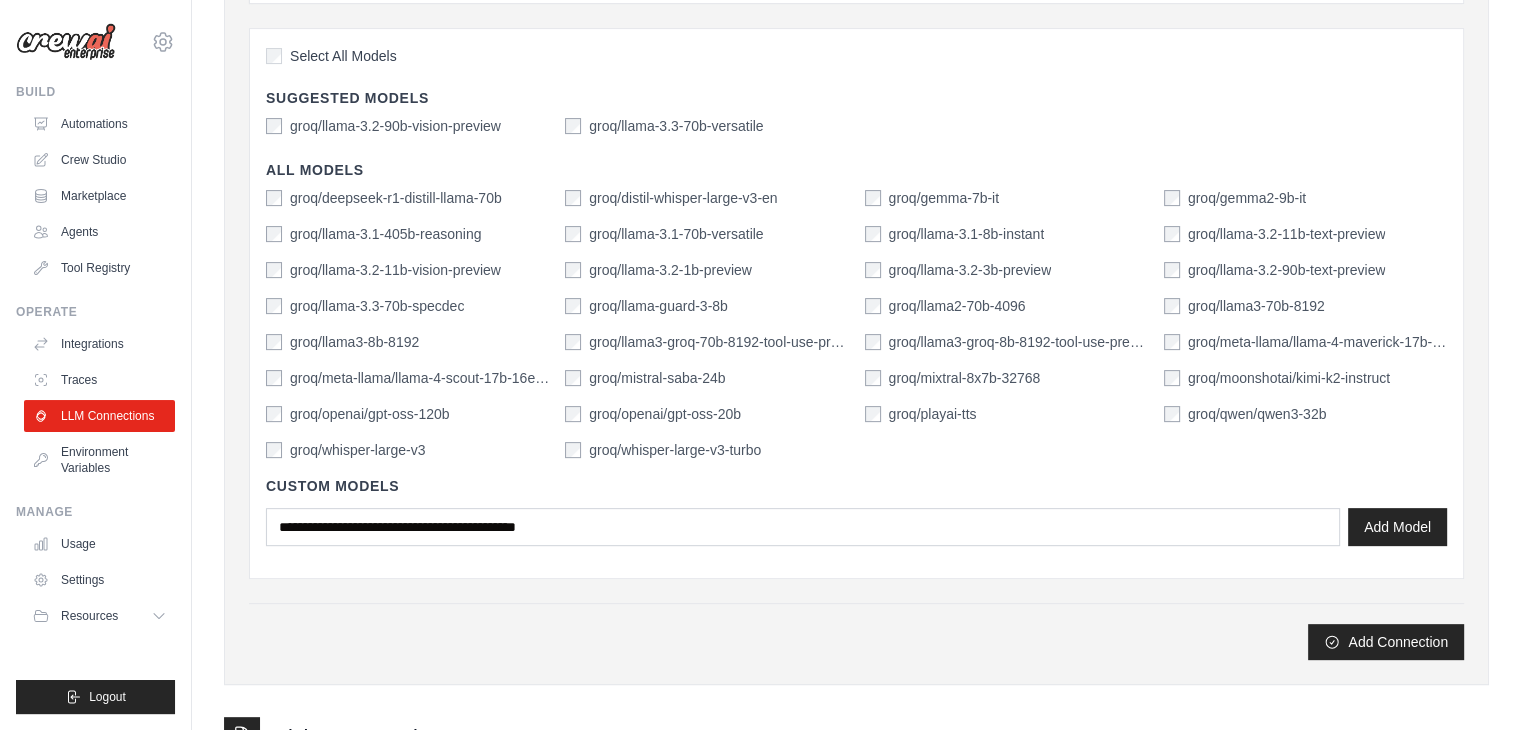 scroll, scrollTop: 584, scrollLeft: 0, axis: vertical 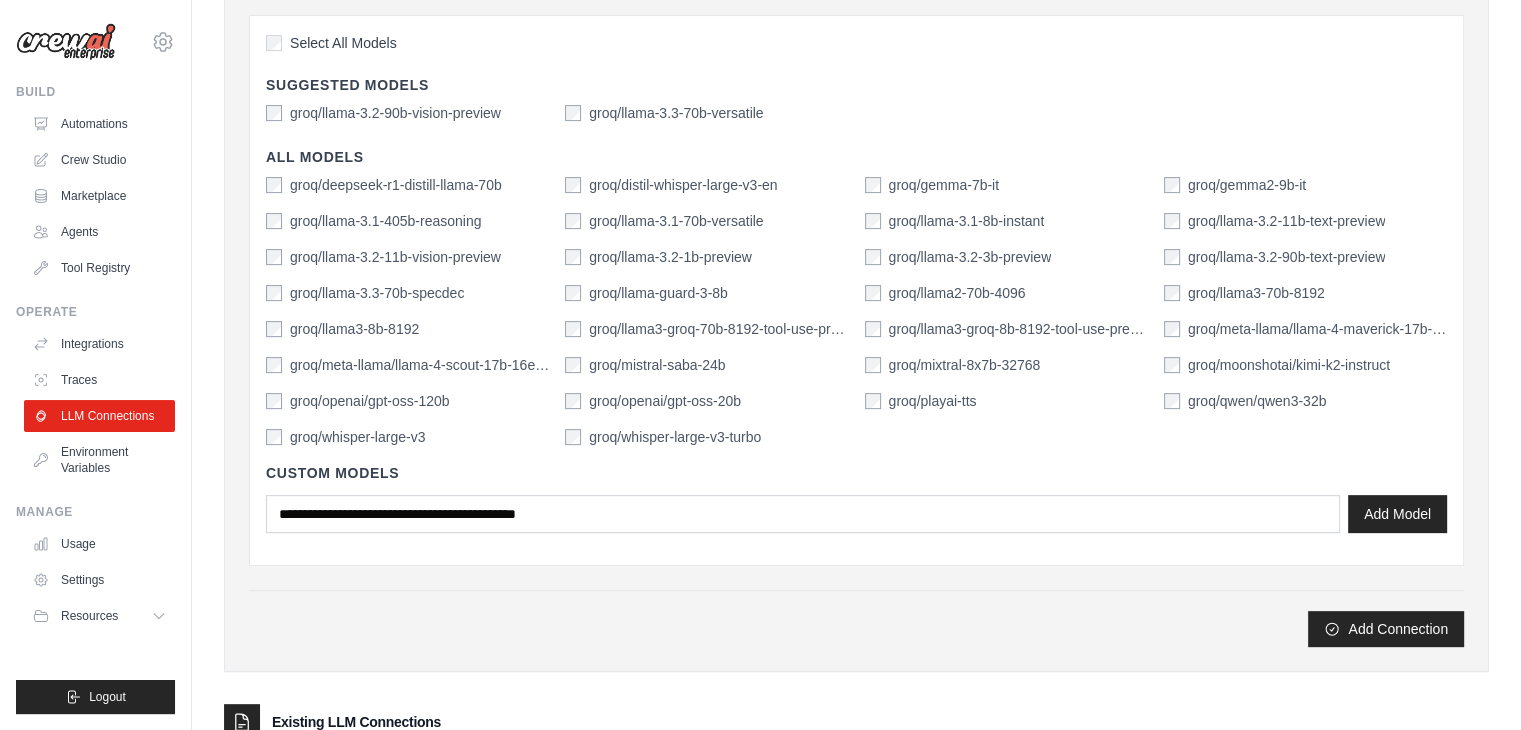 click on "groq/openai/gpt-oss-120b" at bounding box center (370, 401) 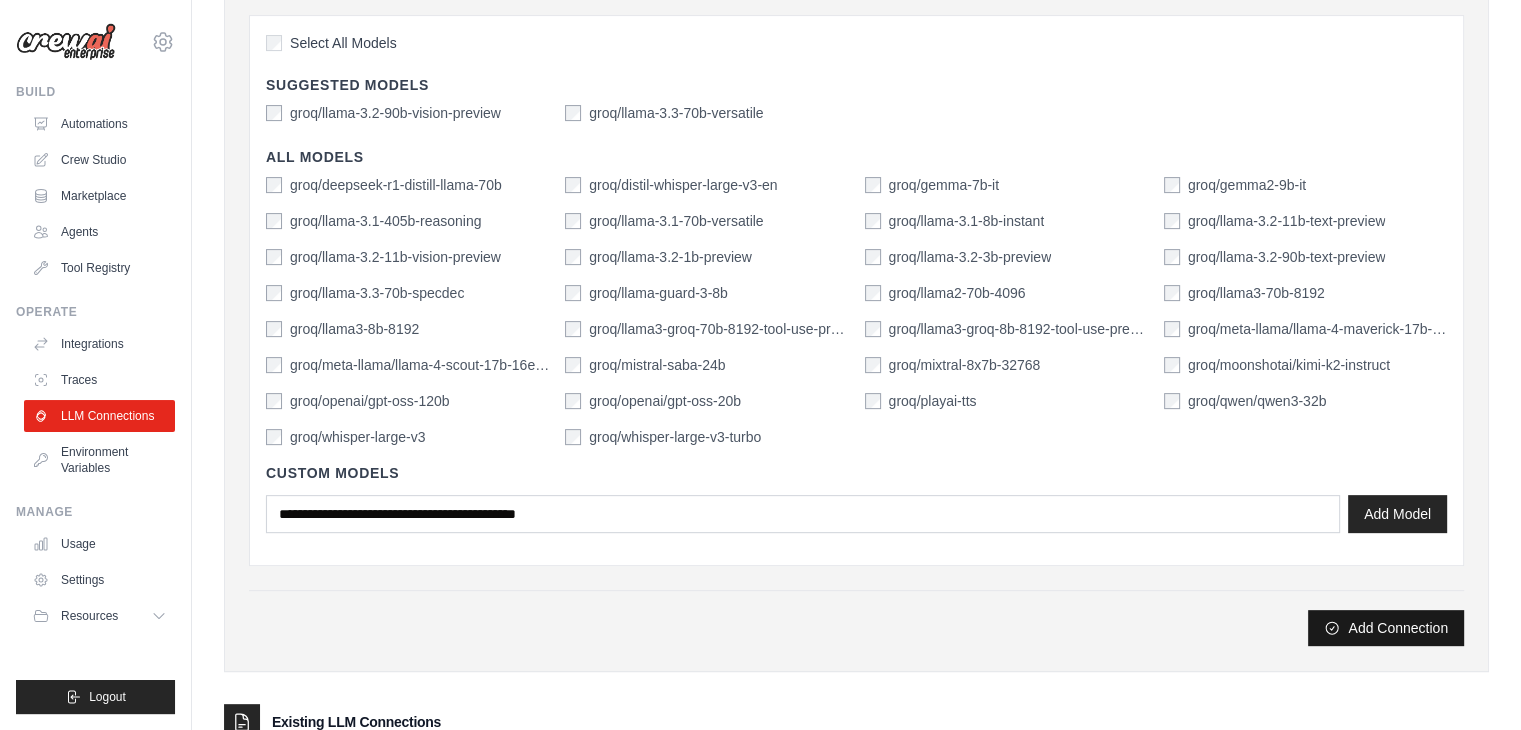 click on "Add Connection" at bounding box center (1386, 628) 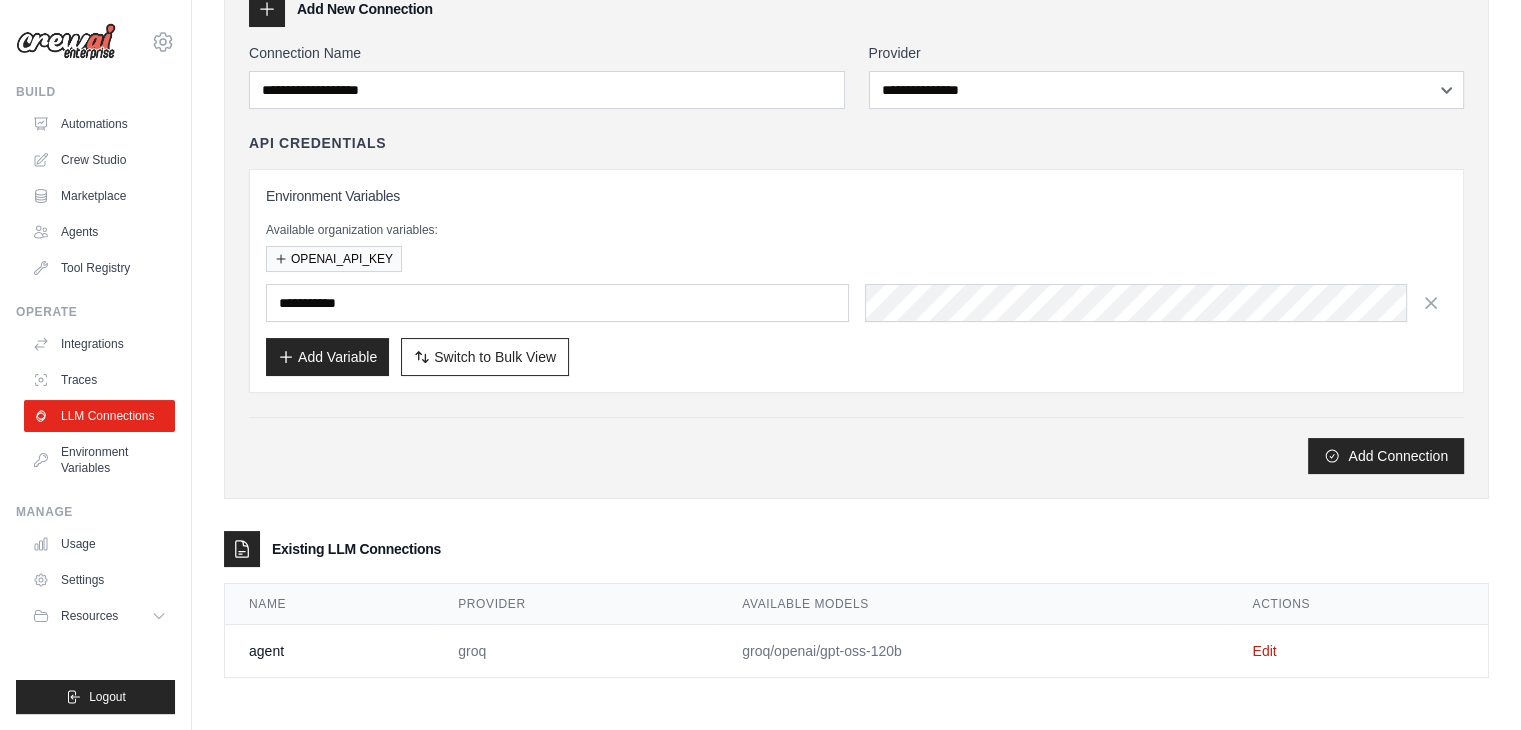 scroll, scrollTop: 0, scrollLeft: 0, axis: both 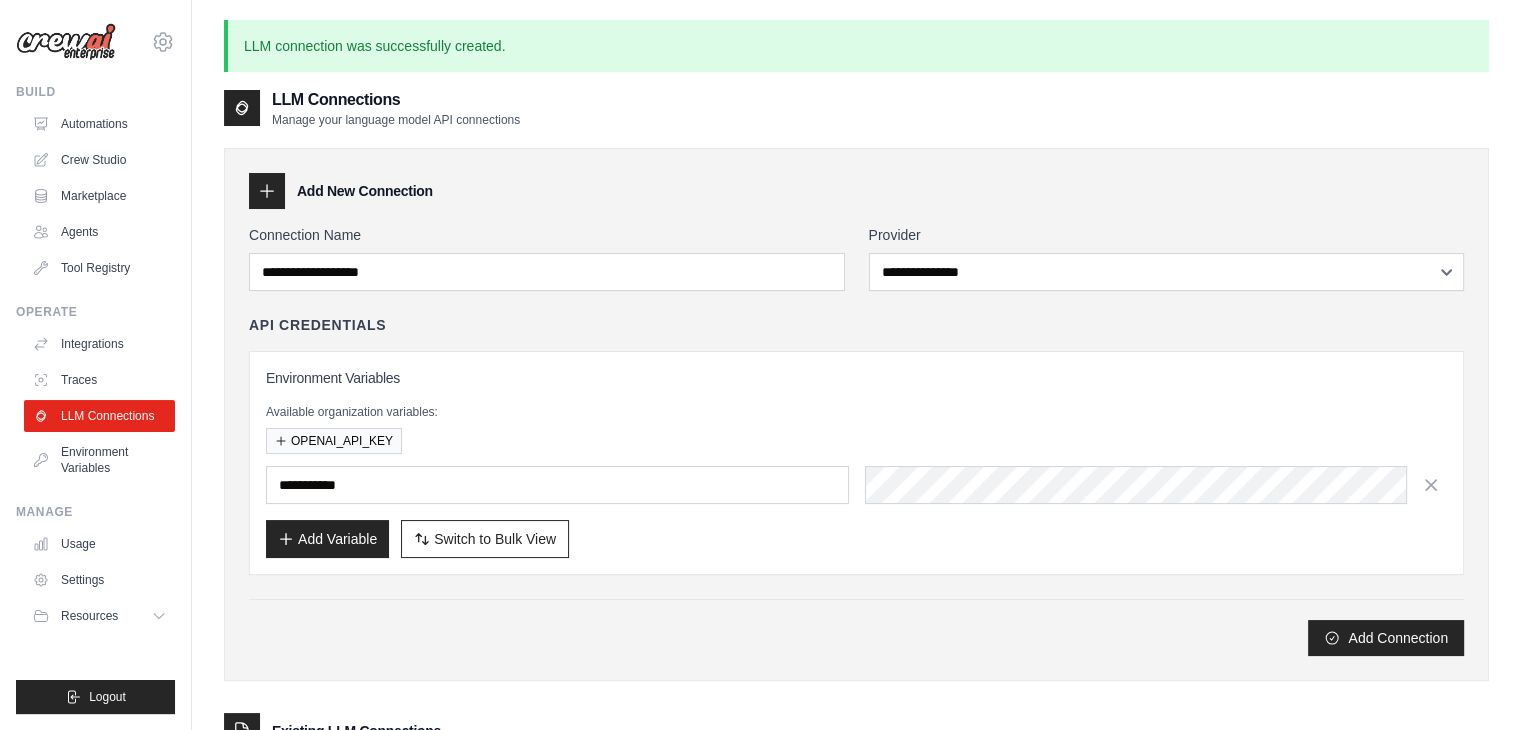 type on "**********" 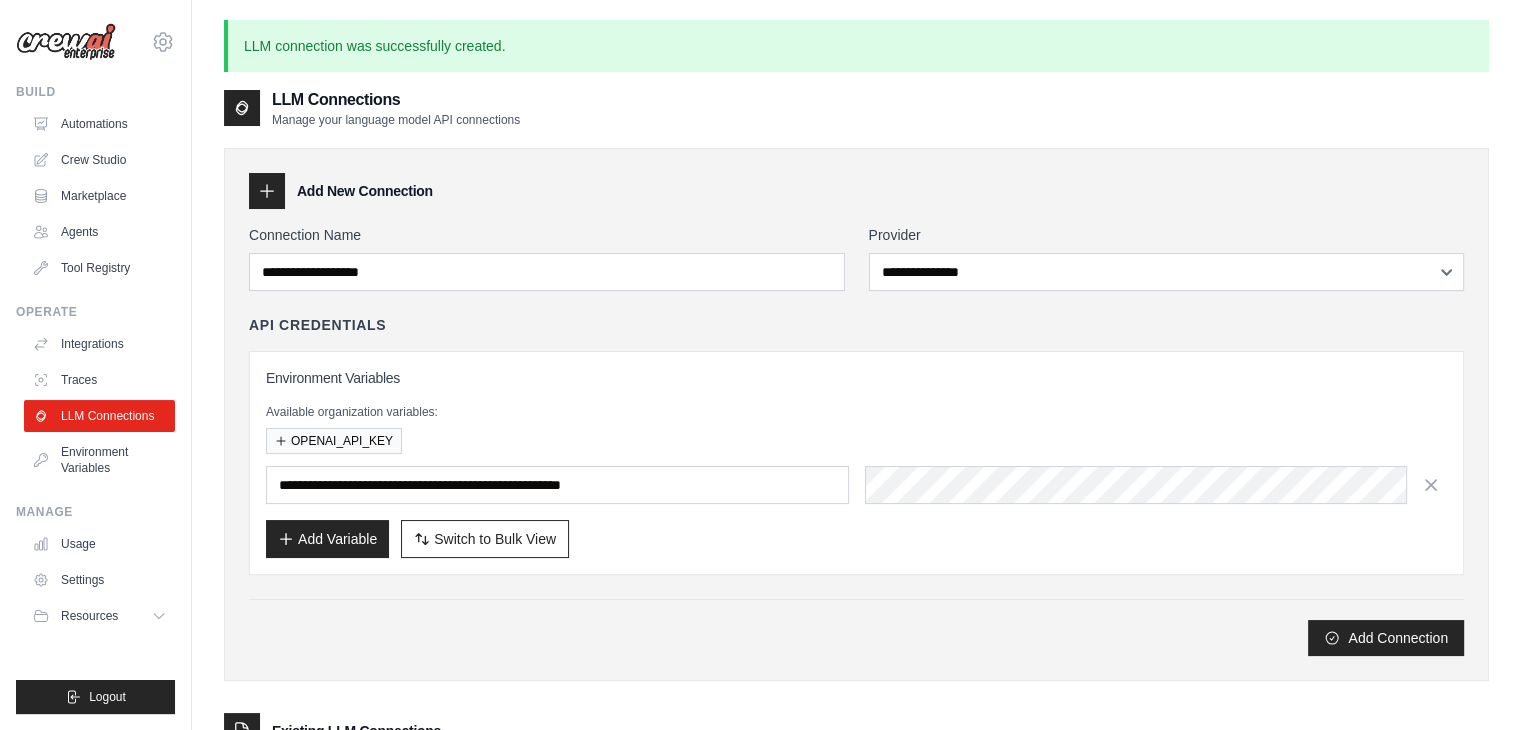 scroll, scrollTop: 179, scrollLeft: 0, axis: vertical 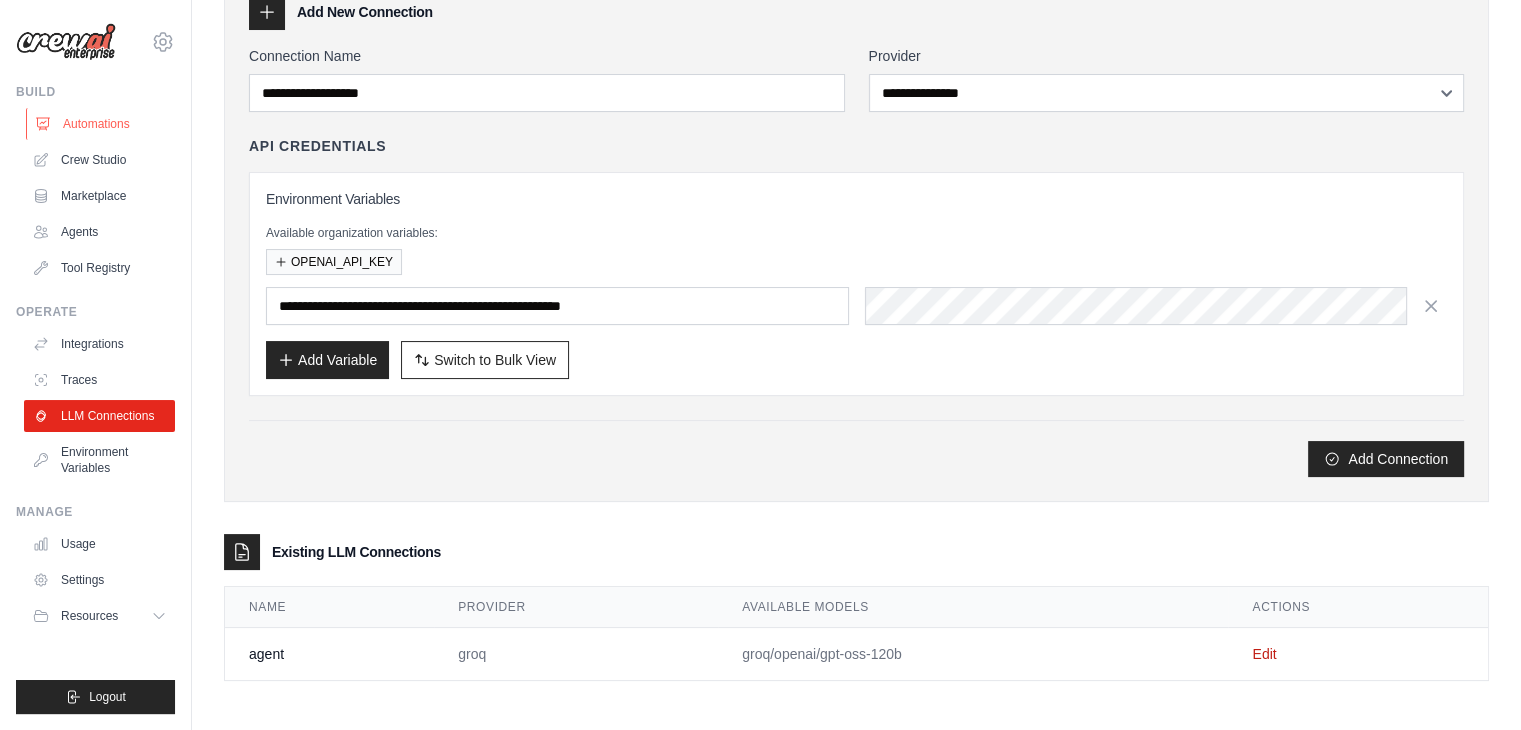 click on "Automations" at bounding box center [101, 124] 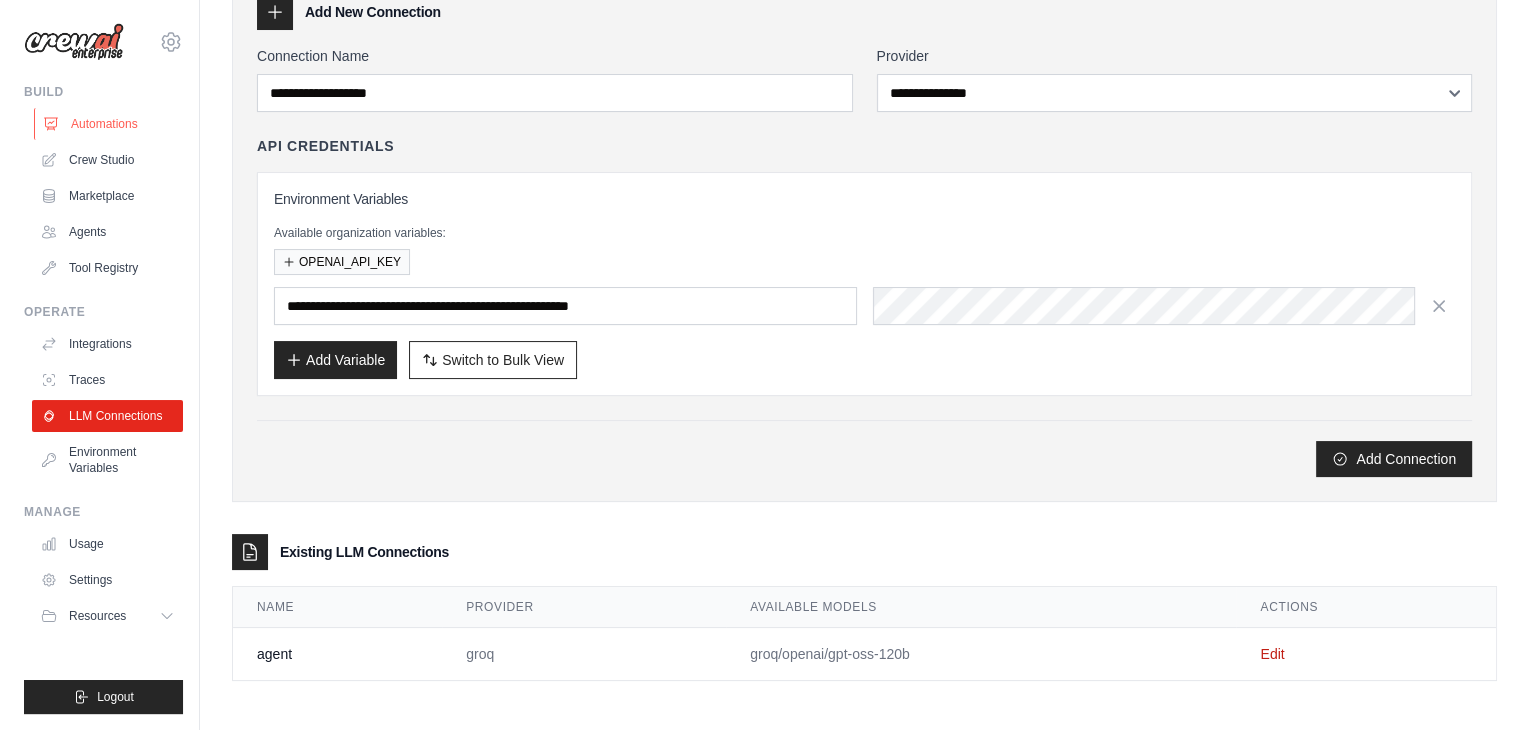 scroll, scrollTop: 0, scrollLeft: 0, axis: both 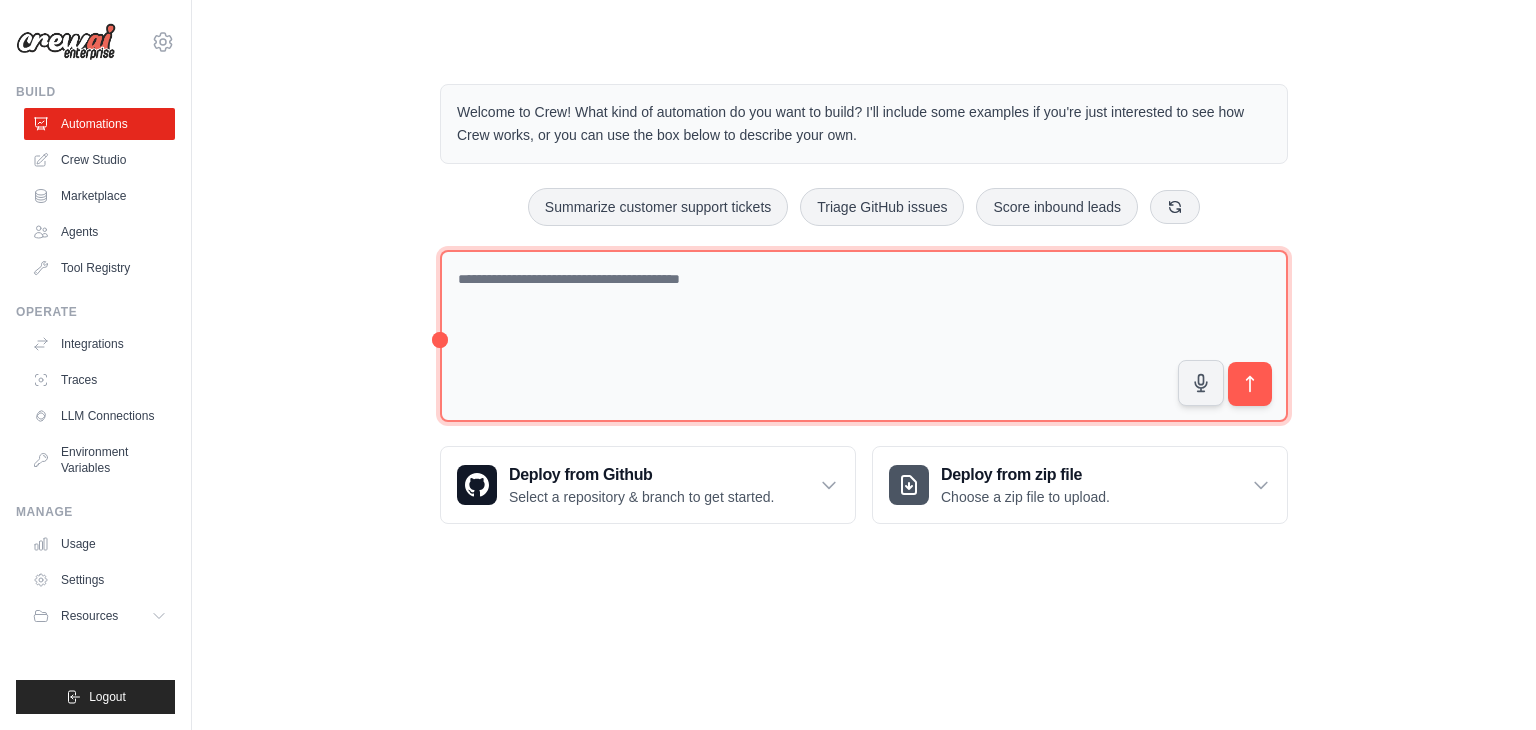 click at bounding box center [864, 336] 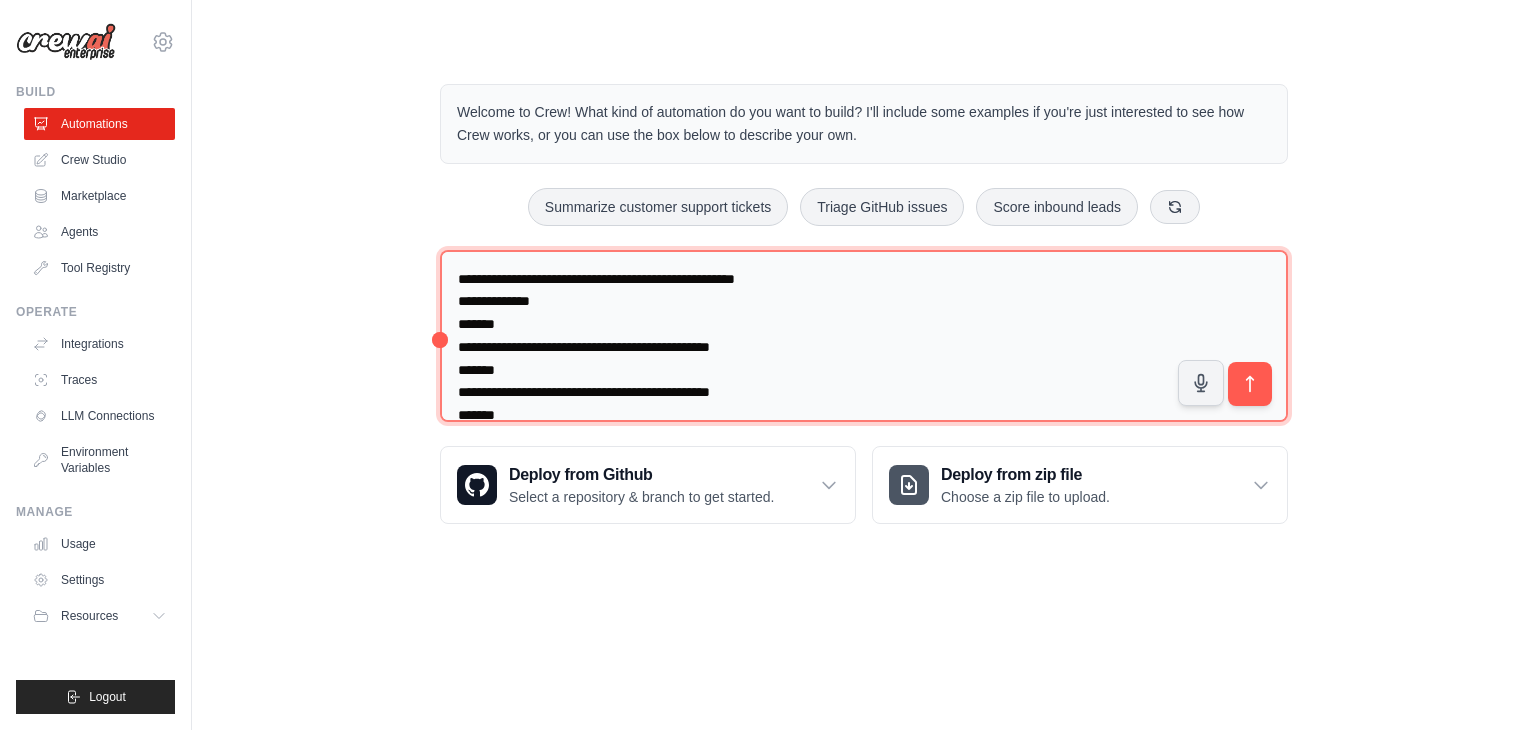 scroll, scrollTop: 49, scrollLeft: 0, axis: vertical 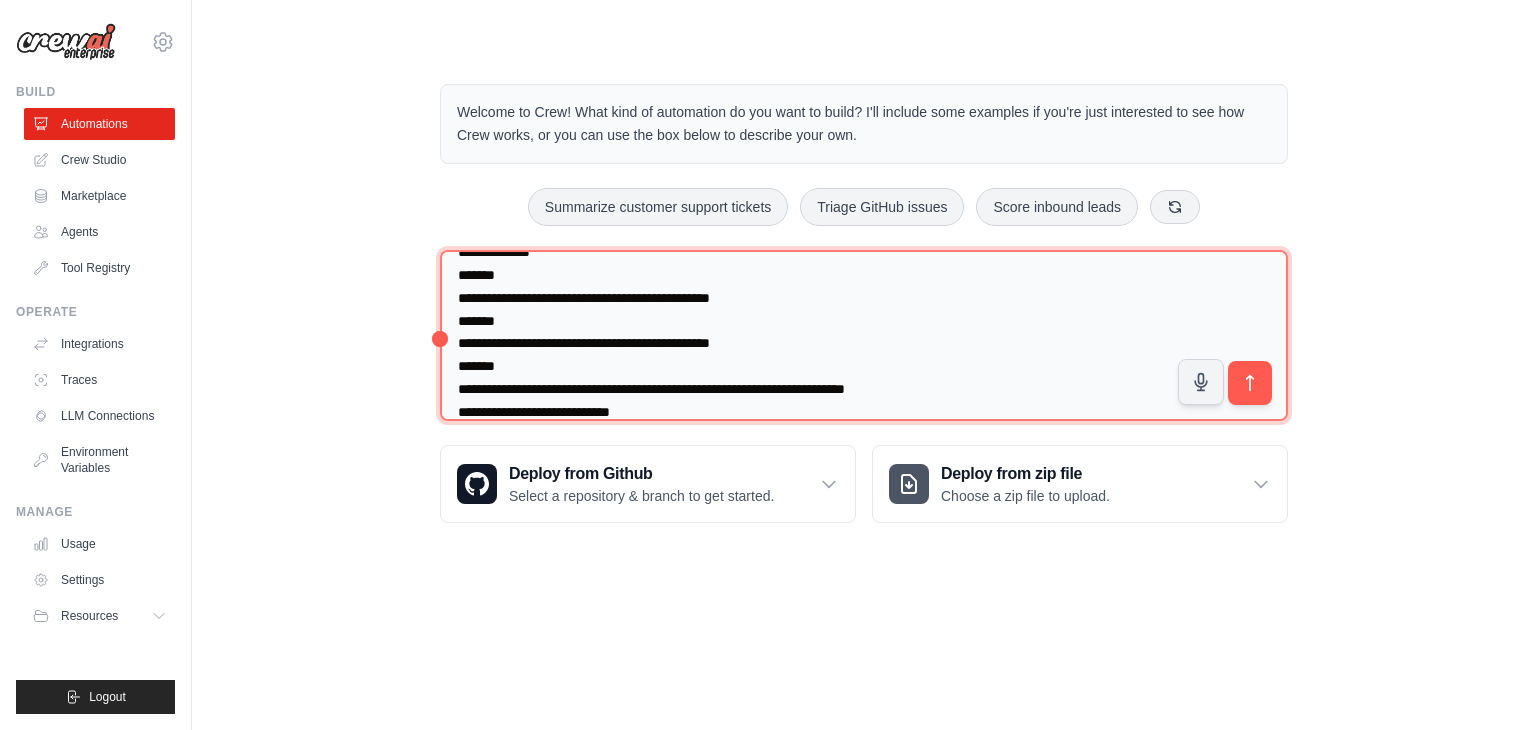 type on "**********" 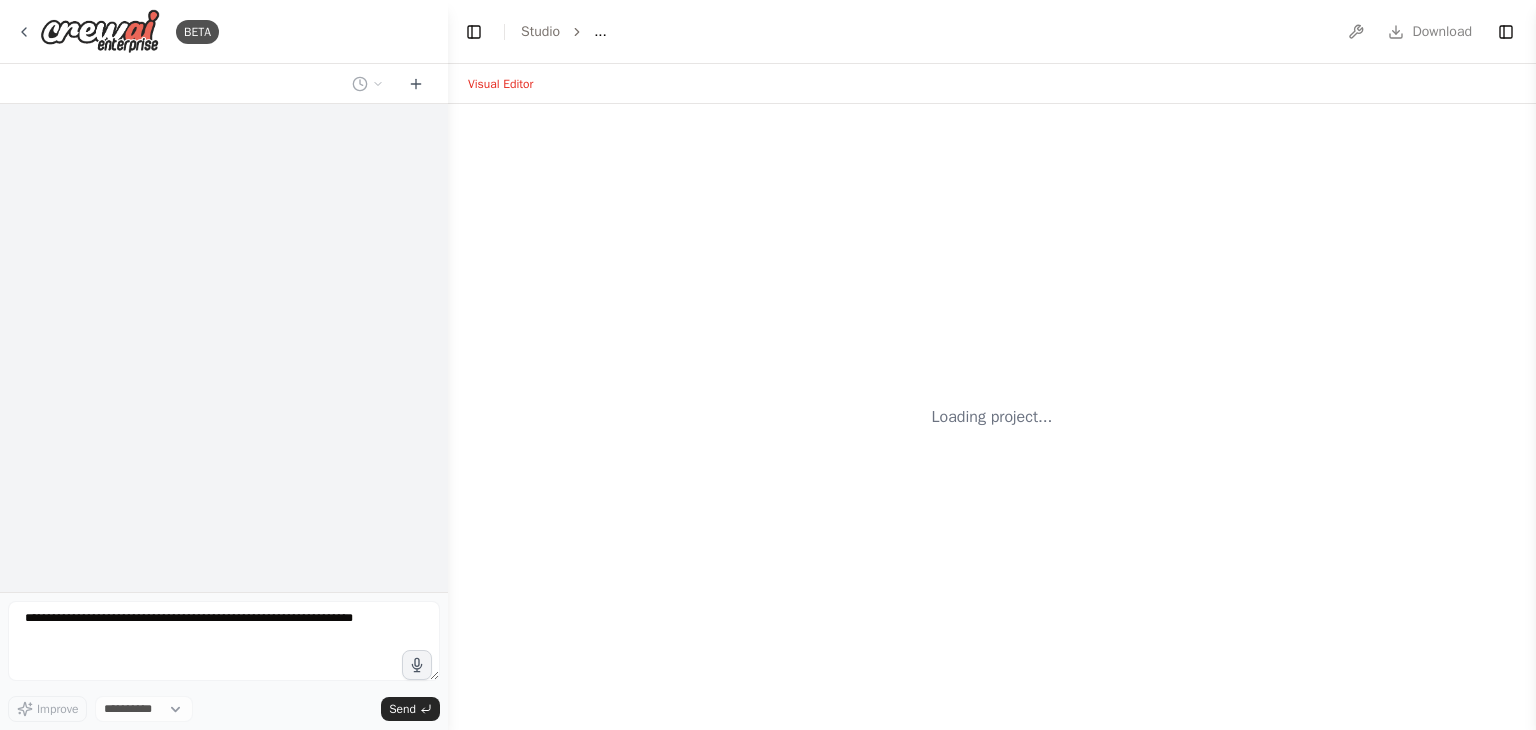scroll, scrollTop: 0, scrollLeft: 0, axis: both 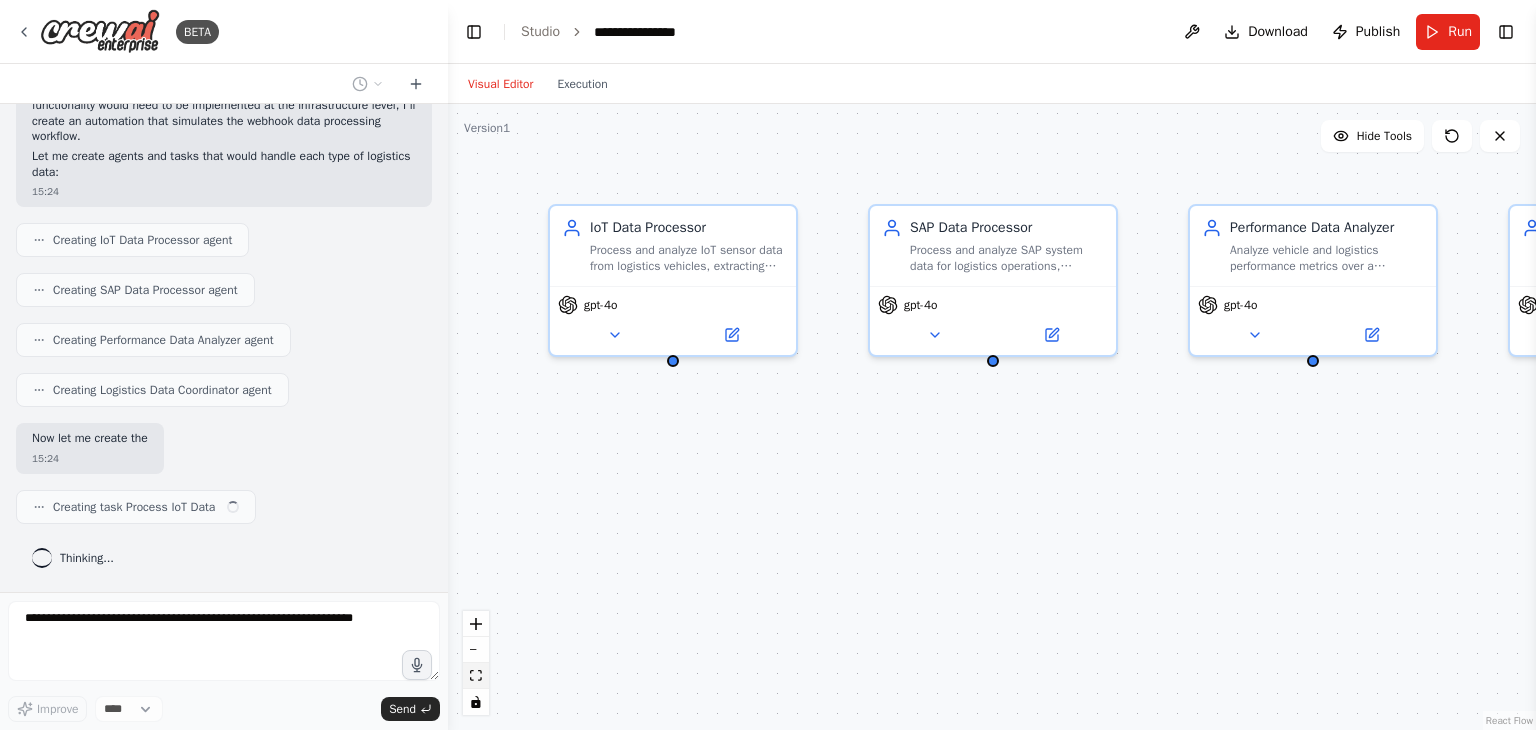 click 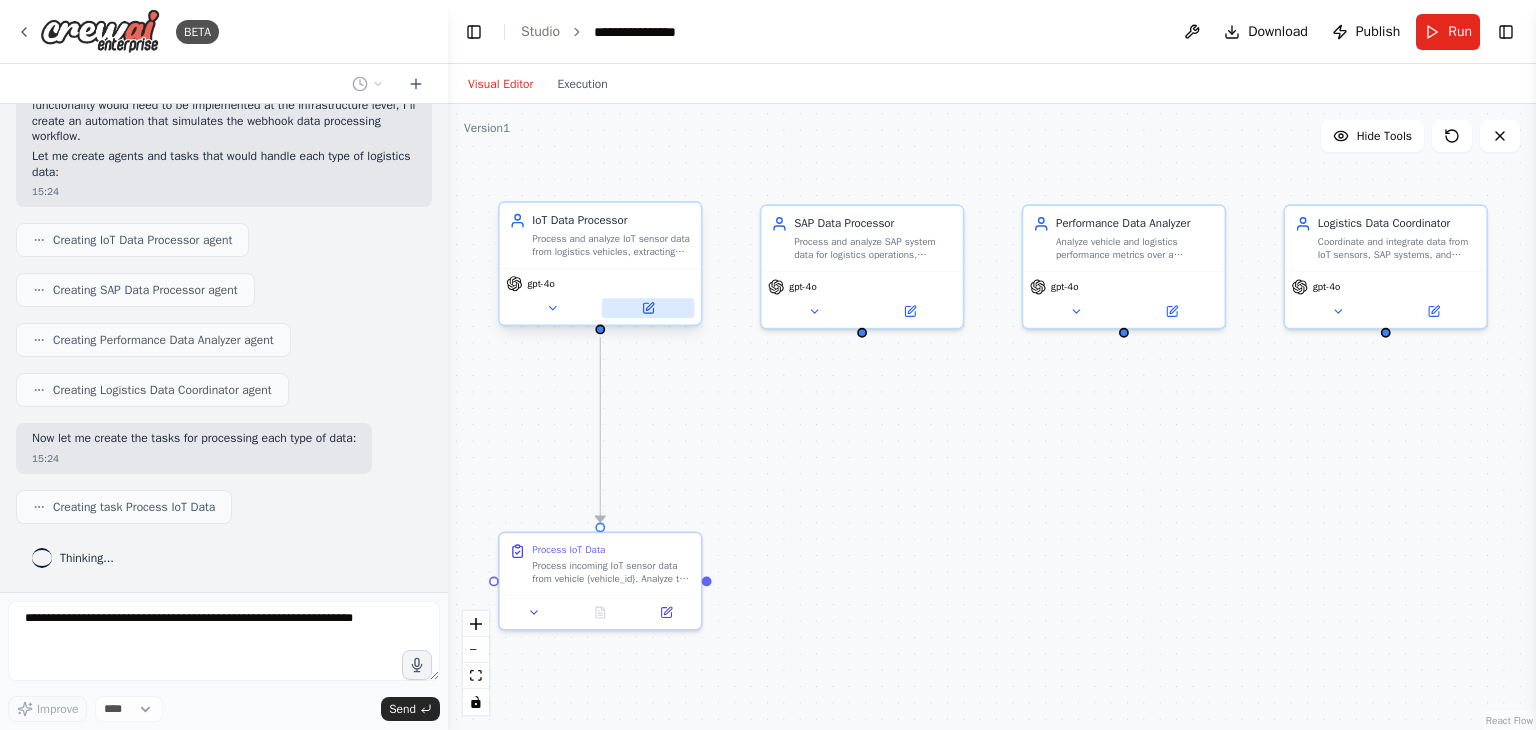 click at bounding box center (648, 308) 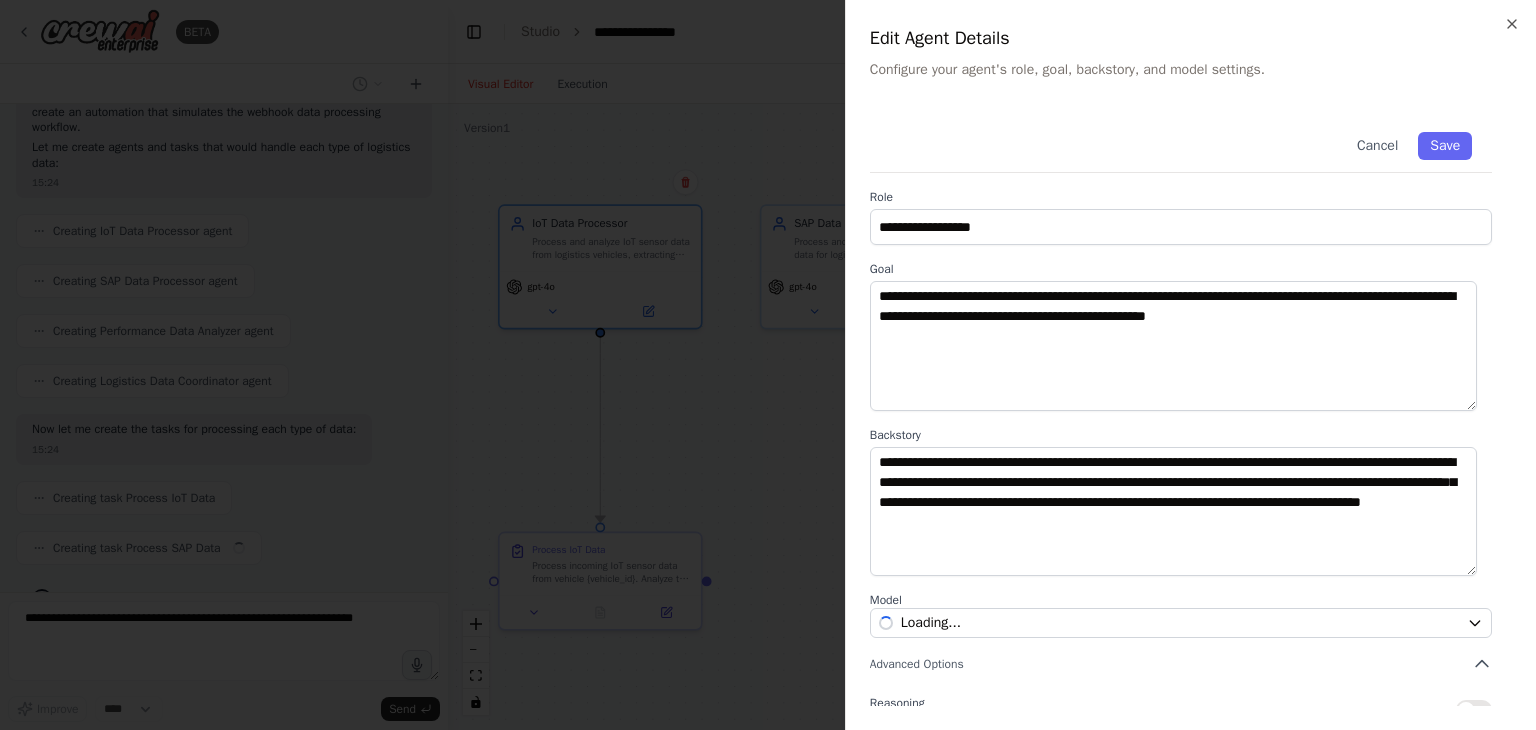 scroll, scrollTop: 1308, scrollLeft: 0, axis: vertical 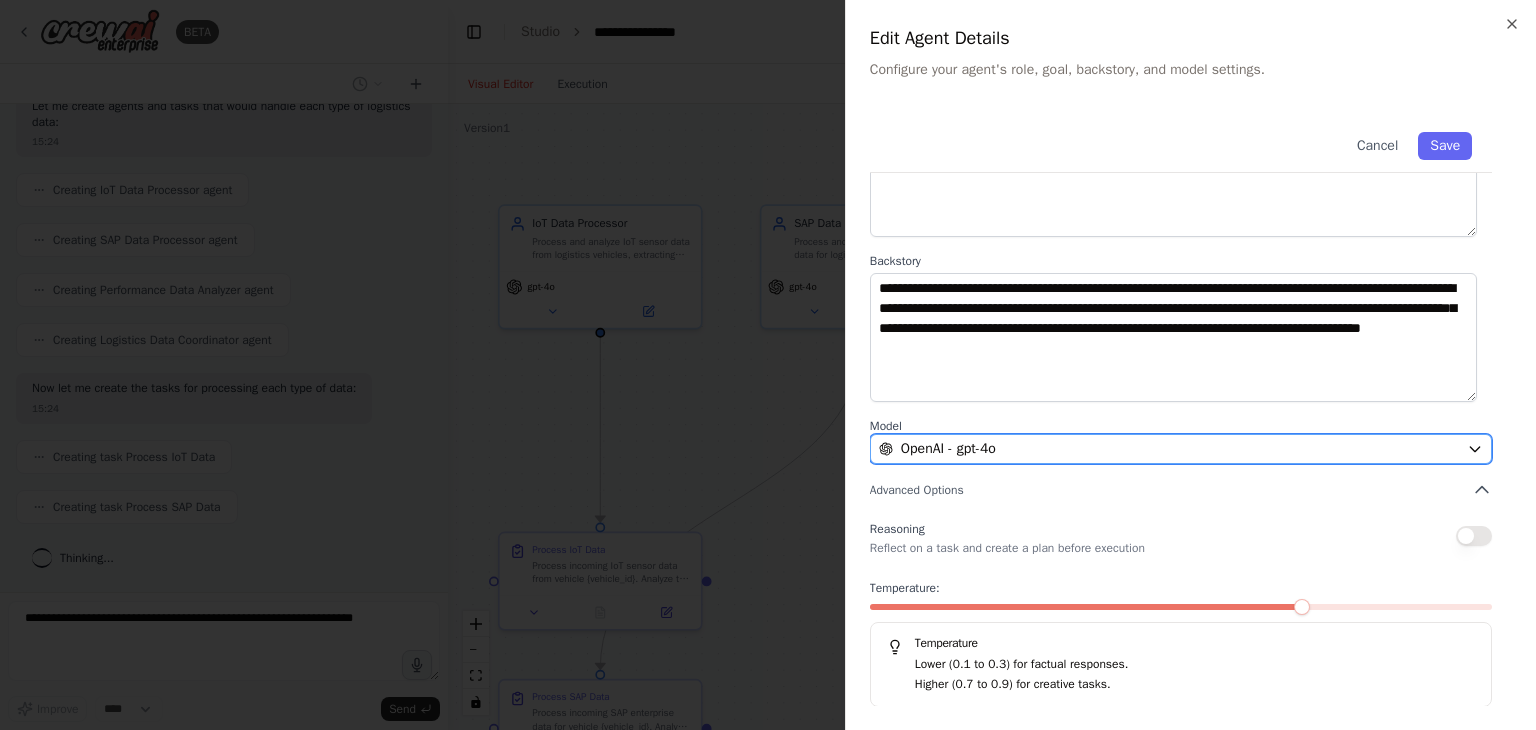 click on "OpenAI - gpt-4o" at bounding box center (1169, 449) 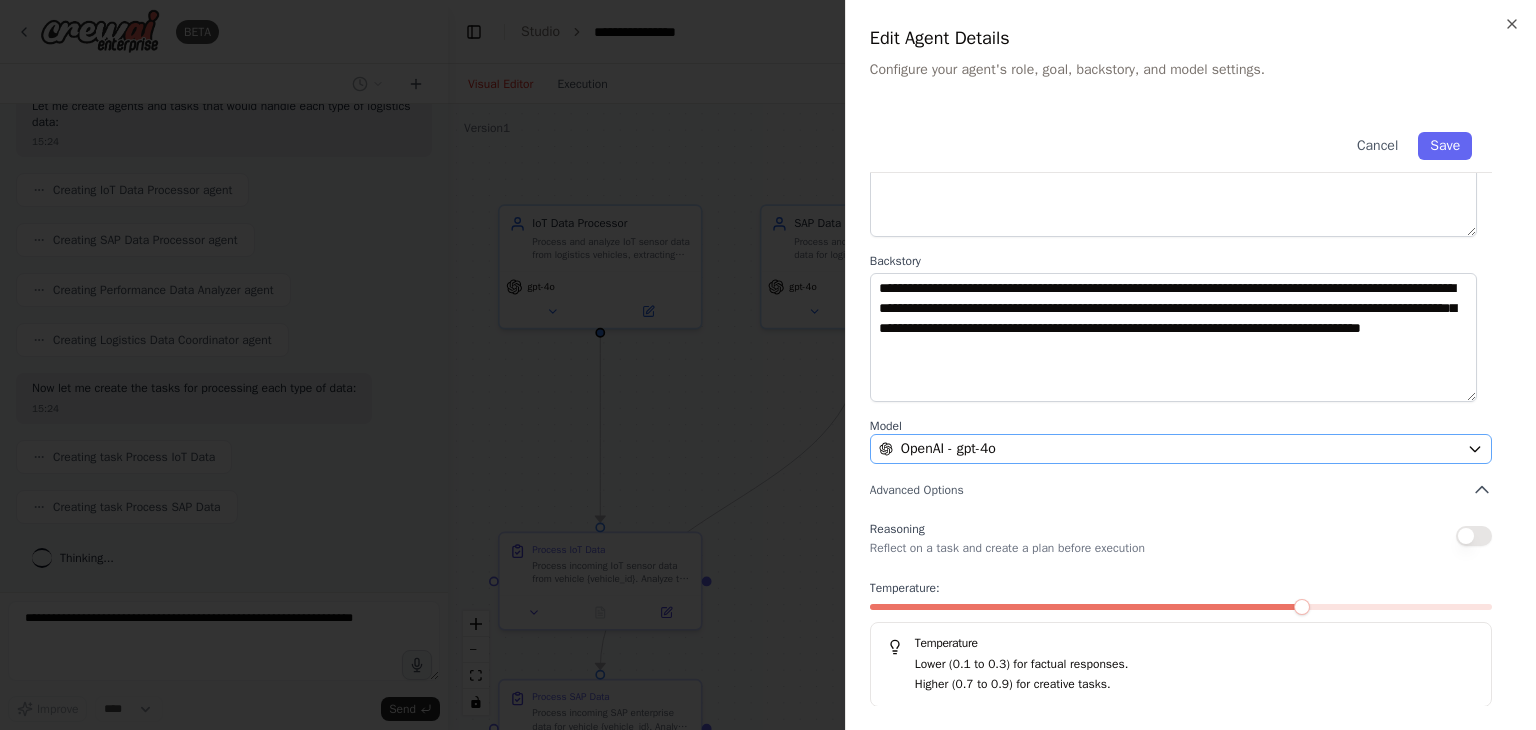 scroll, scrollTop: 0, scrollLeft: 0, axis: both 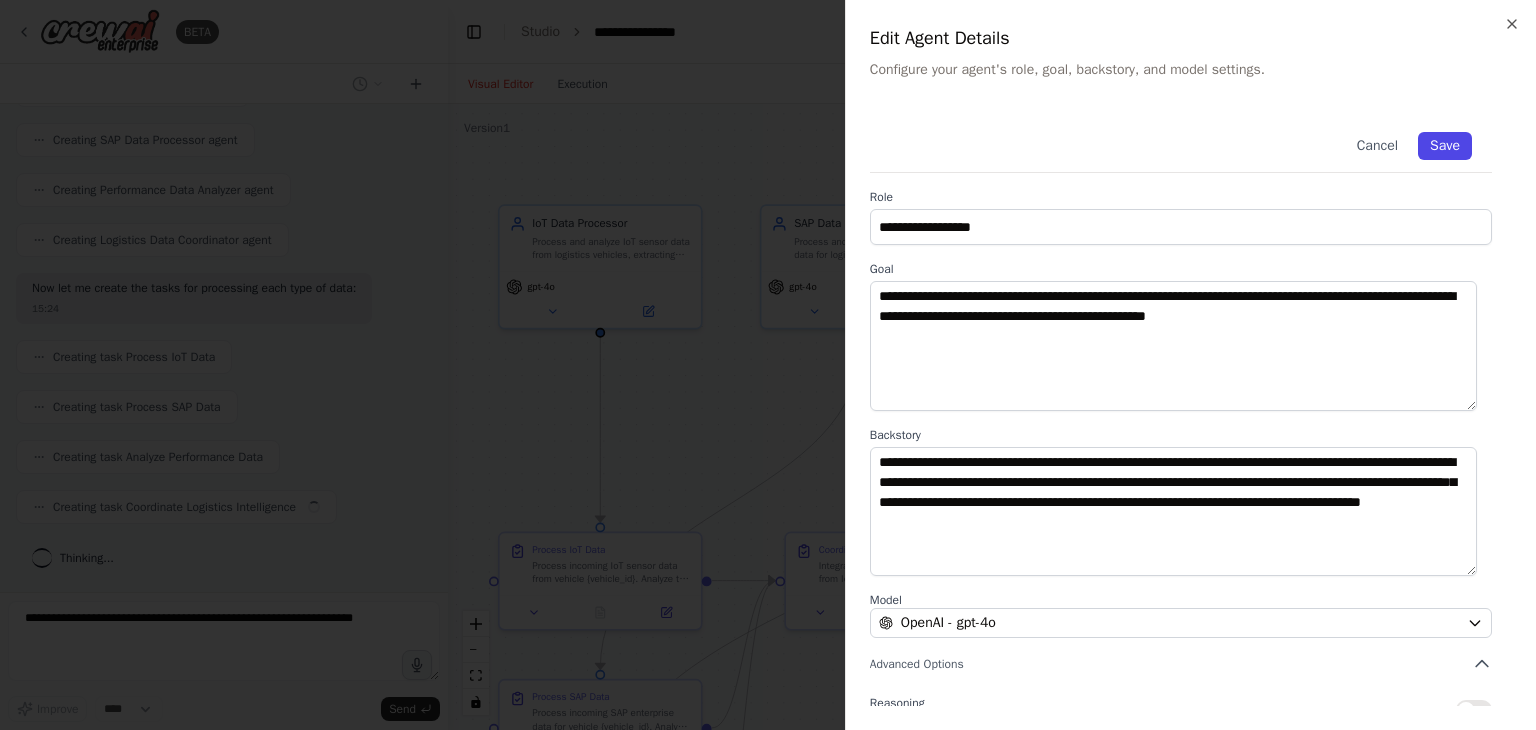 click on "Save" at bounding box center (1445, 146) 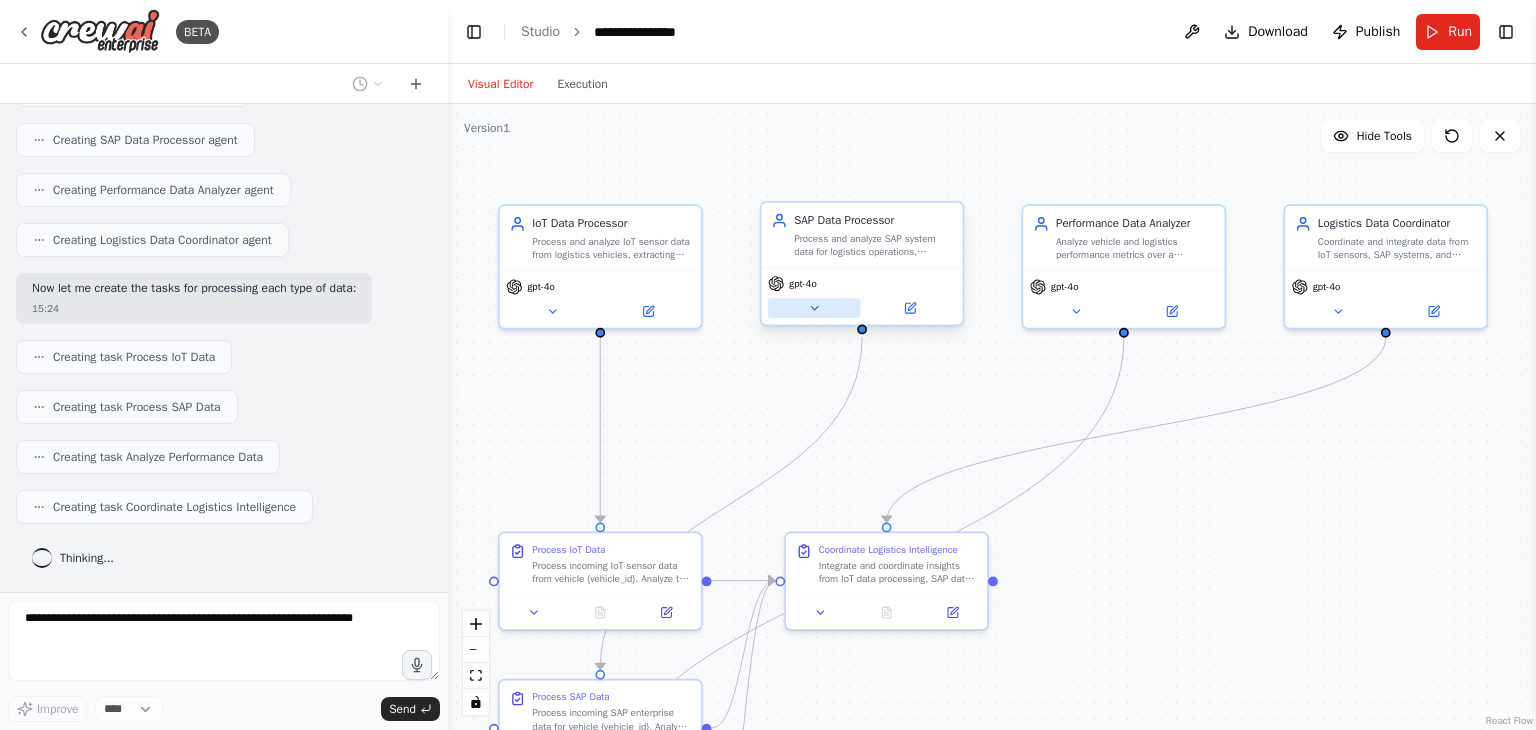 scroll, scrollTop: 1523, scrollLeft: 0, axis: vertical 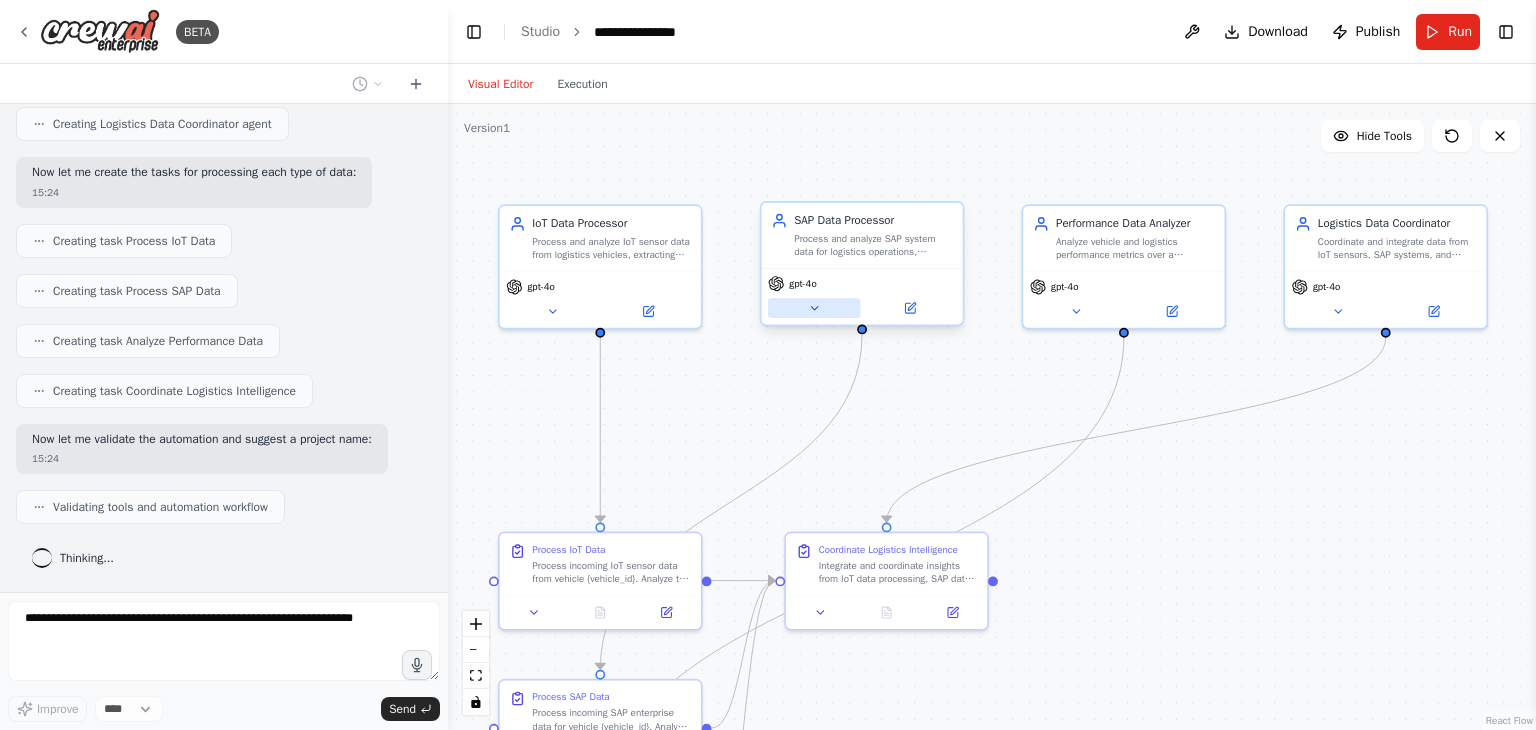 click 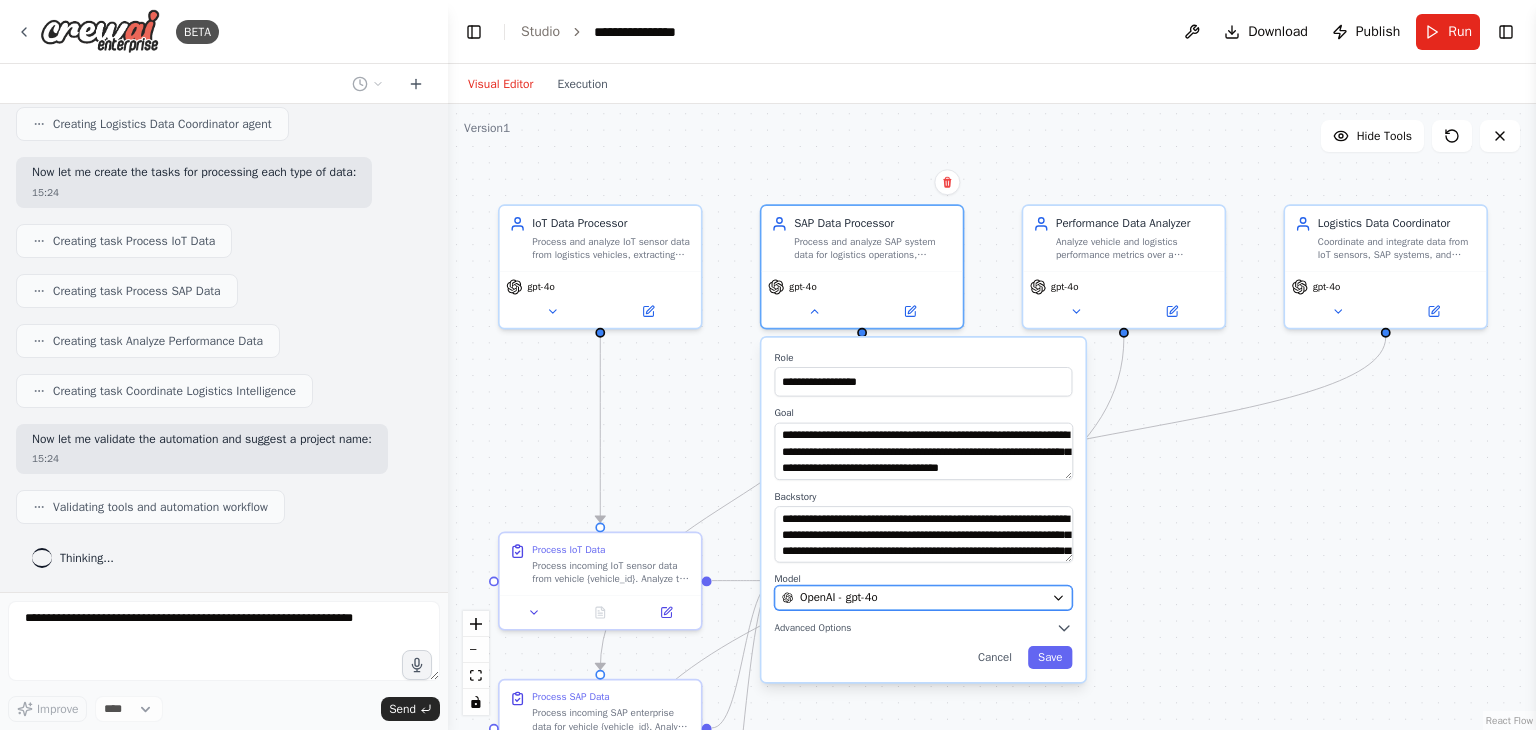 click on "OpenAI - gpt-4o" at bounding box center [924, 598] 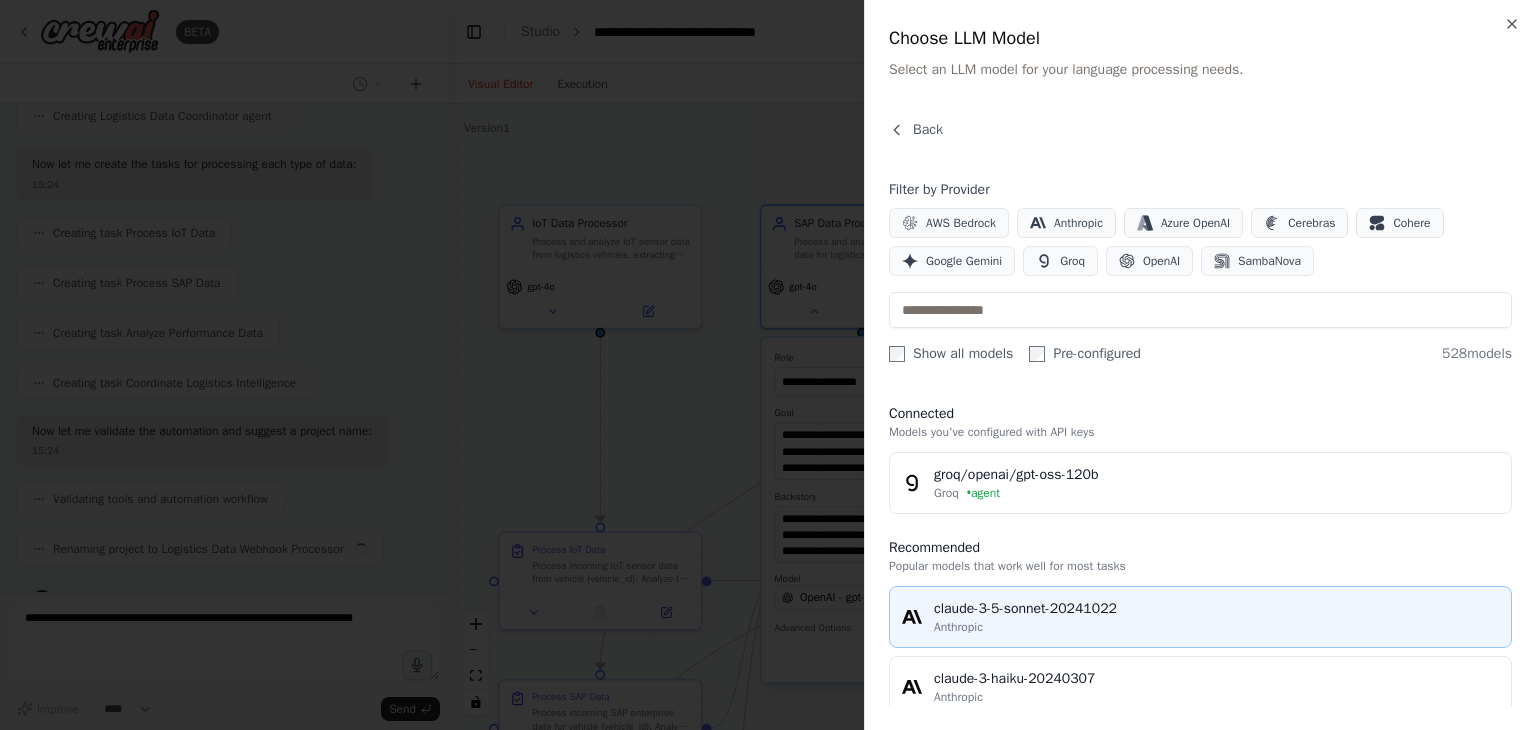 scroll, scrollTop: 1572, scrollLeft: 0, axis: vertical 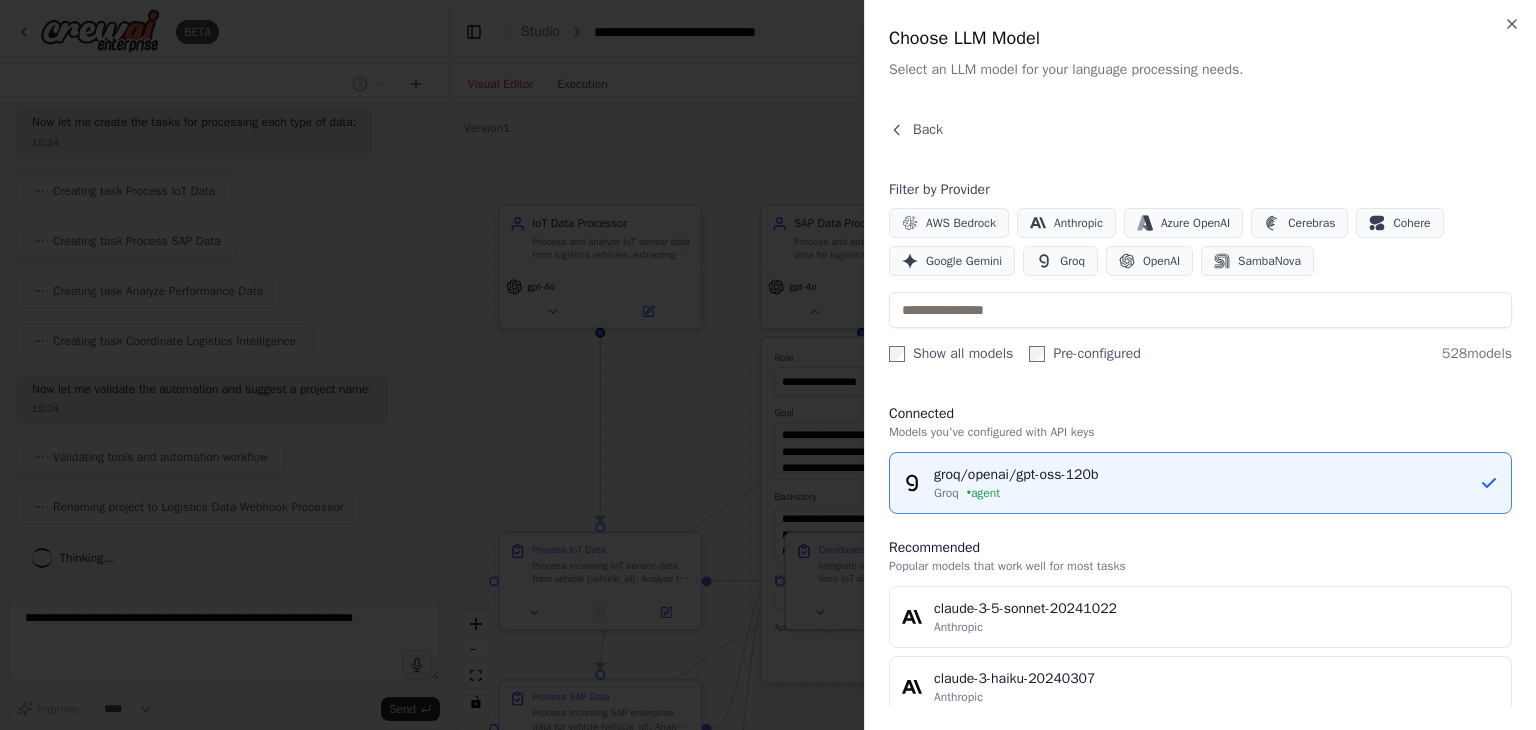 click at bounding box center [768, 365] 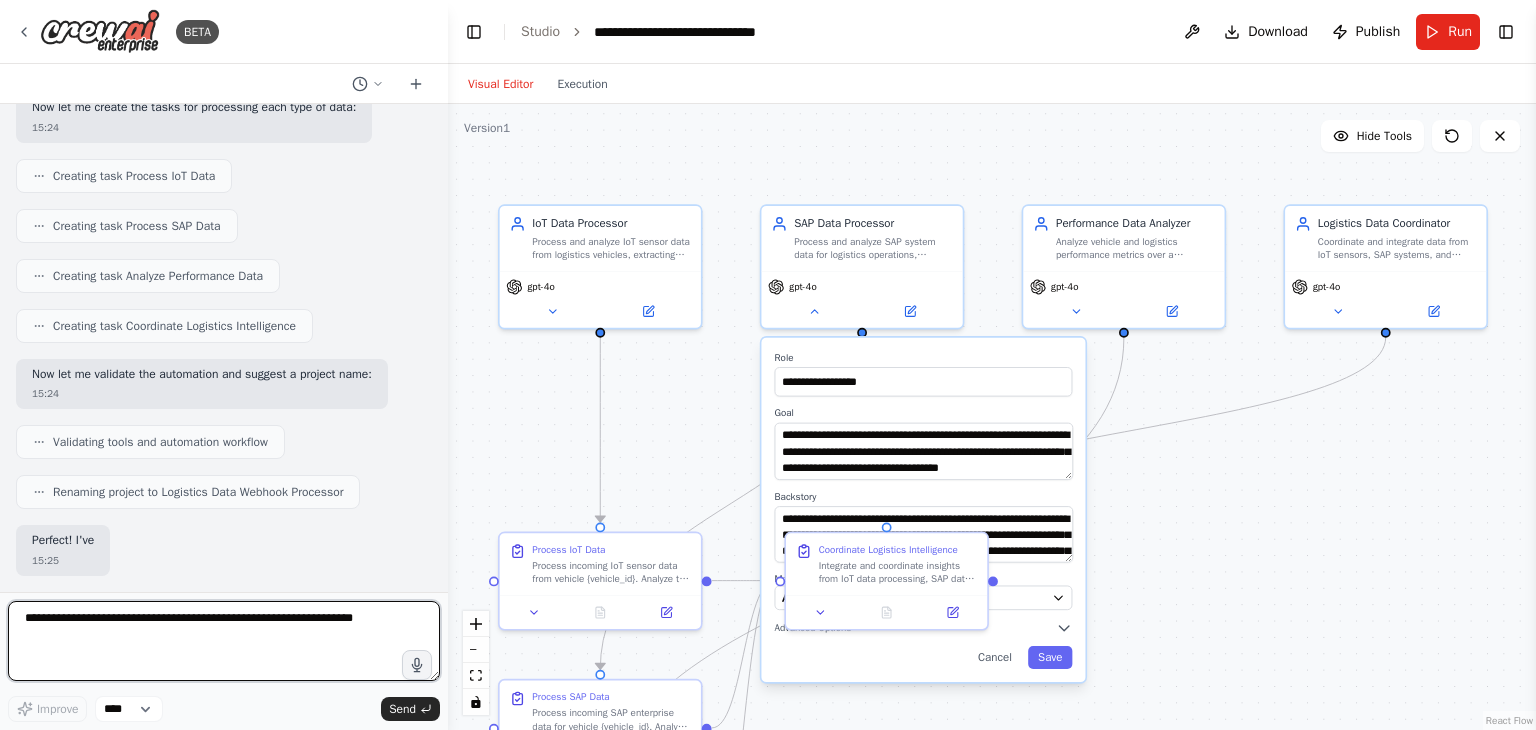 click on "Save" at bounding box center [1050, 657] 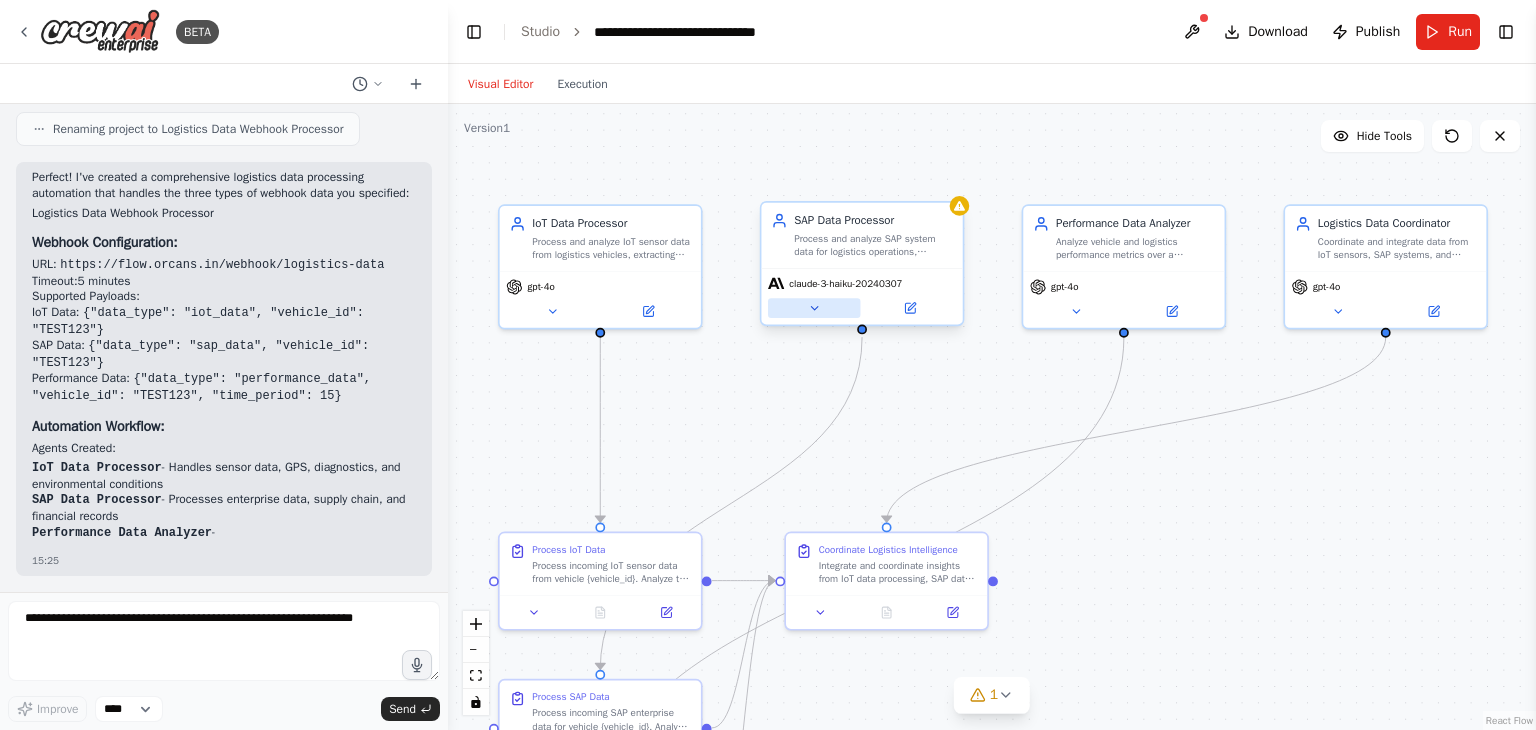 click 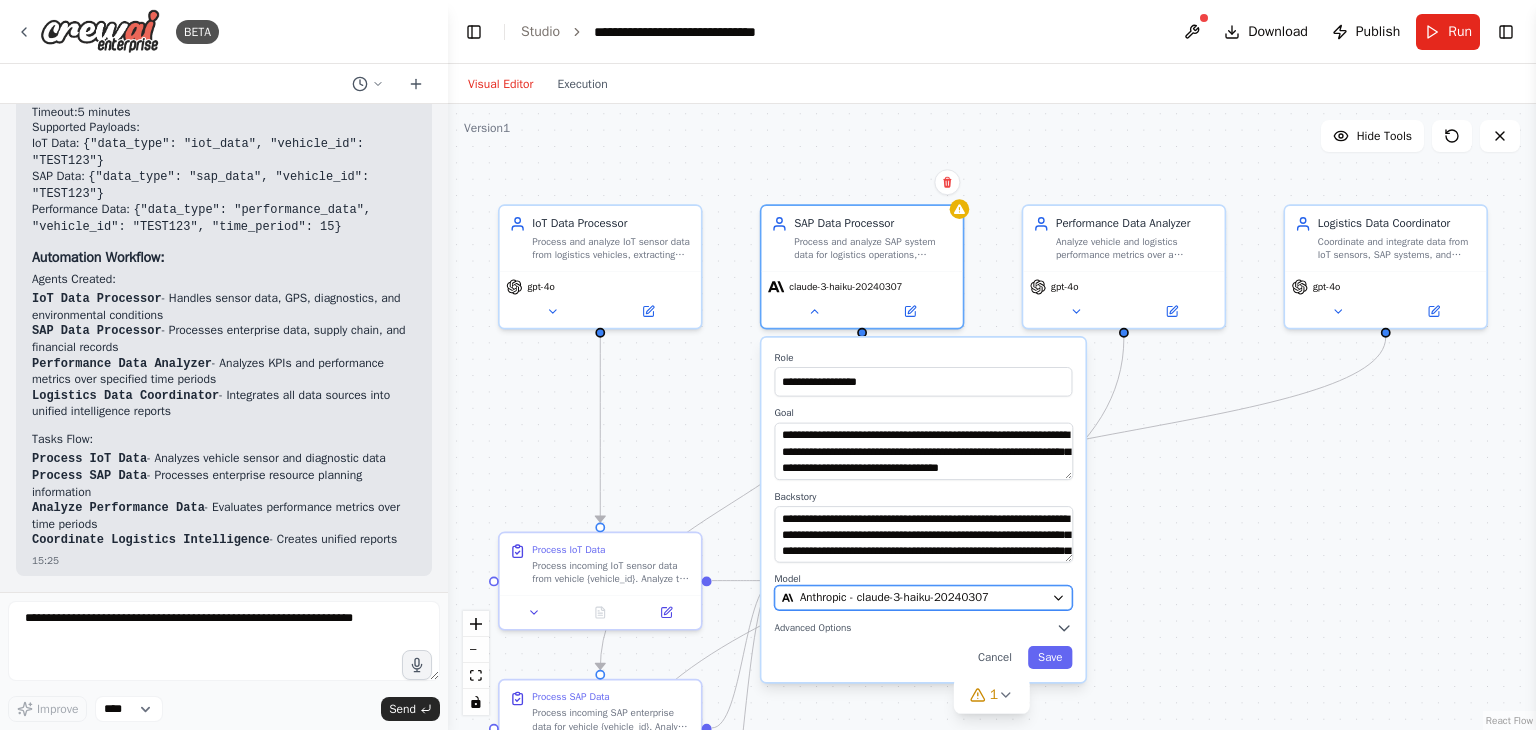 scroll, scrollTop: 2148, scrollLeft: 0, axis: vertical 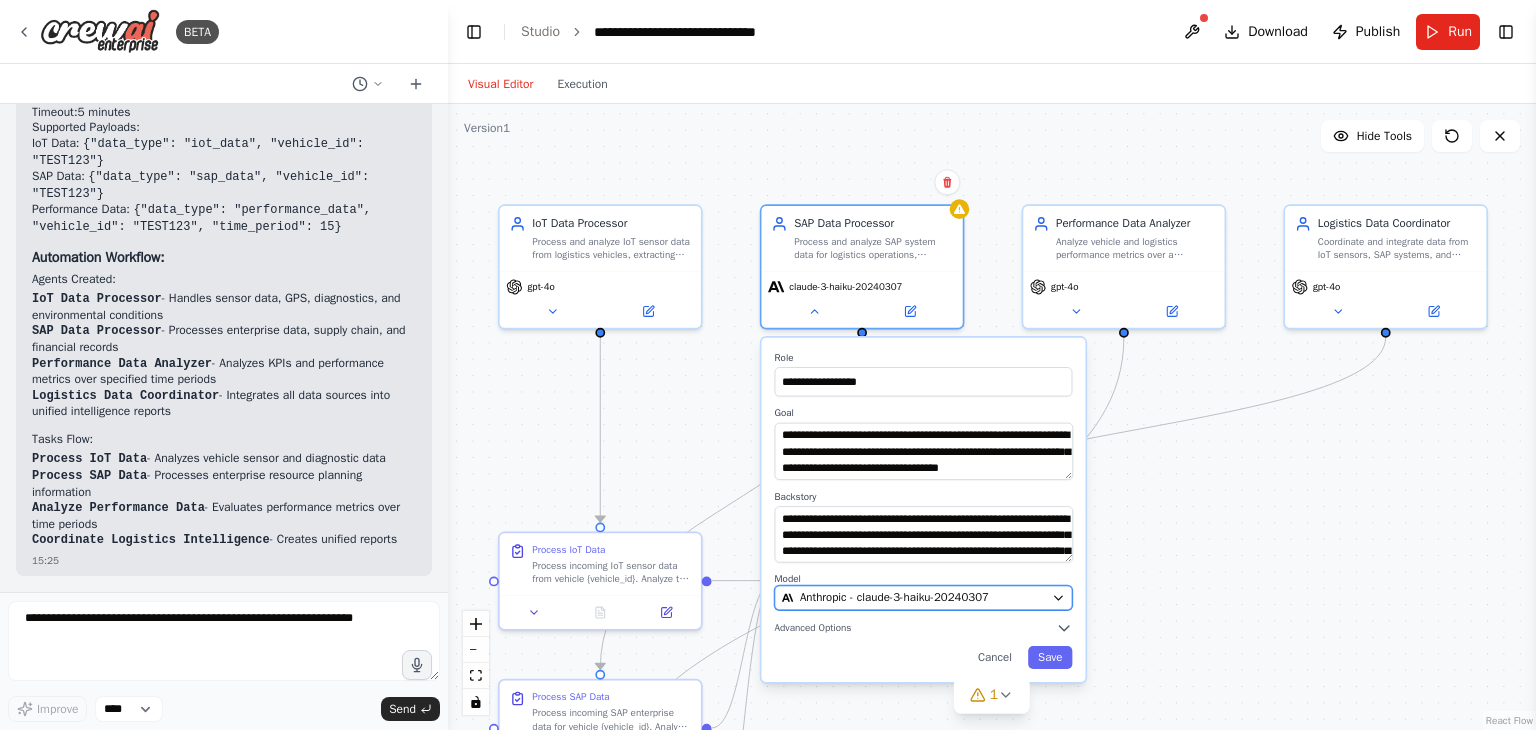 click on "Anthropic - claude-3-haiku-20240307" at bounding box center [894, 598] 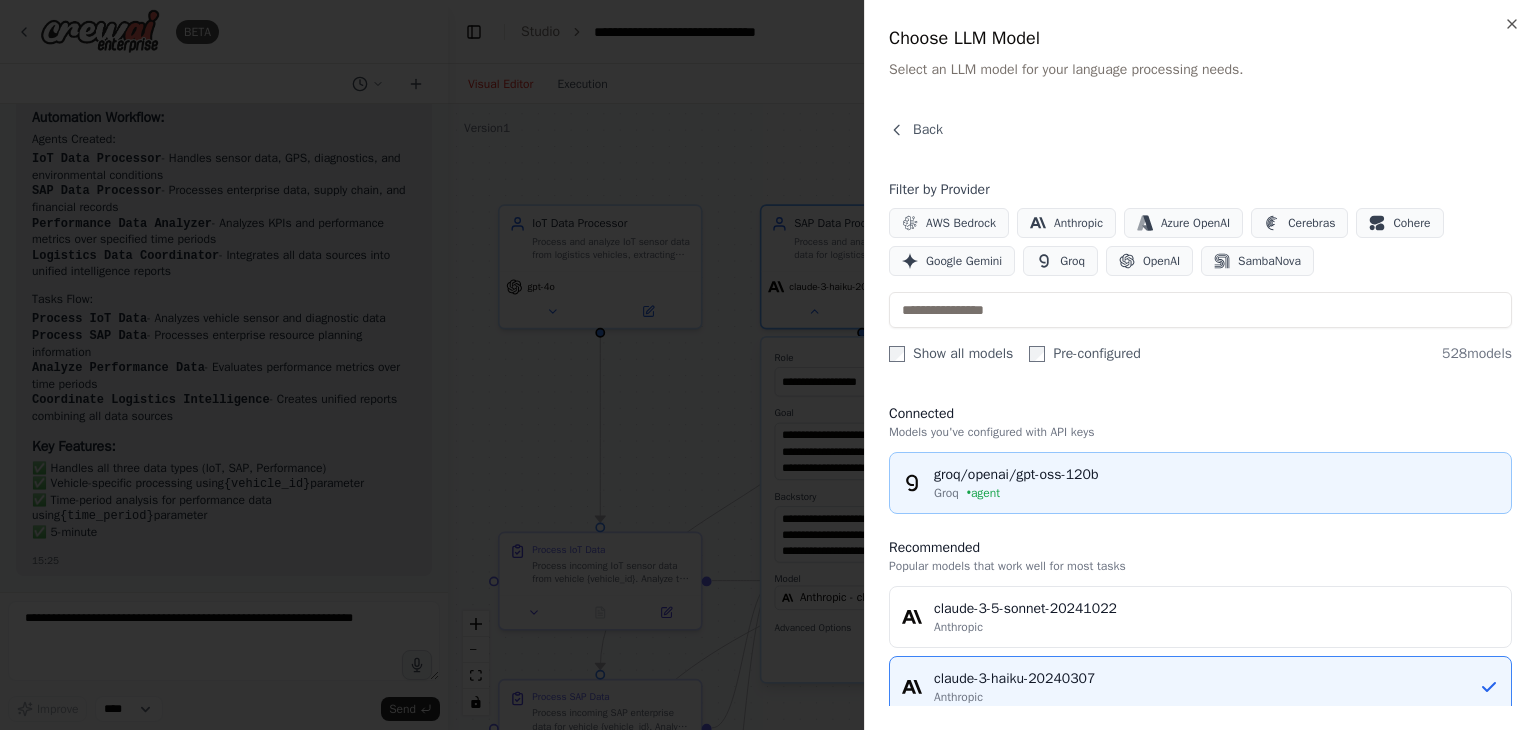 scroll, scrollTop: 2287, scrollLeft: 0, axis: vertical 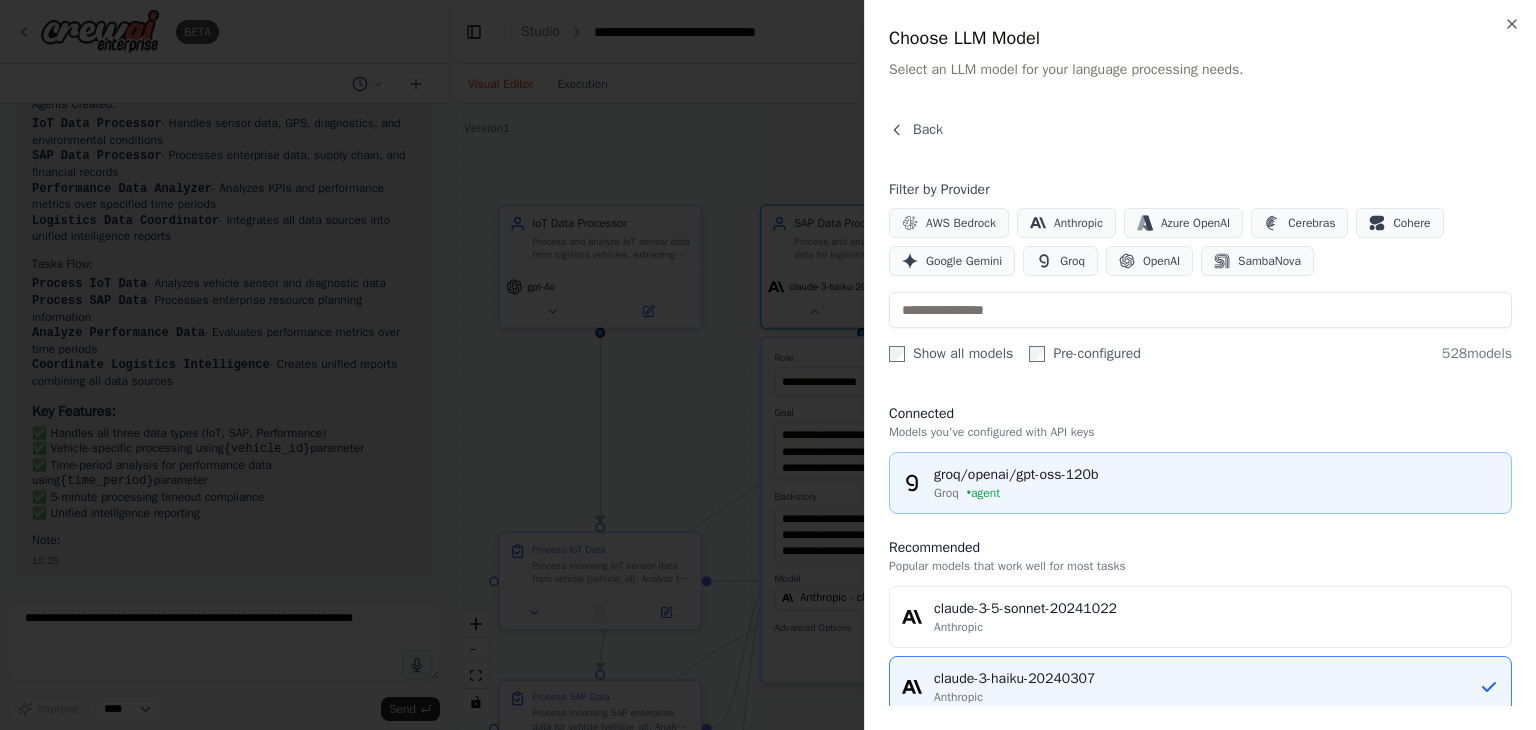 click on "•  agent" at bounding box center [983, 493] 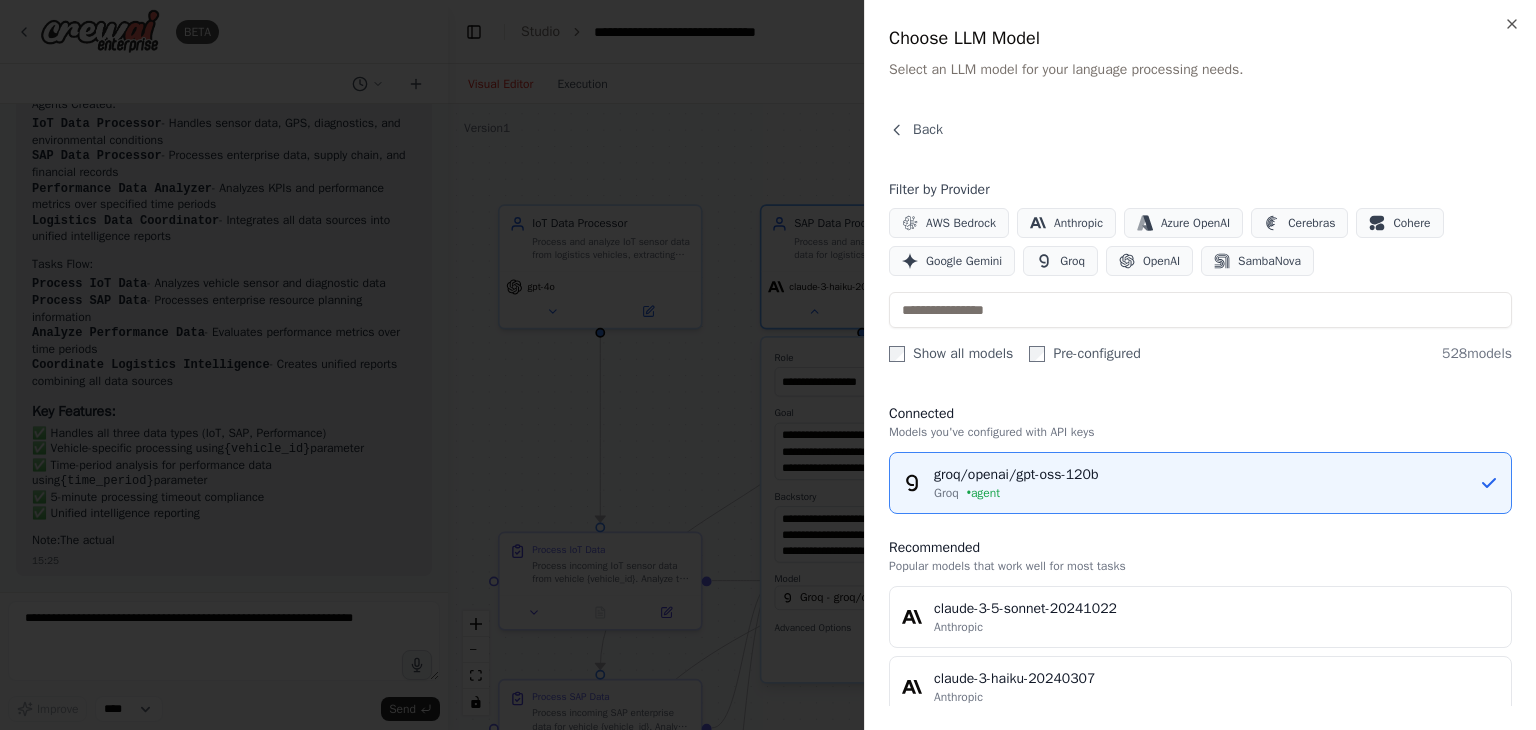 scroll, scrollTop: 2306, scrollLeft: 0, axis: vertical 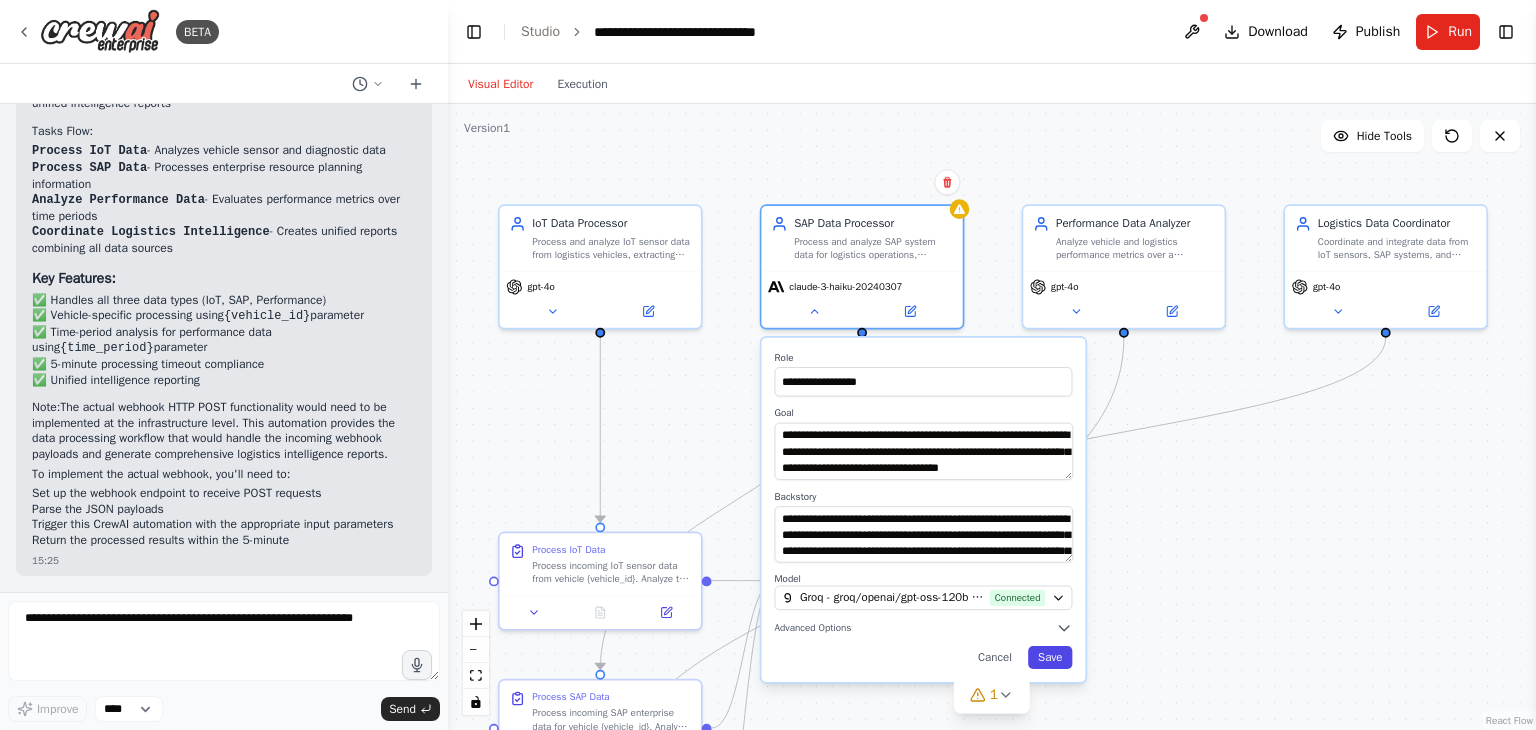 click on "Save" at bounding box center [1050, 657] 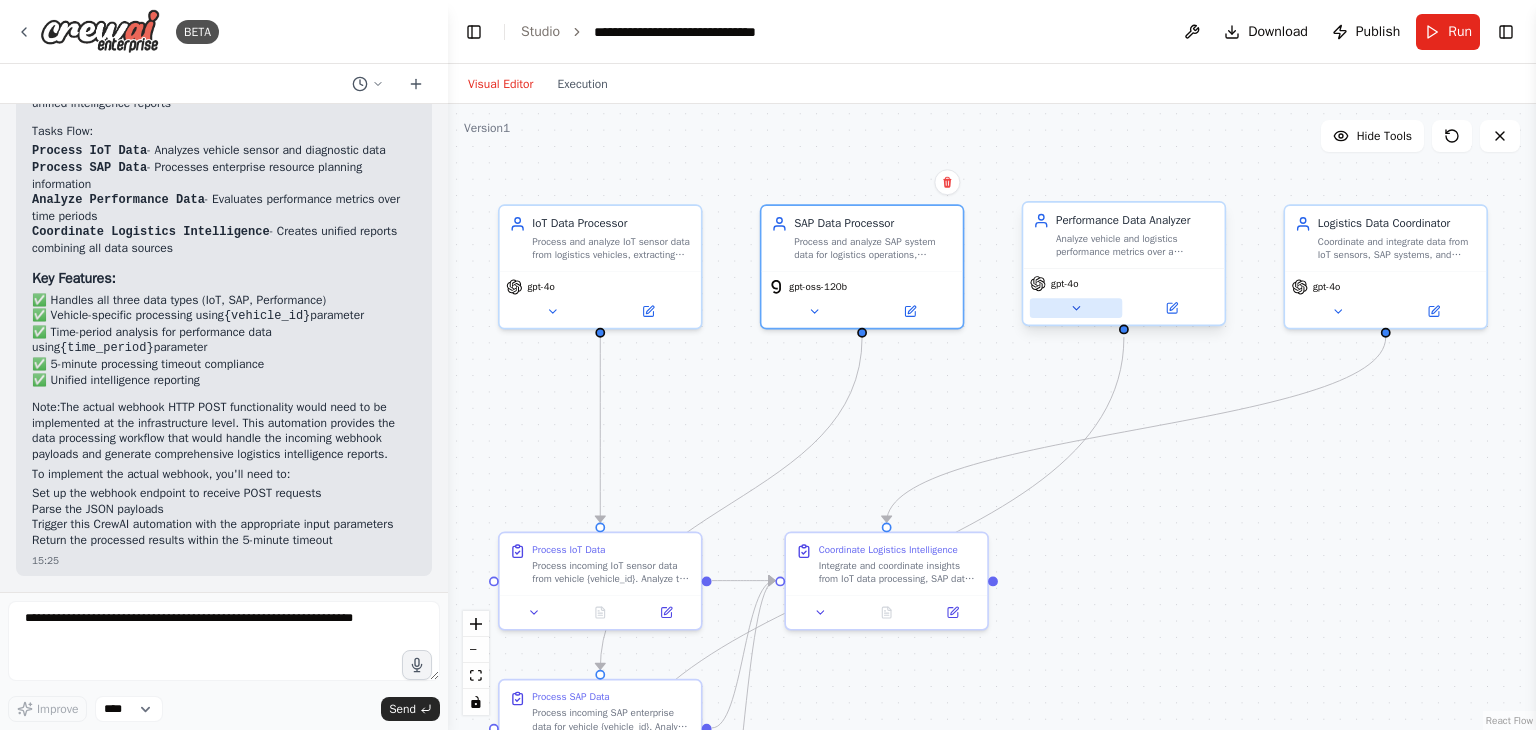 click at bounding box center [1076, 308] 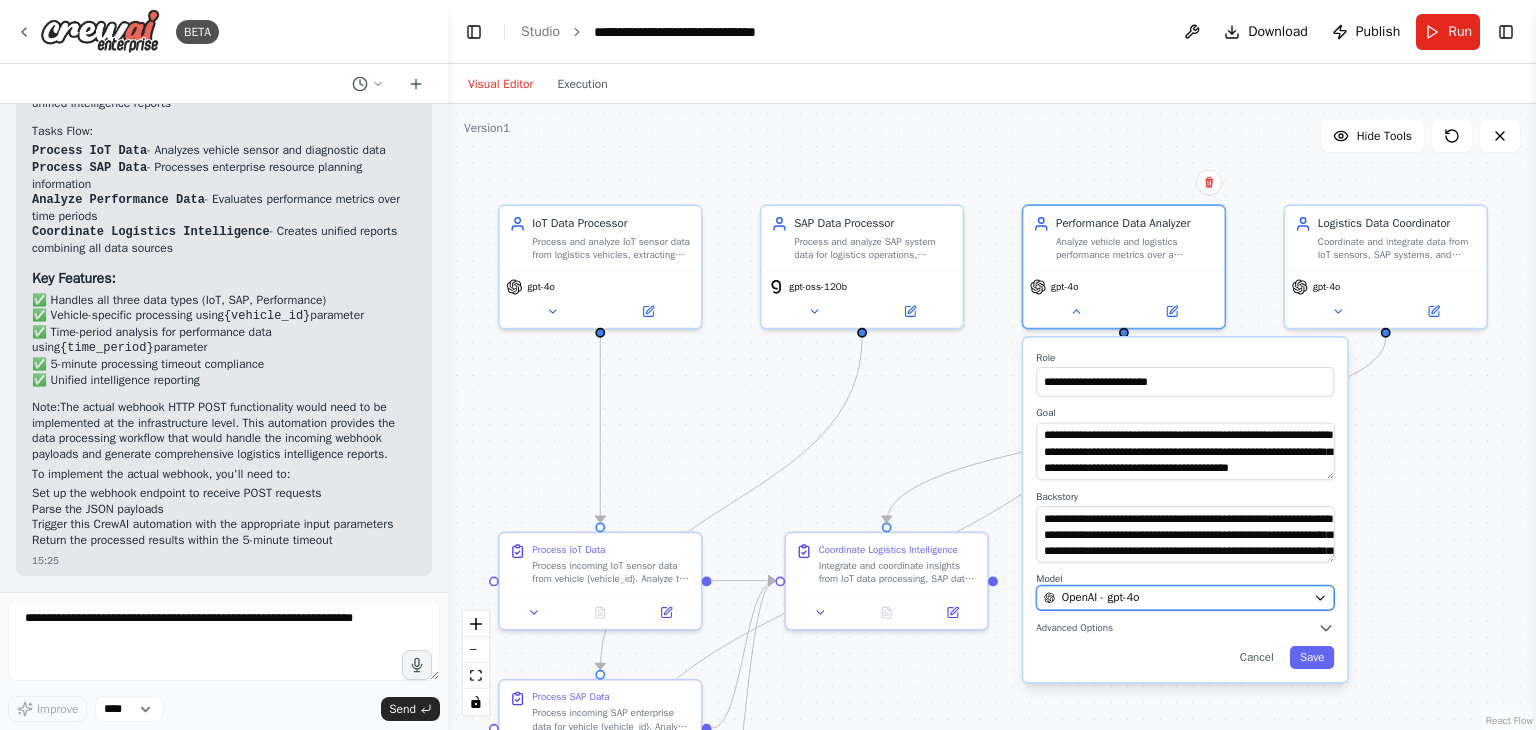 click on "OpenAI - gpt-4o" at bounding box center [1175, 598] 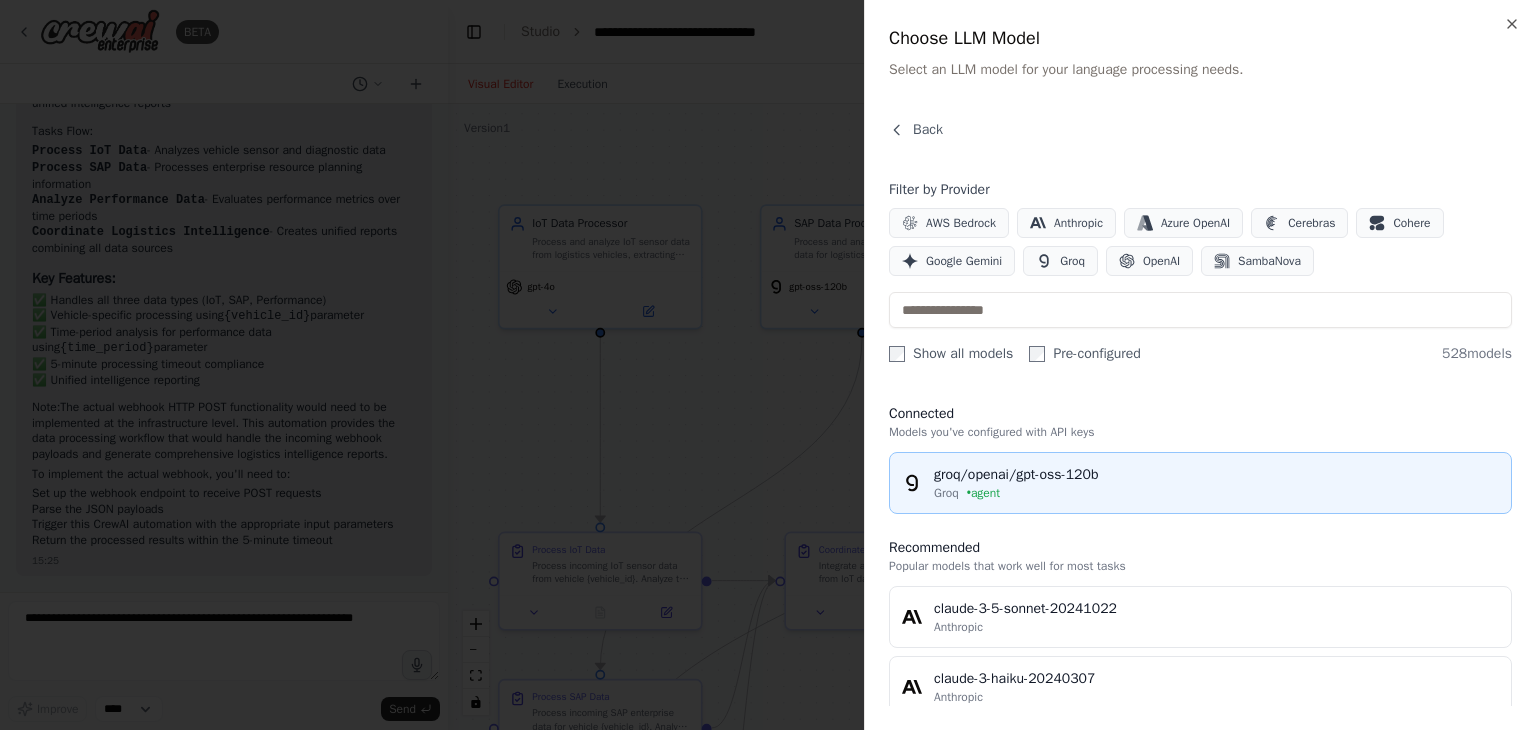 click on "Groq •  agent" at bounding box center [1216, 493] 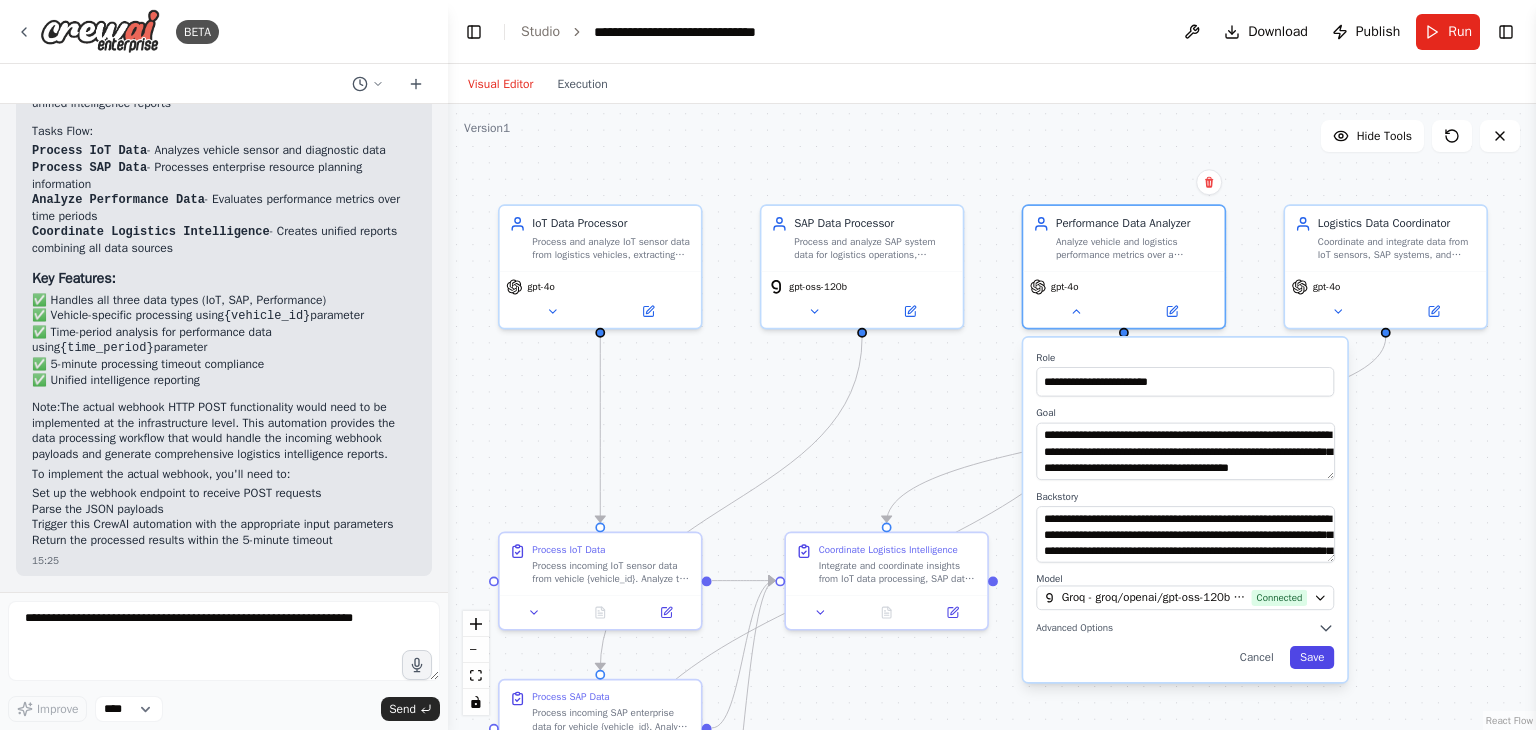 click on "Save" at bounding box center [1312, 657] 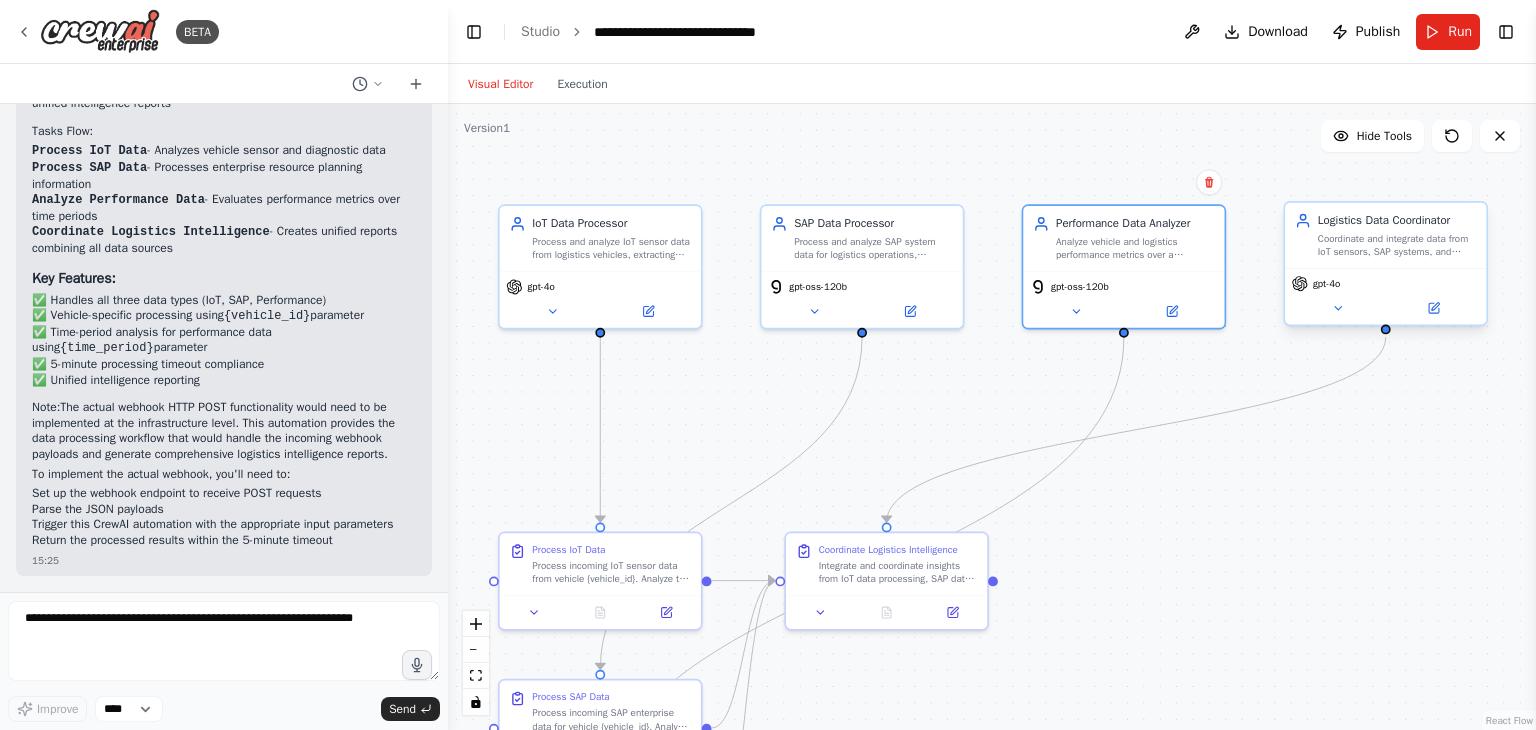 click on "gpt-4o" at bounding box center [1385, 296] 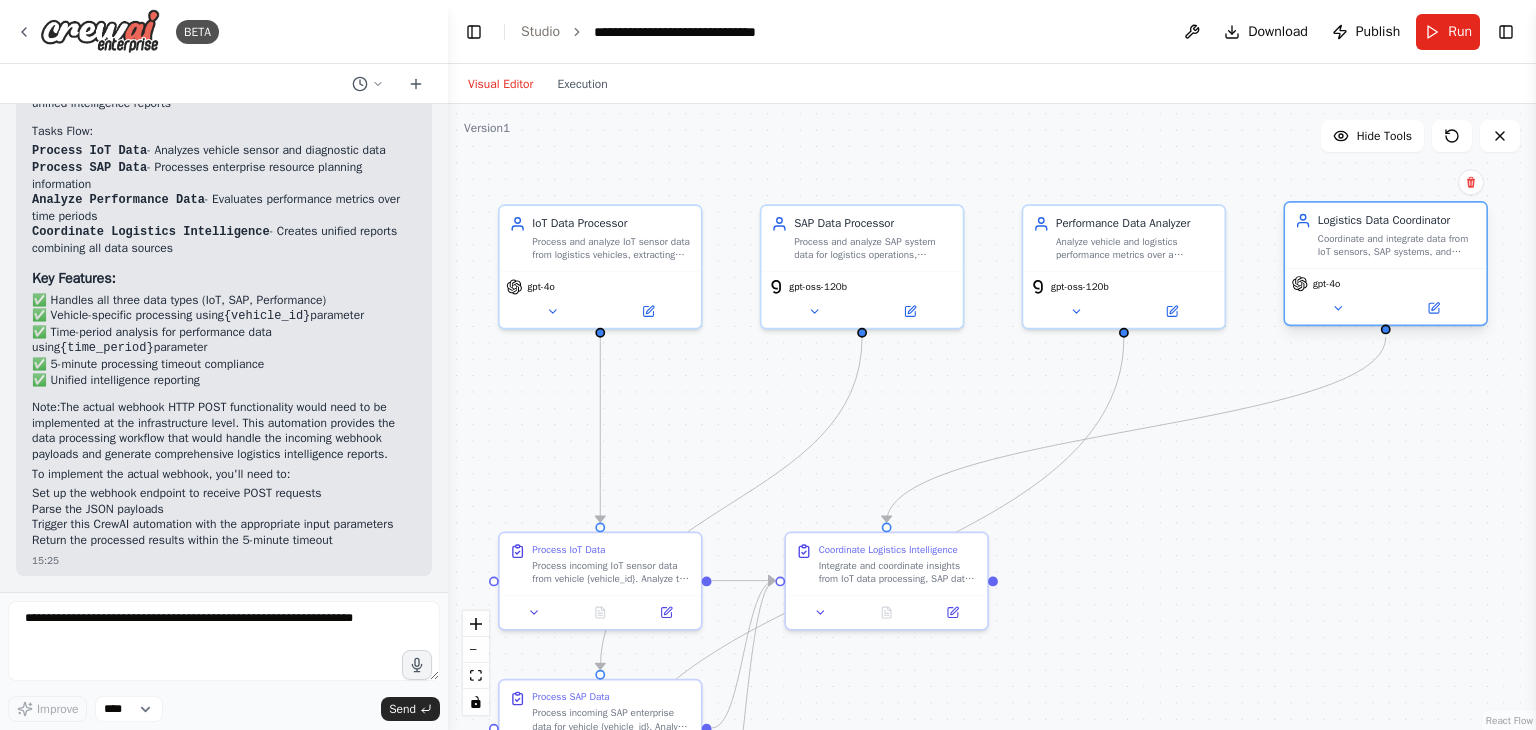 click on "gpt-4o" at bounding box center [1385, 296] 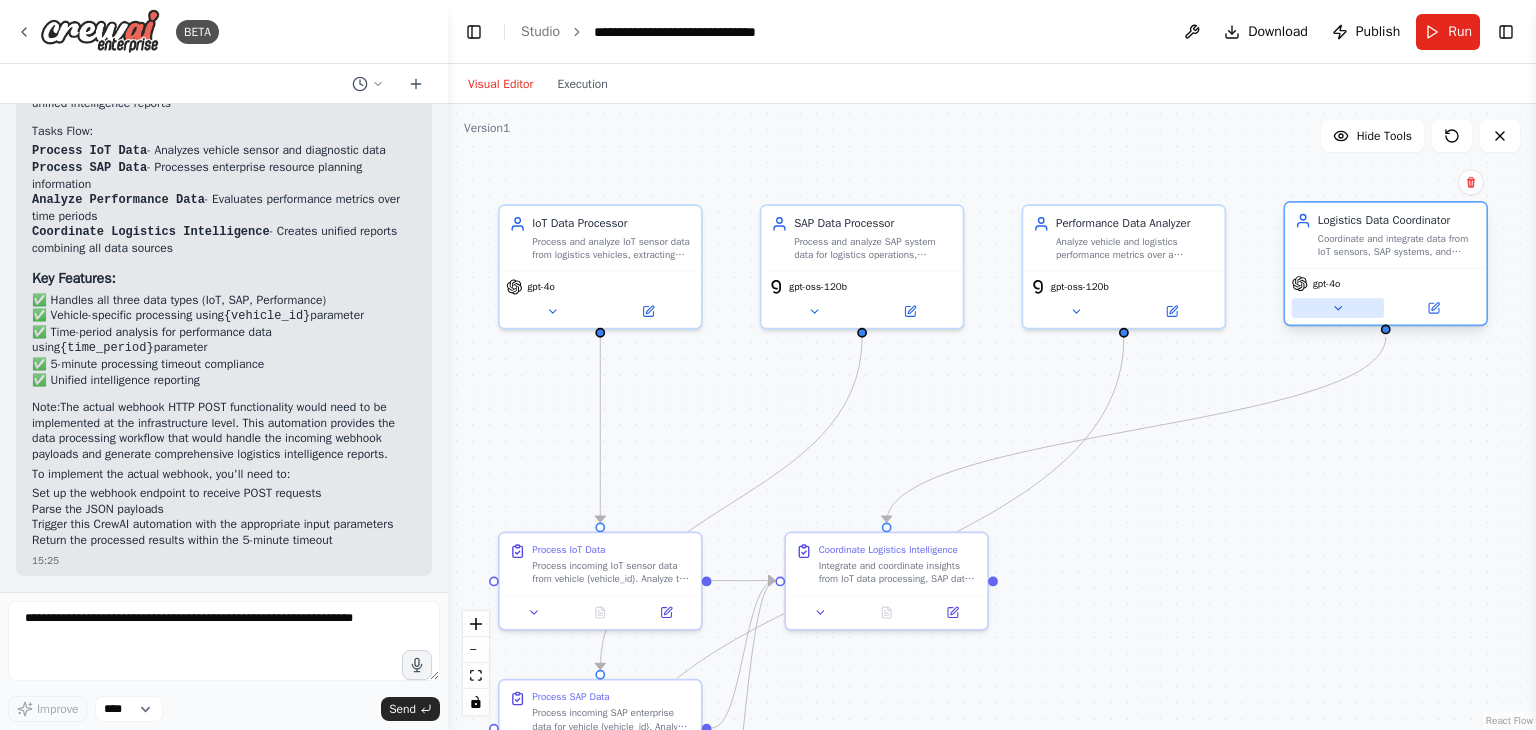 click at bounding box center (1338, 308) 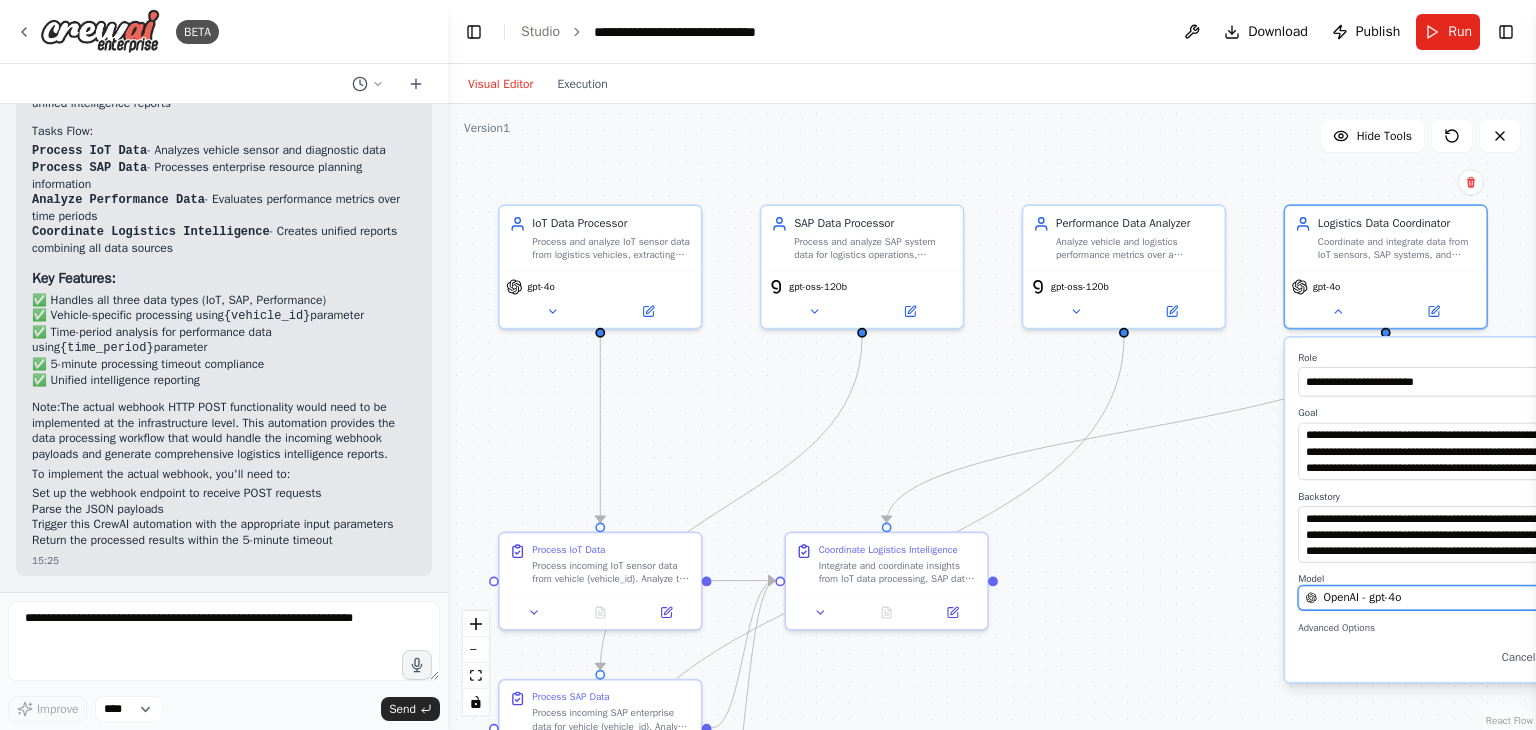 click on "OpenAI - gpt-4o" at bounding box center (1447, 598) 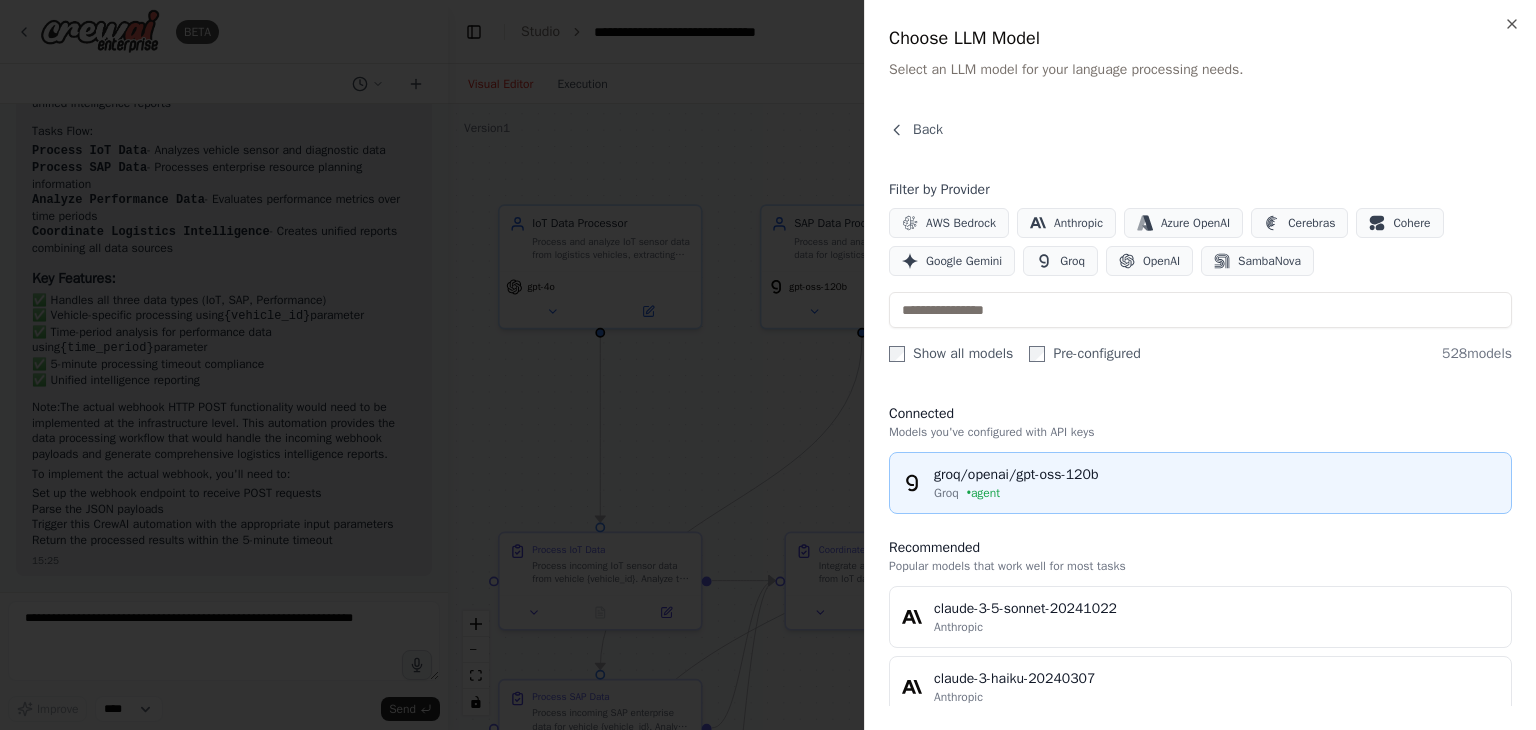 click on "groq/openai/gpt-oss-120b" at bounding box center (1216, 475) 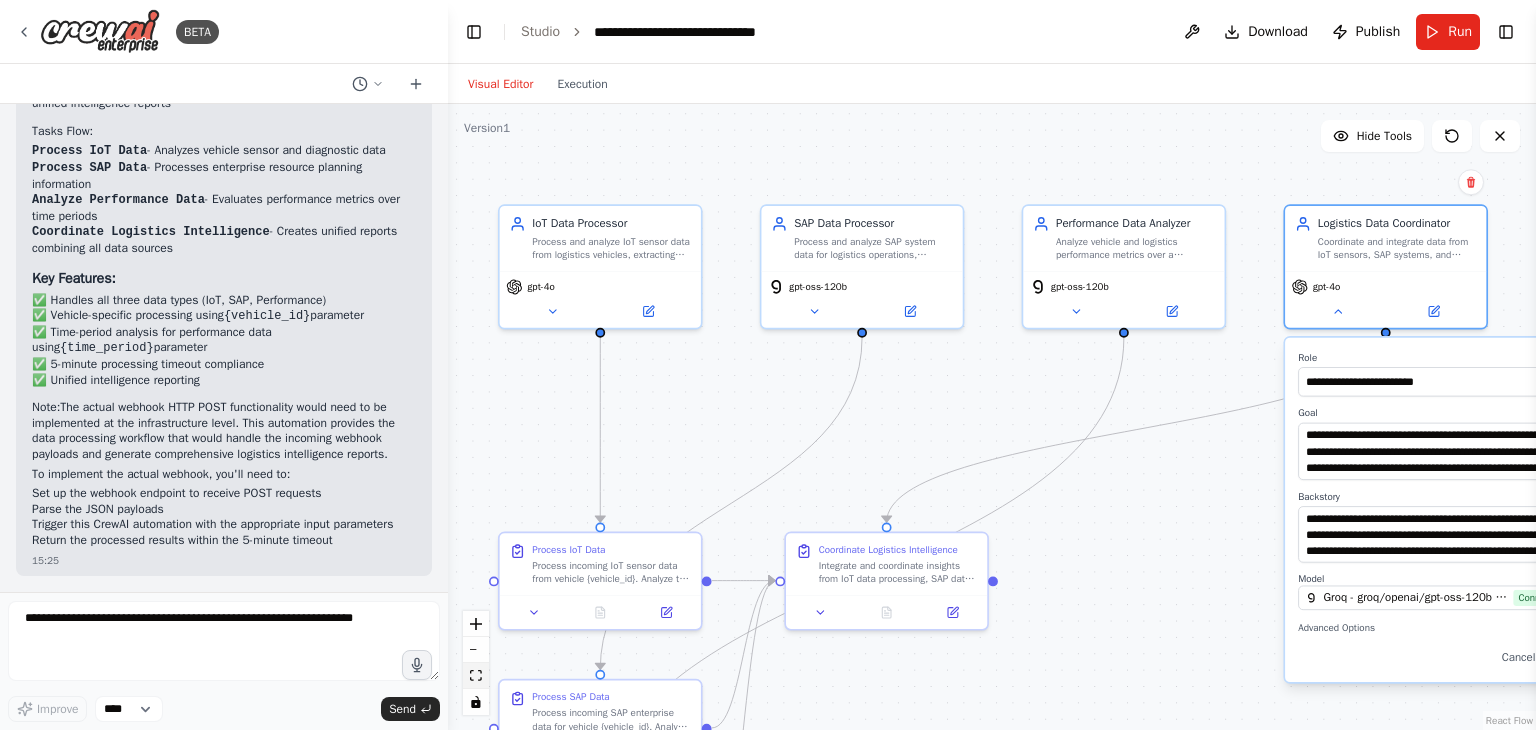 click at bounding box center (476, 676) 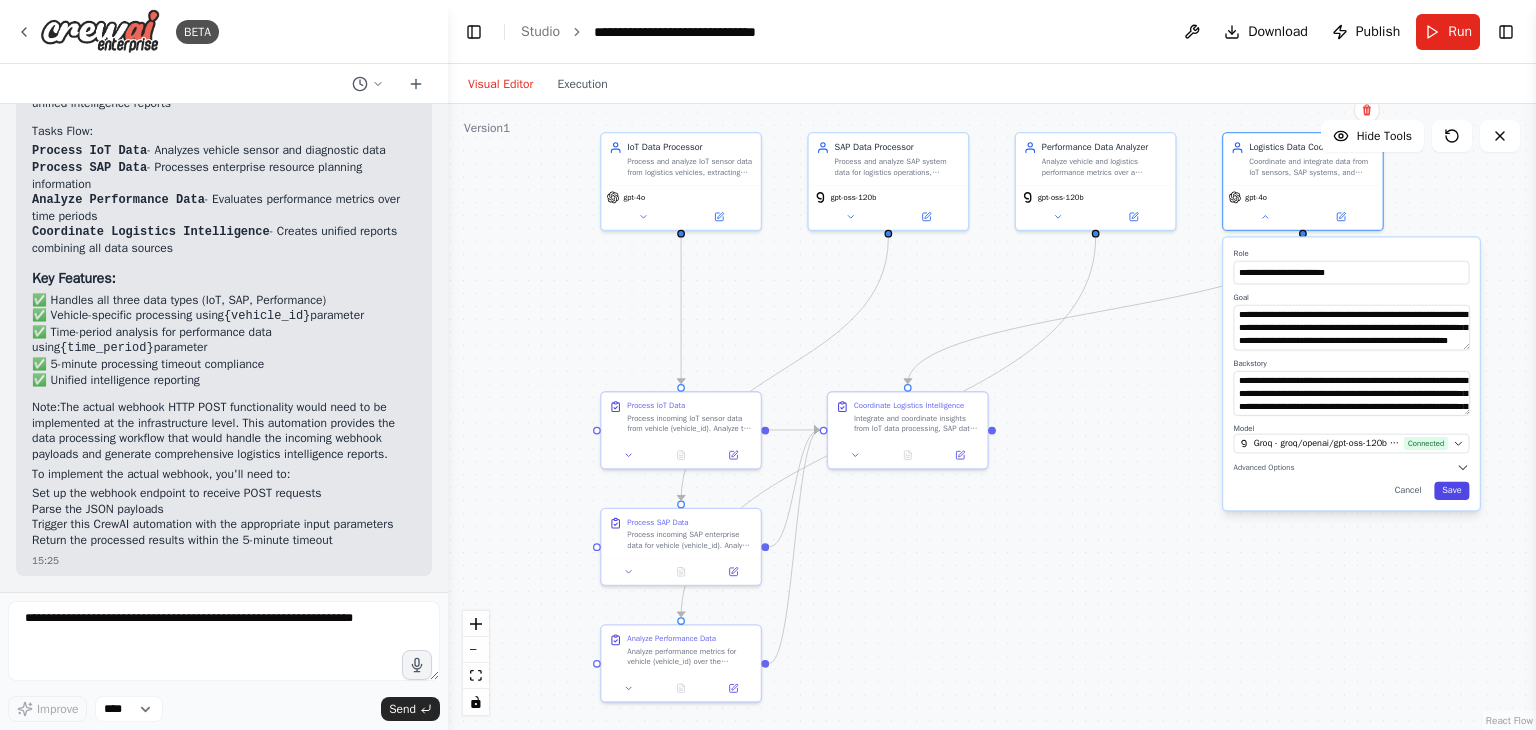 click on "Save" at bounding box center [1451, 491] 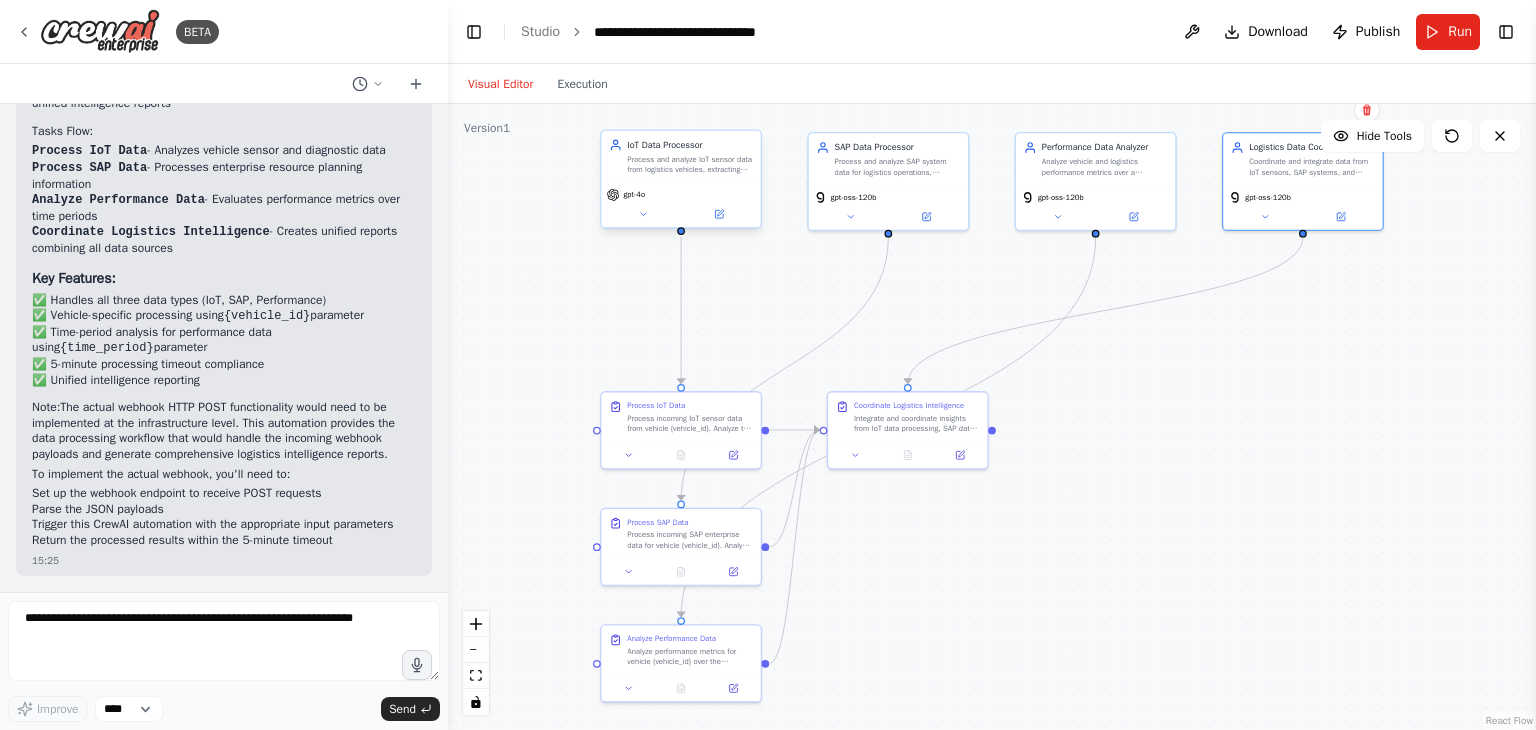 click on "gpt-4o" at bounding box center (680, 205) 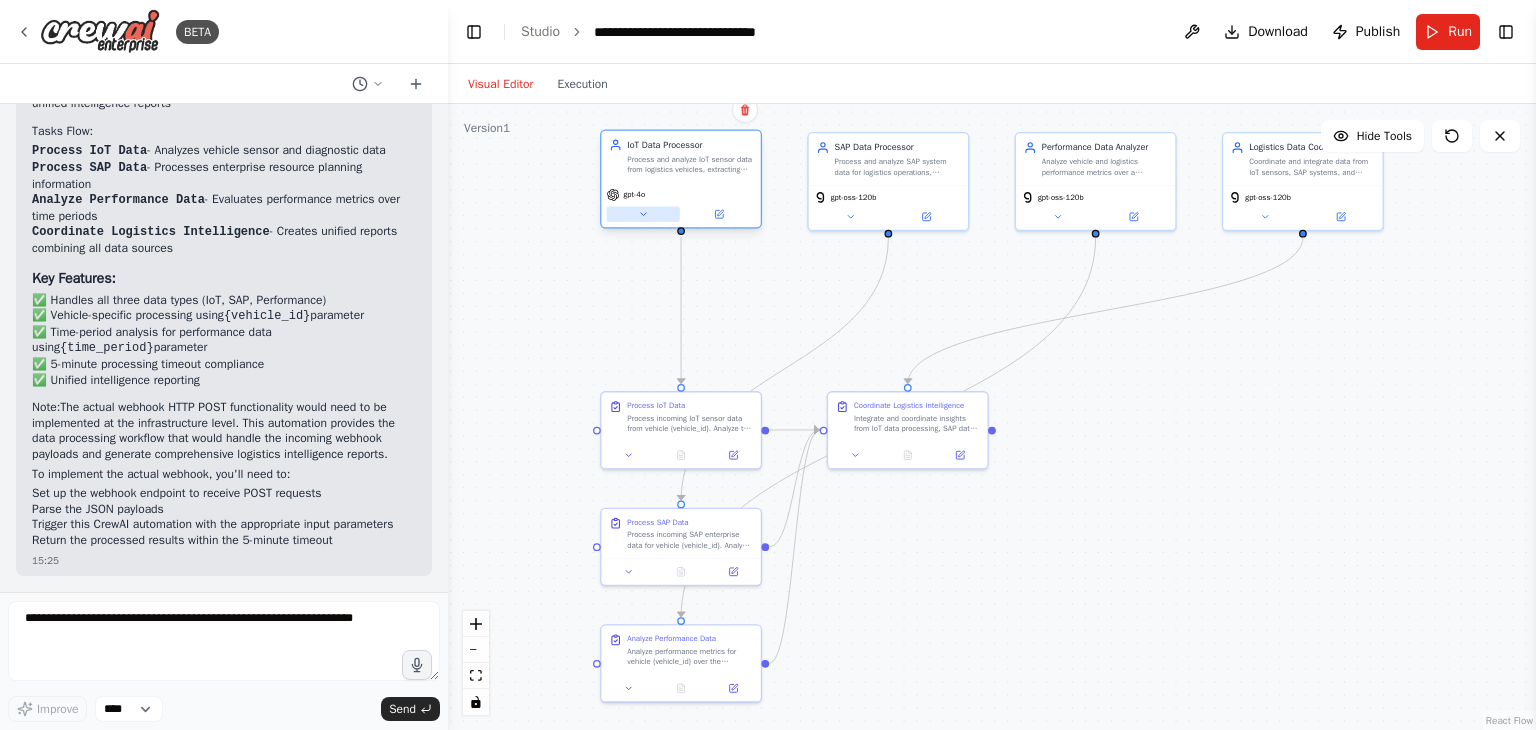 click 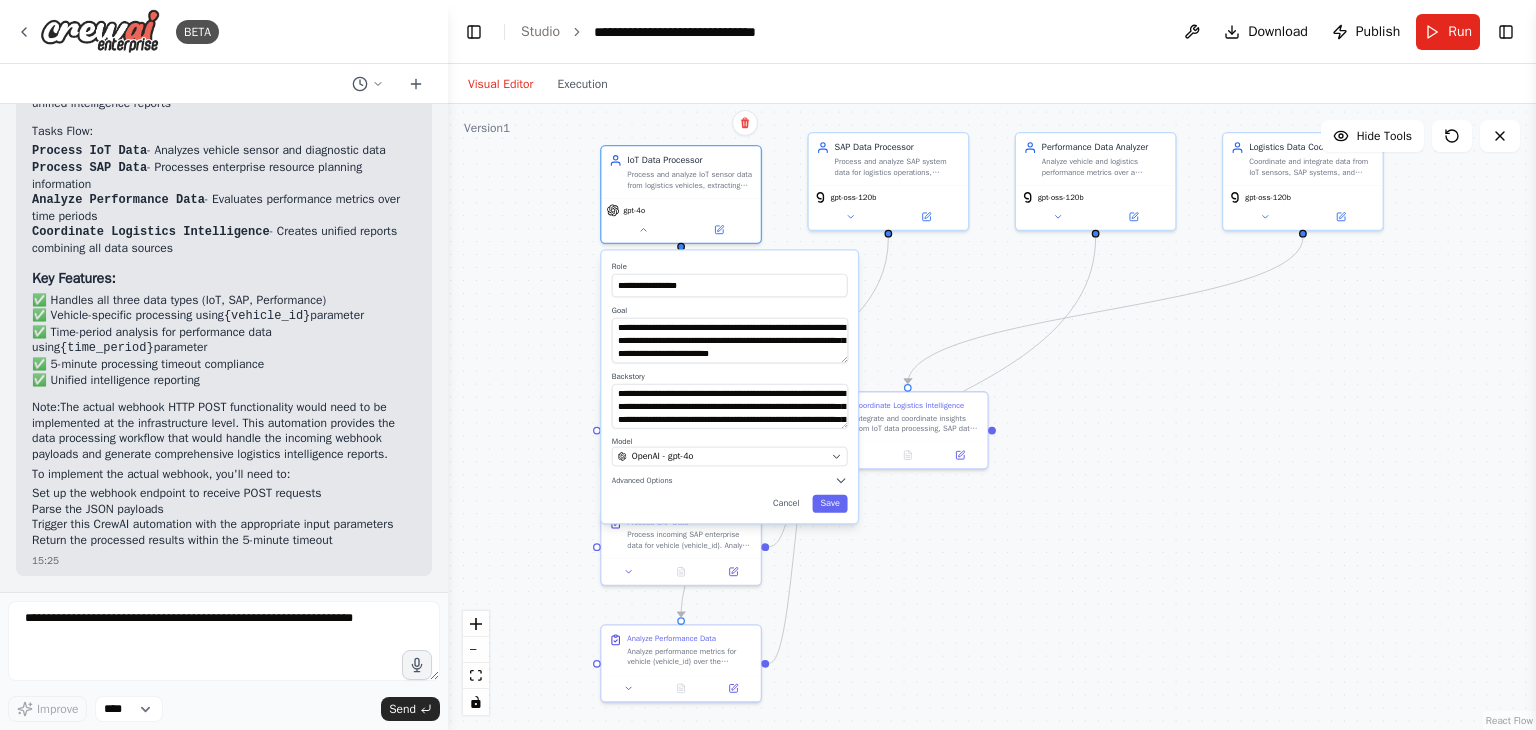 drag, startPoint x: 784, startPoint y: 425, endPoint x: 784, endPoint y: 453, distance: 28 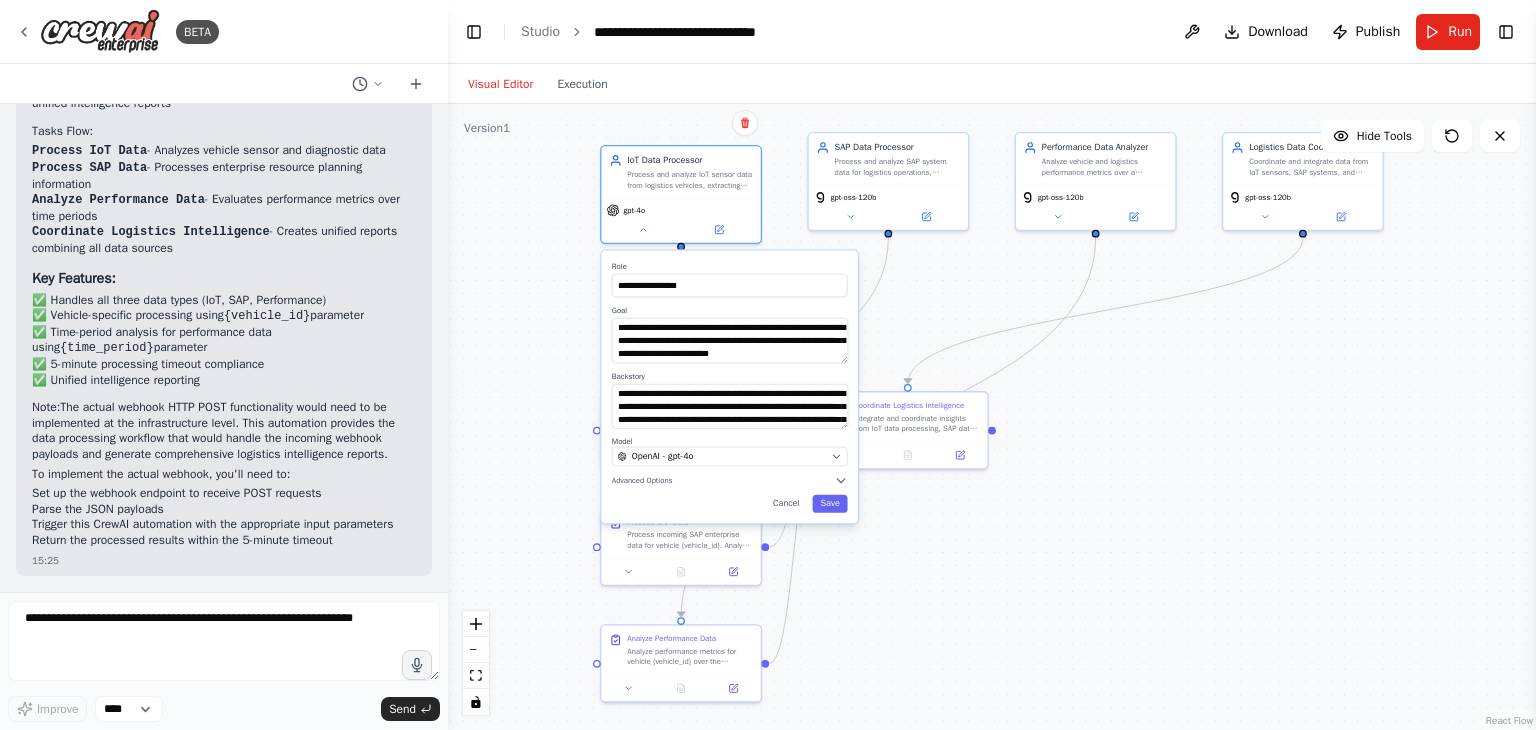 click on "Model" at bounding box center [730, 442] 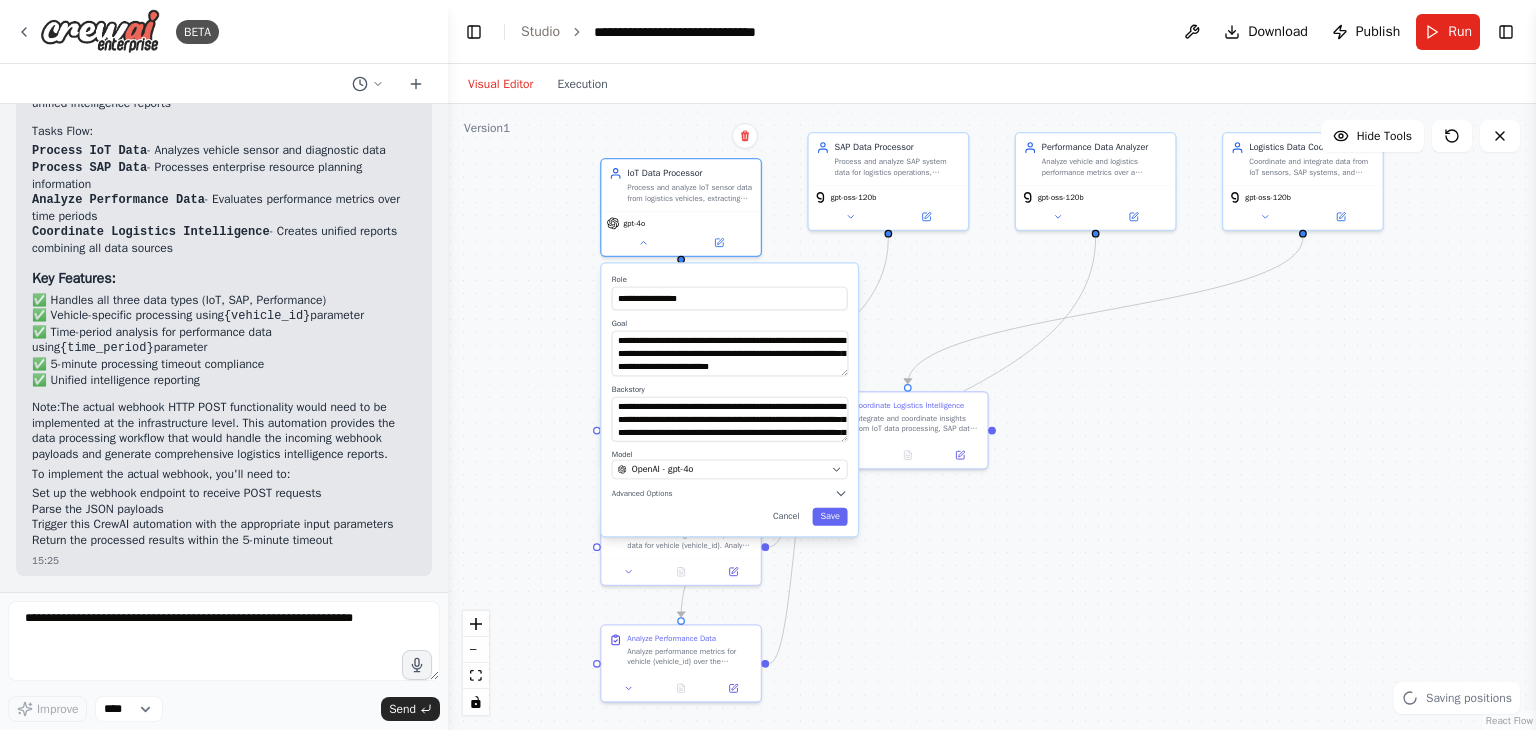 click on "**********" at bounding box center (729, 399) 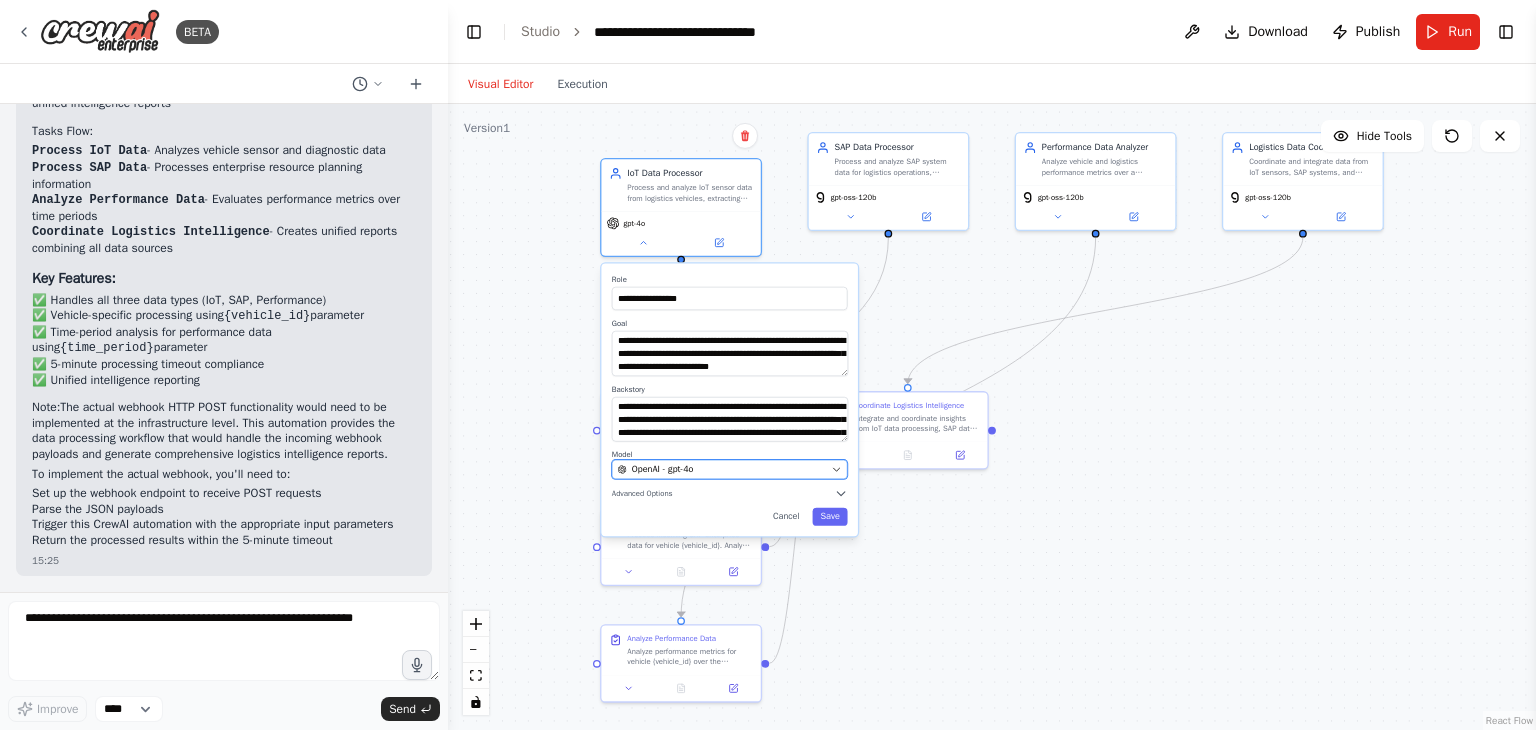 click 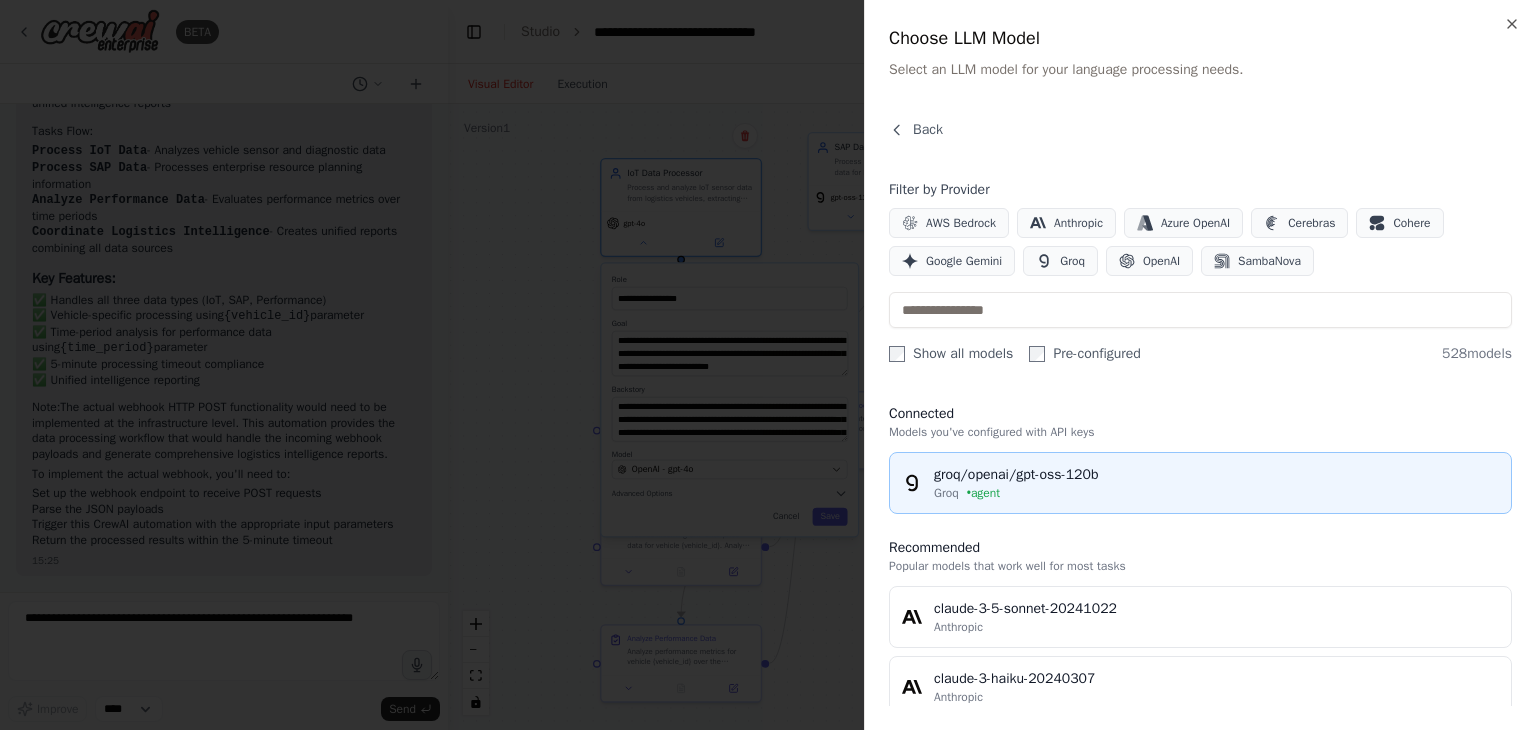 click on "Groq •  agent" at bounding box center (1216, 493) 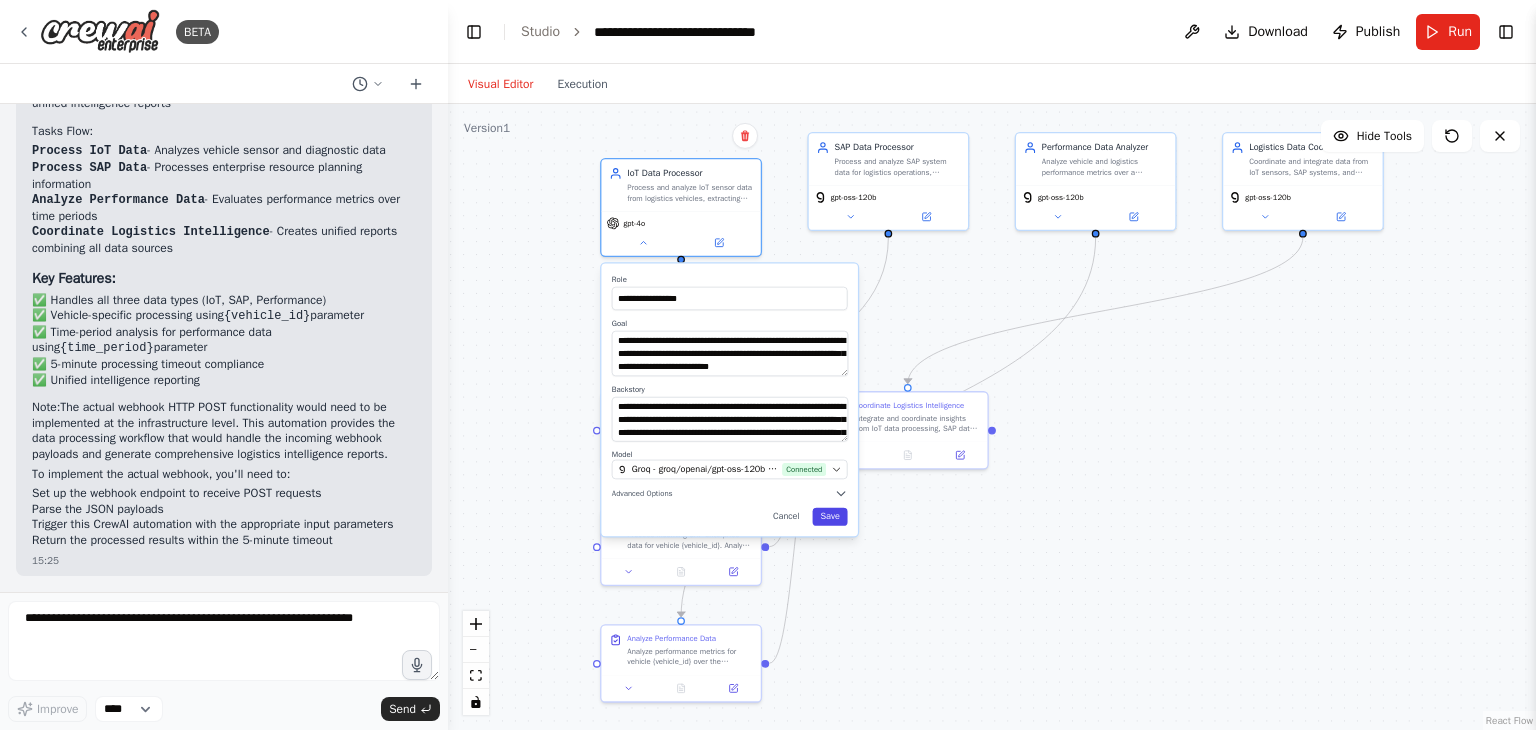 click on "Save" at bounding box center [830, 517] 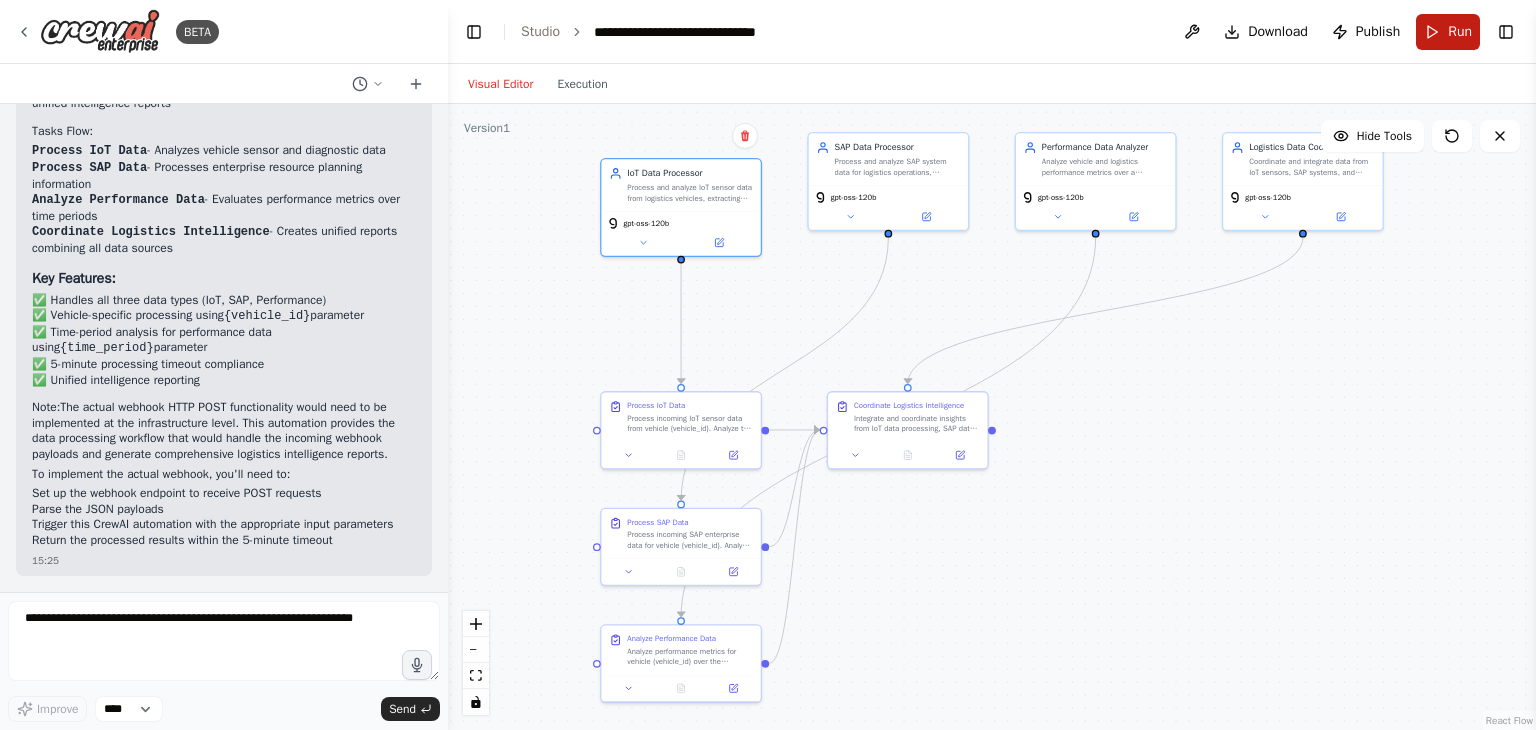 click on "Run" at bounding box center (1460, 32) 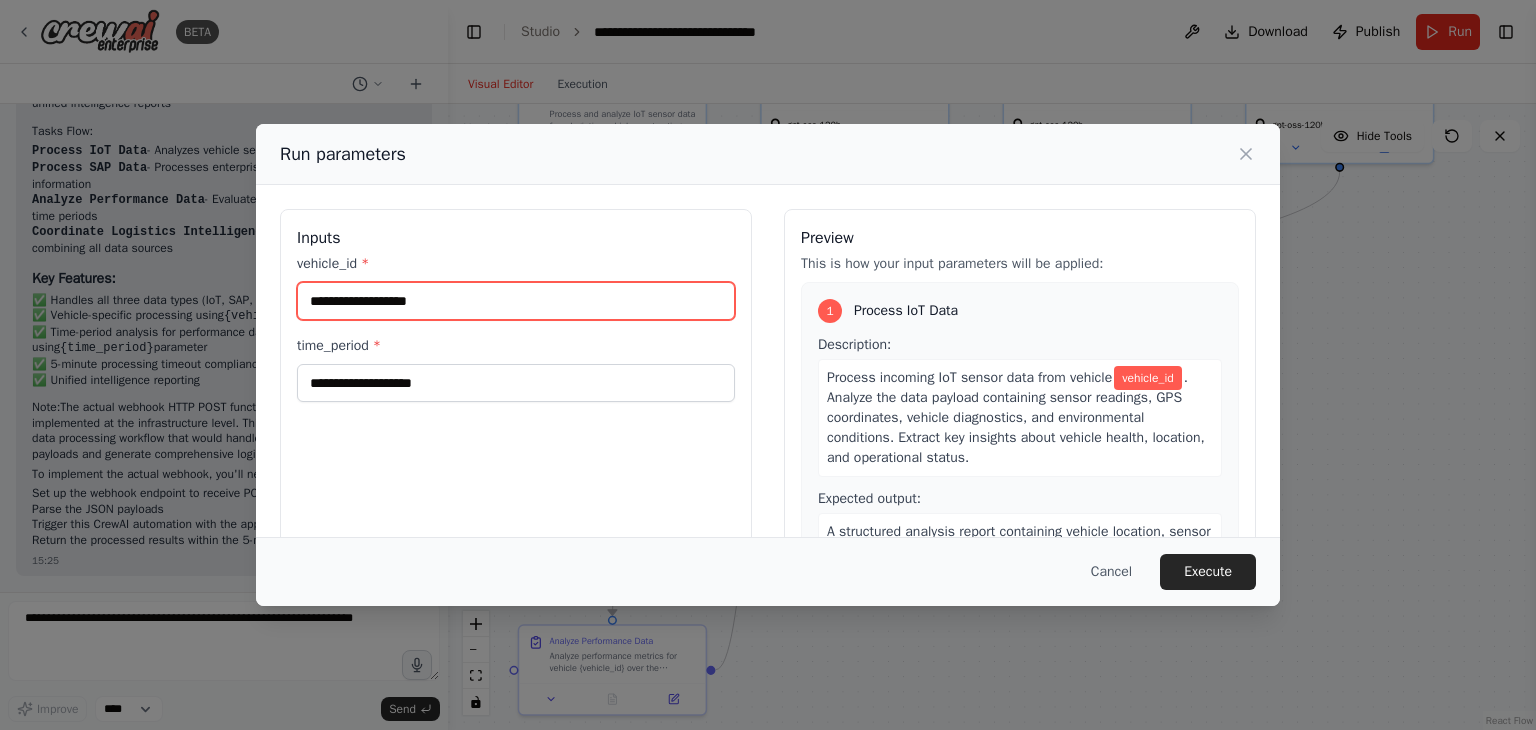 click on "vehicle_id *" at bounding box center [516, 301] 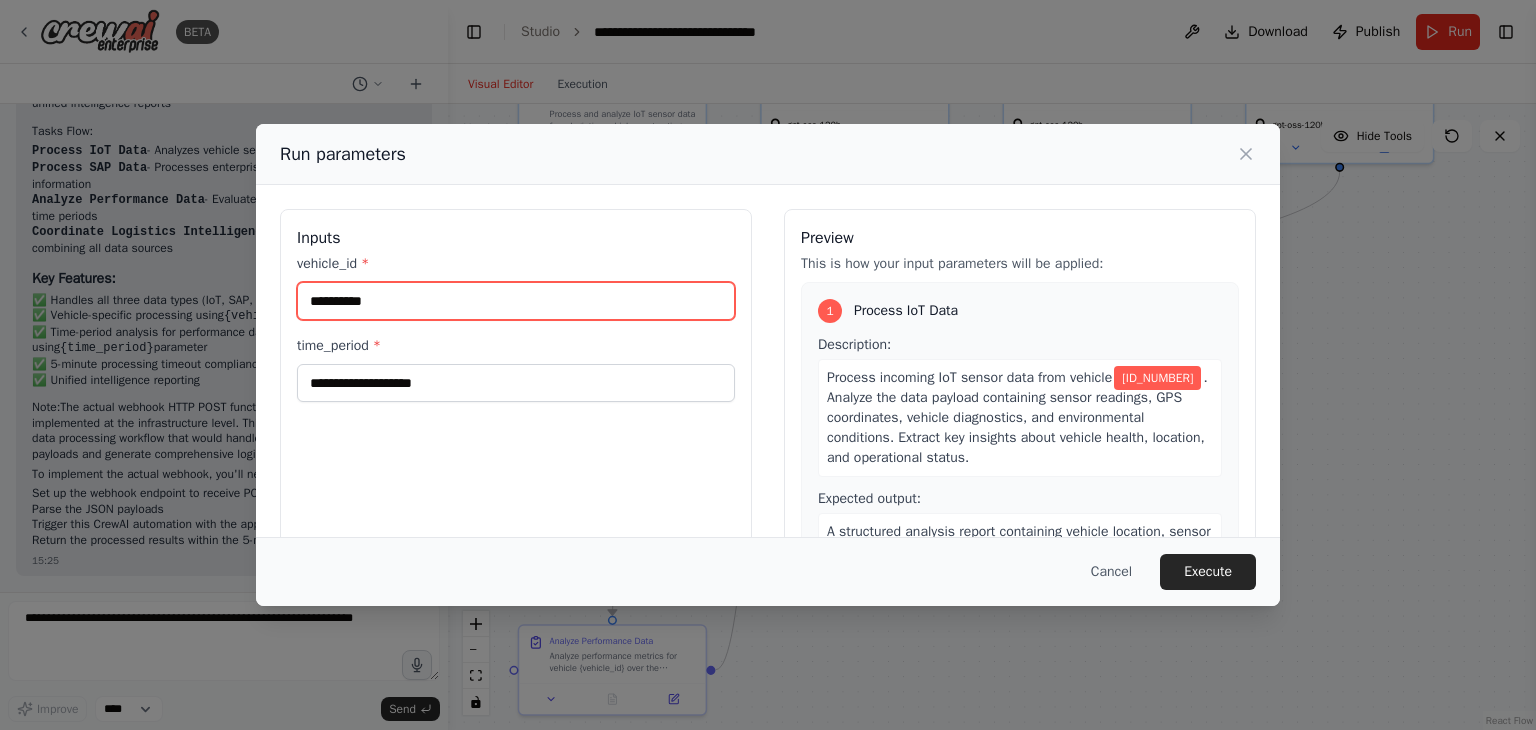 type on "**********" 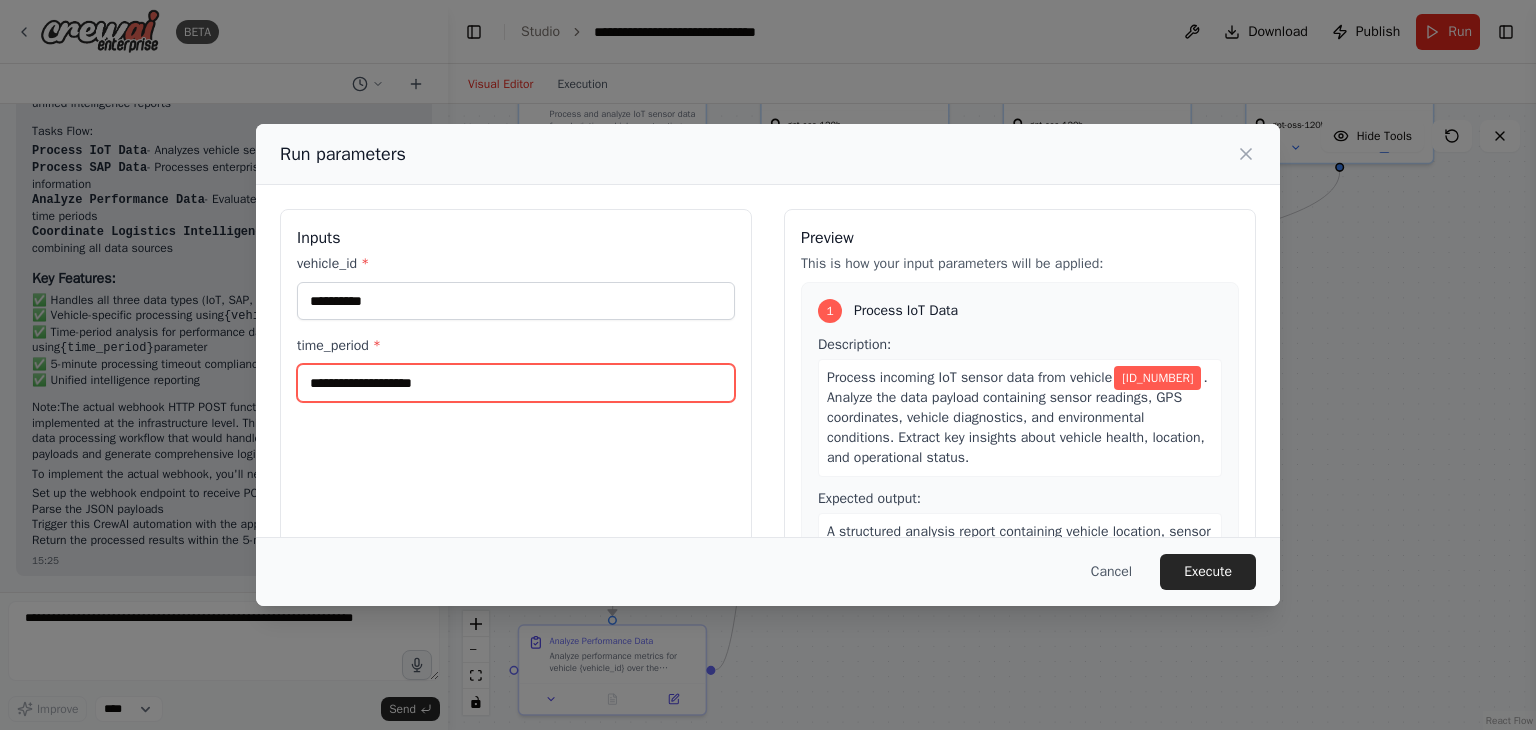 click on "time_period *" at bounding box center (516, 383) 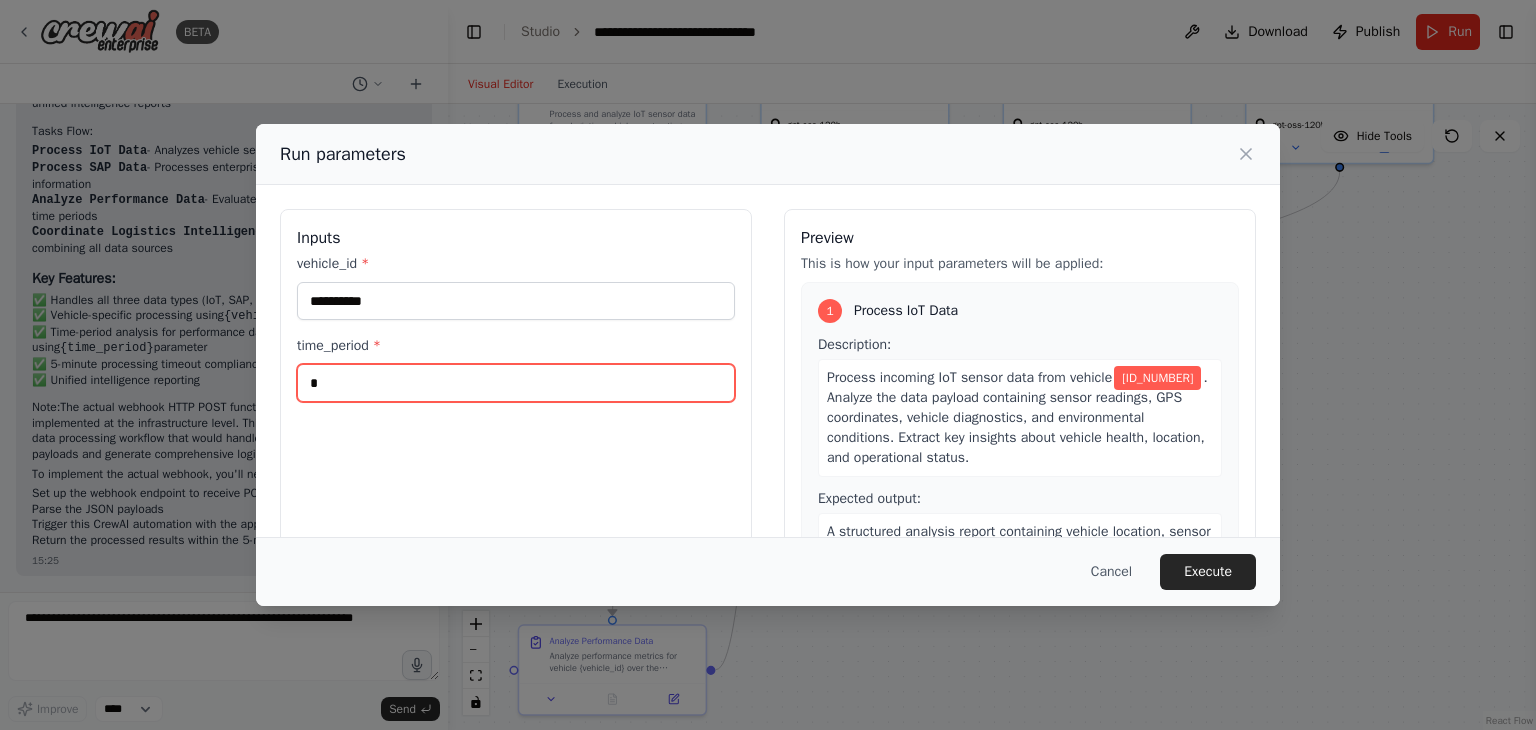 type on "*" 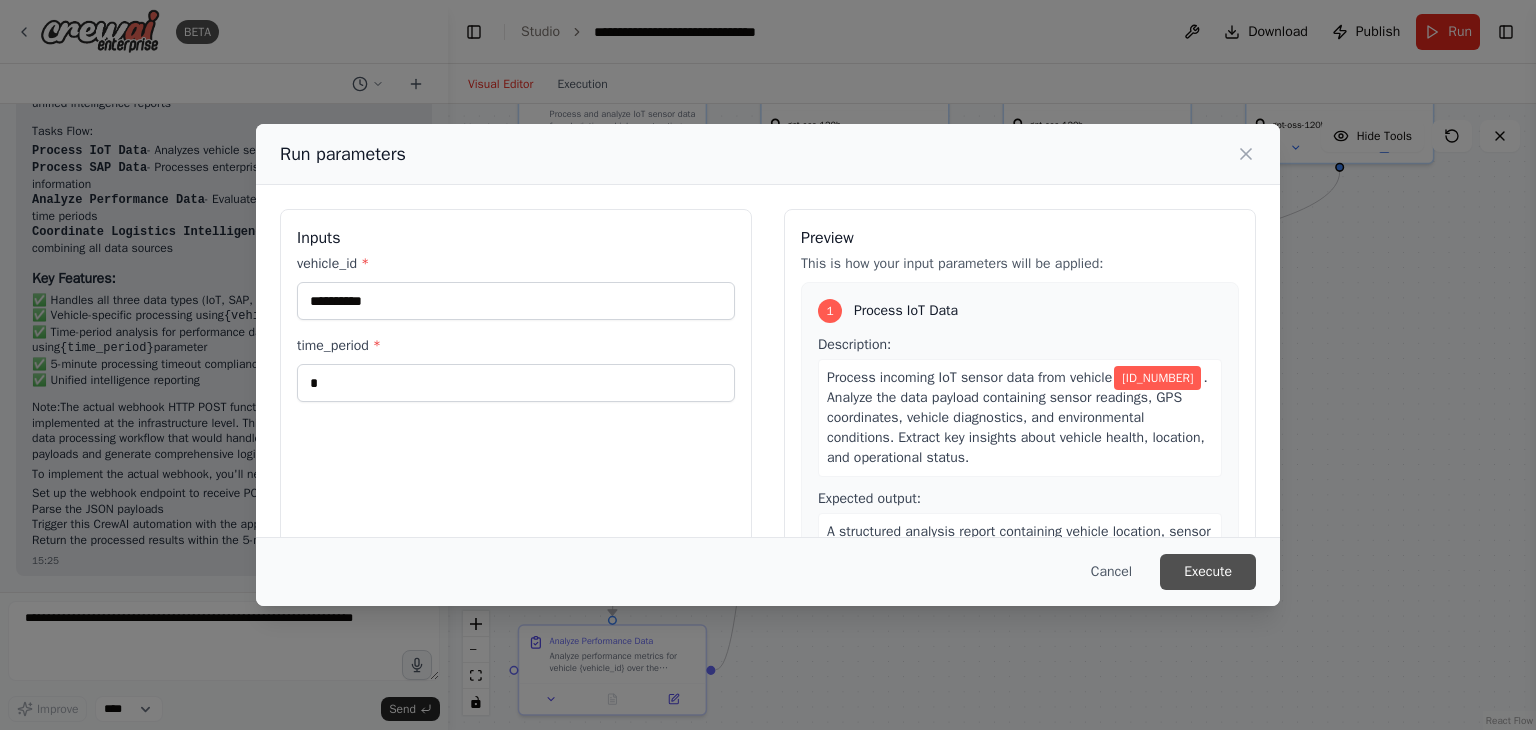 click on "Execute" at bounding box center (1208, 572) 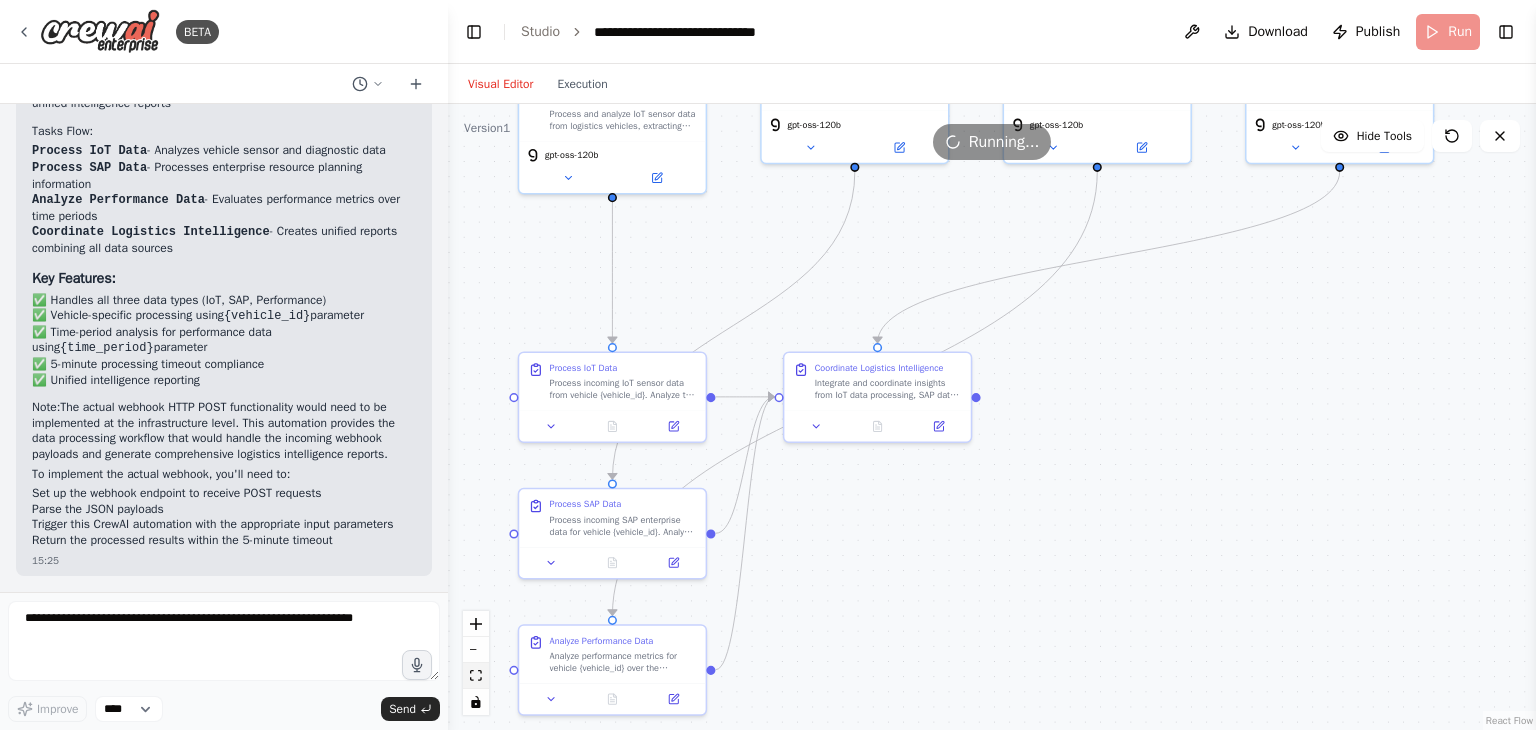 click 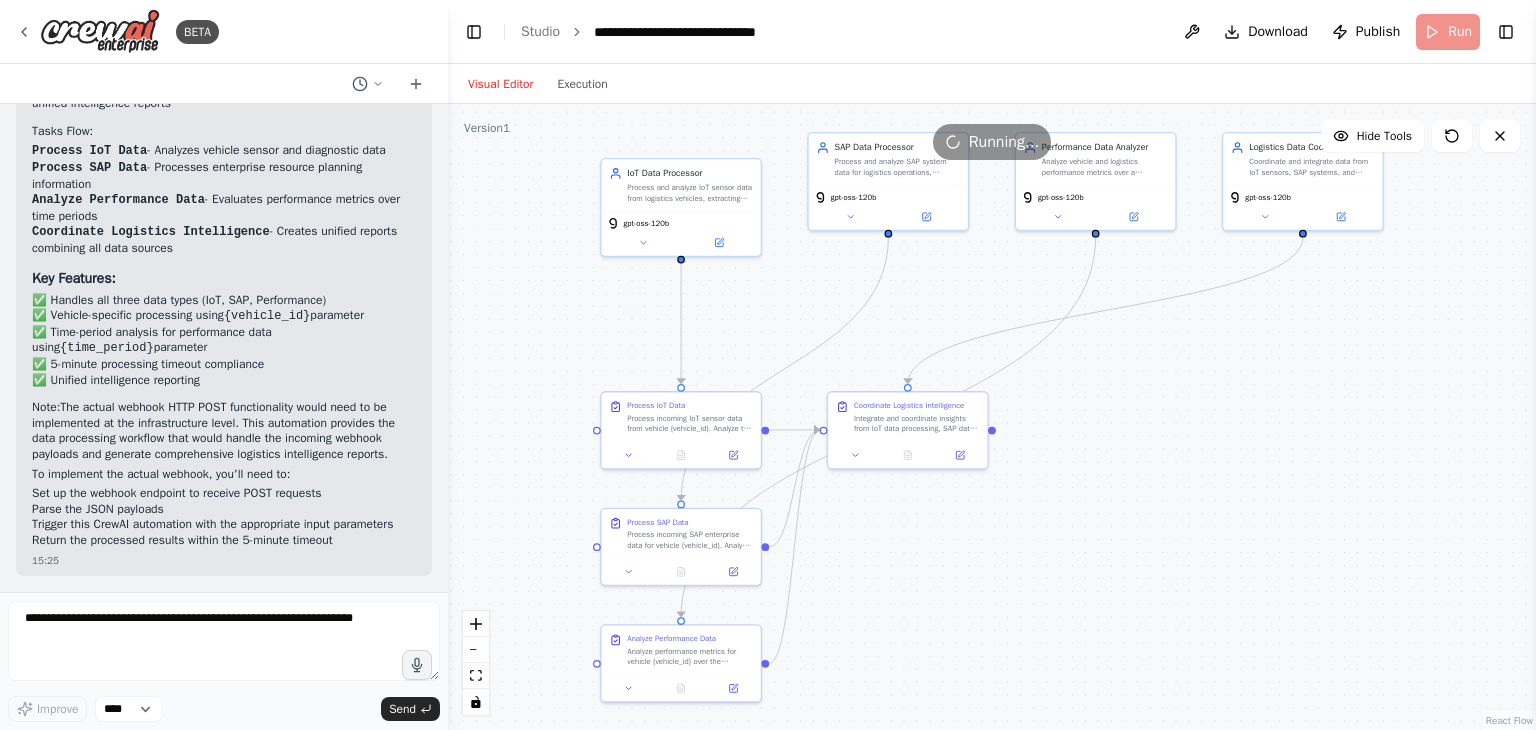 click on ".deletable-edge-delete-btn {
width: 20px;
height: 20px;
border: 0px solid #ffffff;
color: #6b7280;
background-color: #f8fafc;
cursor: pointer;
border-radius: 50%;
font-size: 12px;
padding: 3px;
display: flex;
align-items: center;
justify-content: center;
transition: all 0.2s cubic-bezier(0.4, 0, 0.2, 1);
box-shadow: 0 2px 4px rgba(0, 0, 0, 0.1);
}
.deletable-edge-delete-btn:hover {
background-color: #ef4444;
color: #ffffff;
border-color: #dc2626;
transform: scale(1.1);
box-shadow: 0 4px 12px rgba(239, 68, 68, 0.4);
}
.deletable-edge-delete-btn:active {
transform: scale(0.95);
box-shadow: 0 2px 4px rgba(239, 68, 68, 0.3);
}
IoT Data Processor gpt-oss-120b SAP Data Processor gpt-oss-120b" at bounding box center [992, 417] 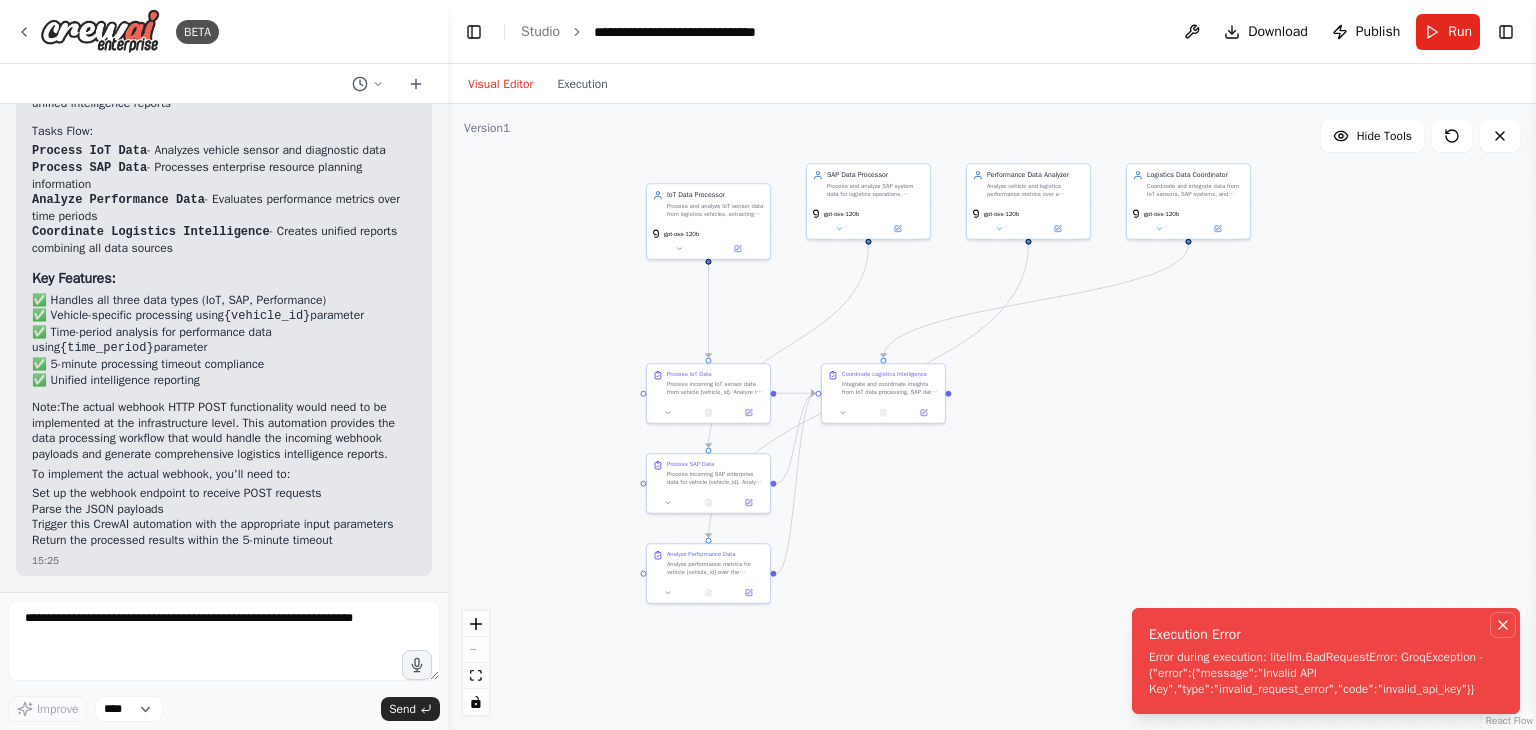 click 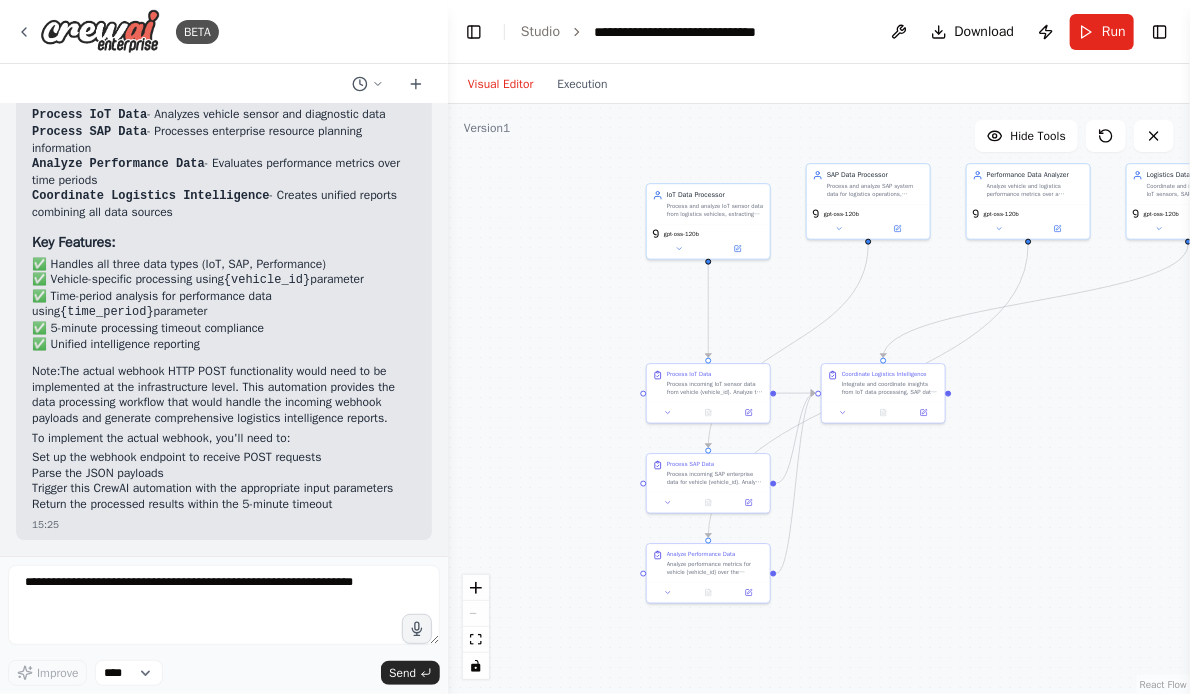 click on "**********" at bounding box center [819, 32] 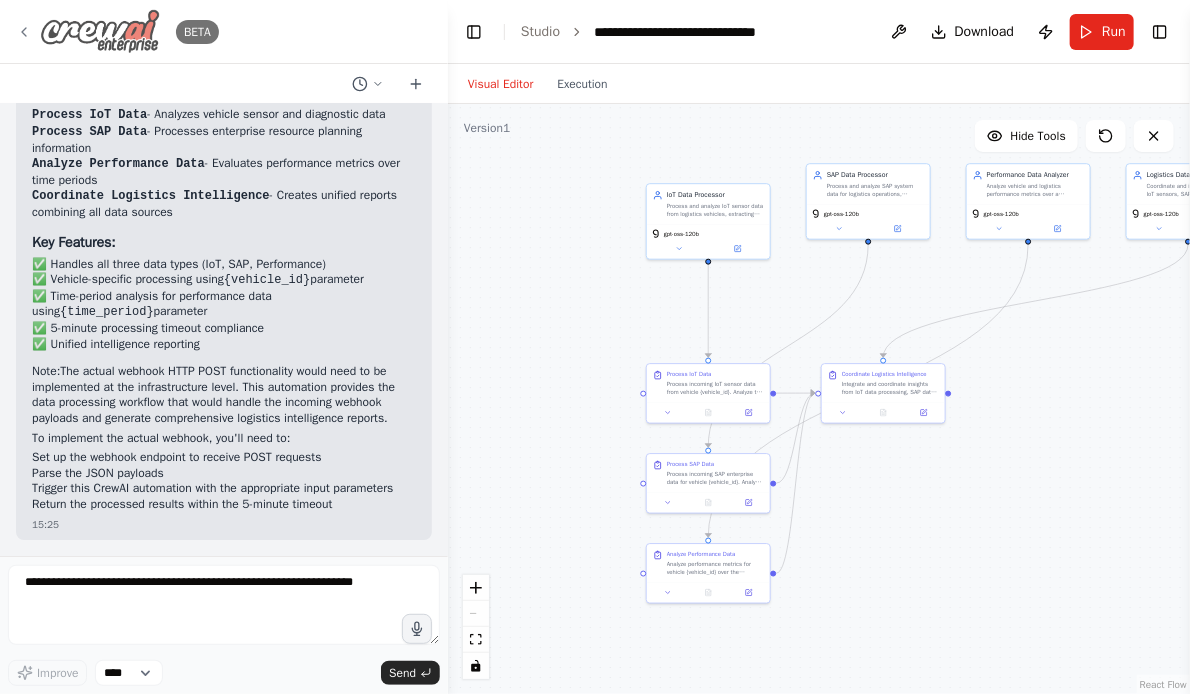 click on "BETA" at bounding box center (117, 31) 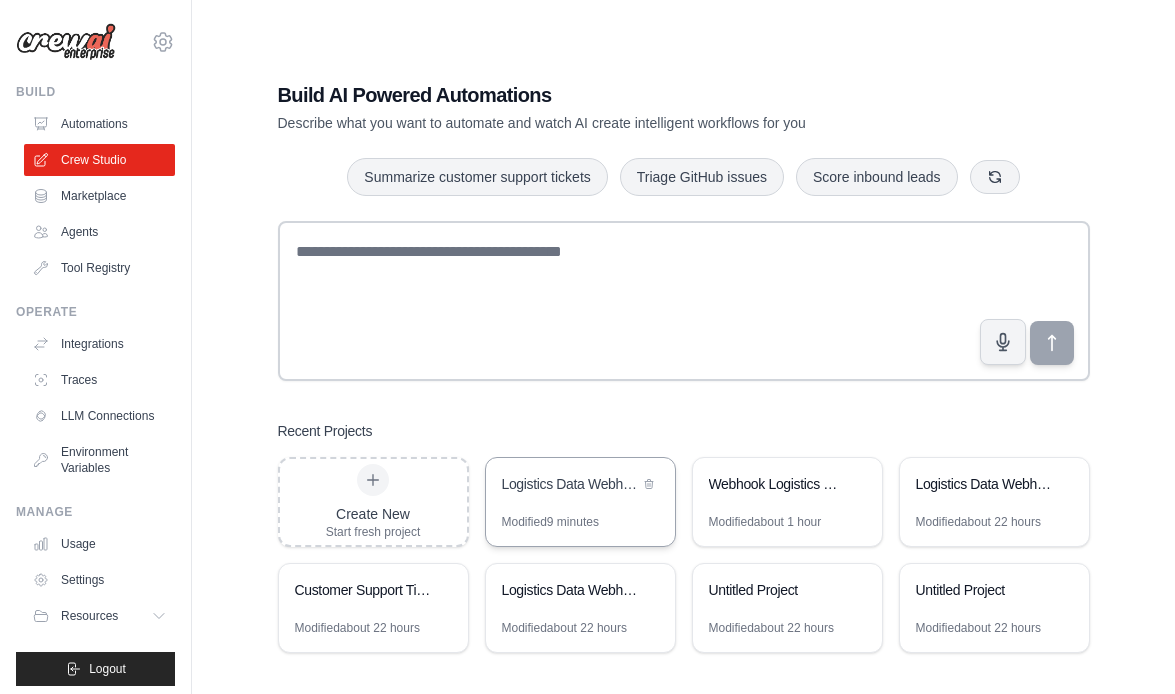 scroll, scrollTop: 0, scrollLeft: 0, axis: both 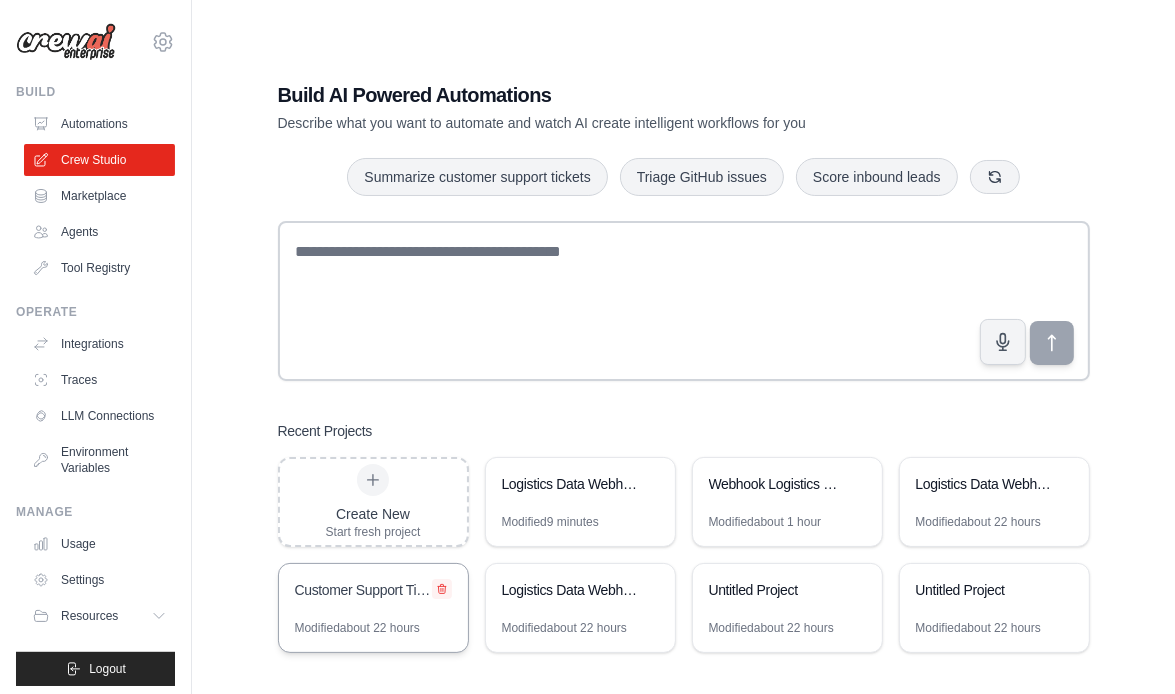 click 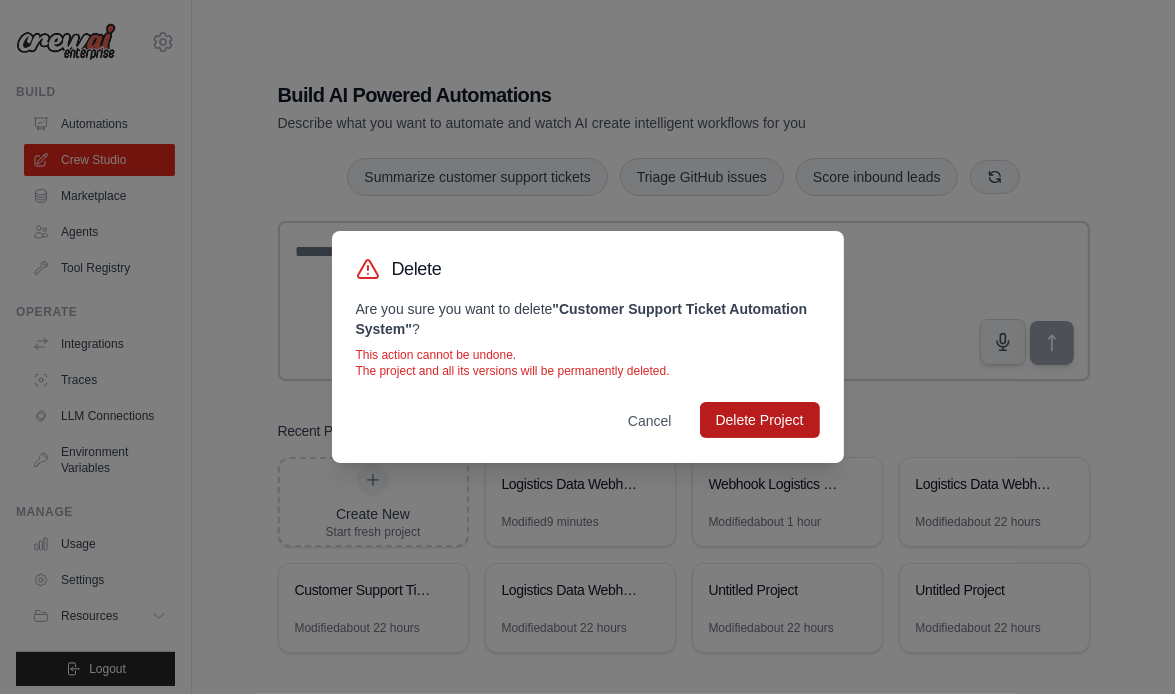 click on "Delete Project" at bounding box center (760, 420) 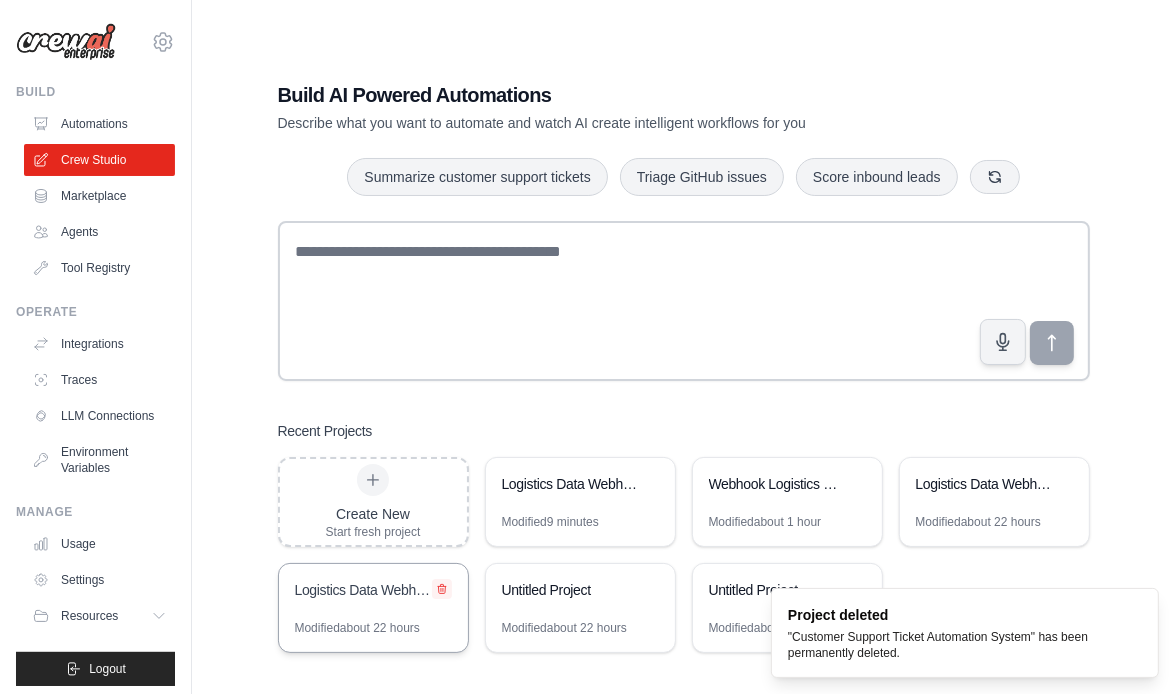 click 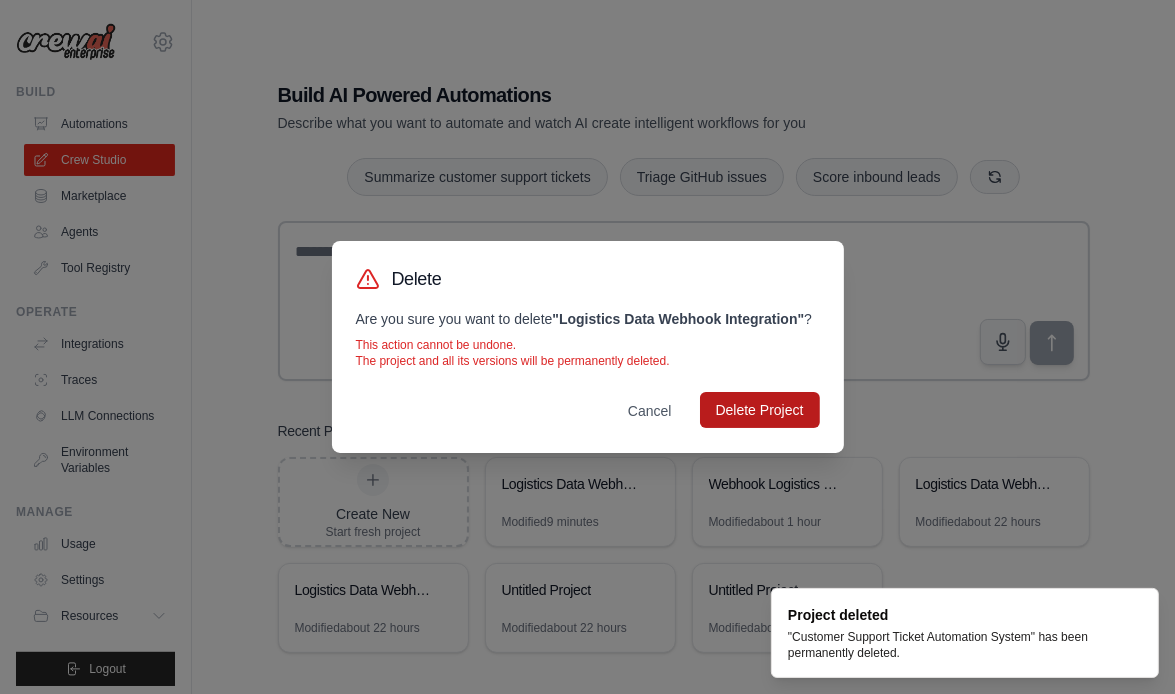 click on "Delete Project" at bounding box center [760, 410] 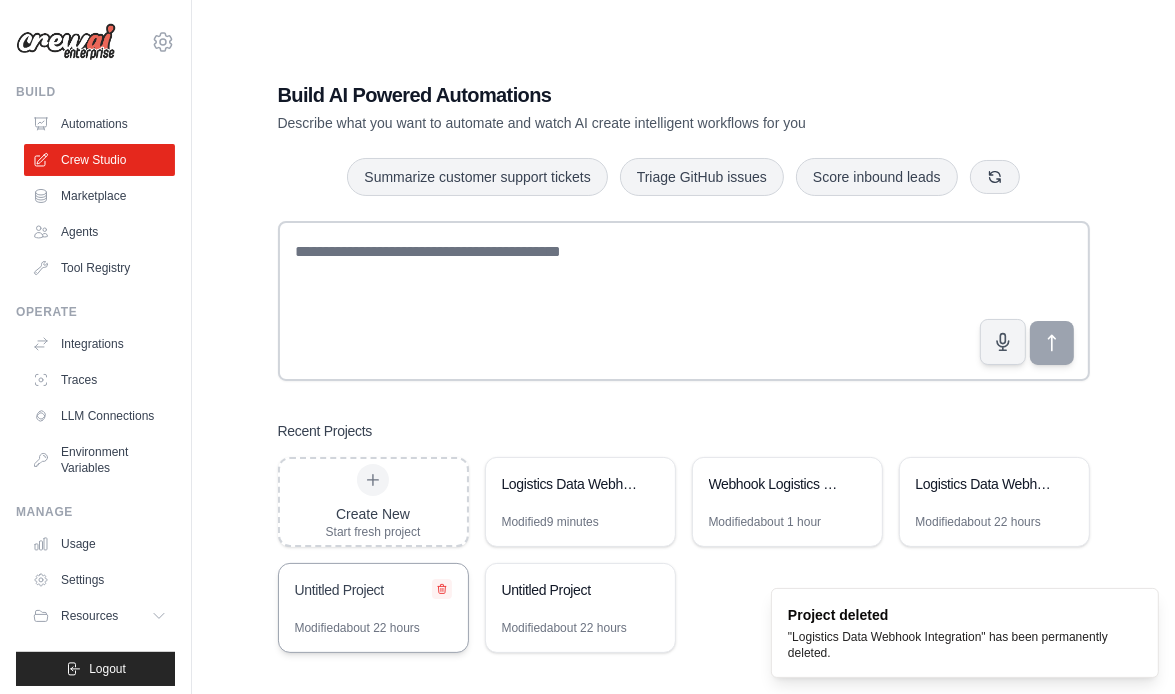 click at bounding box center [442, 589] 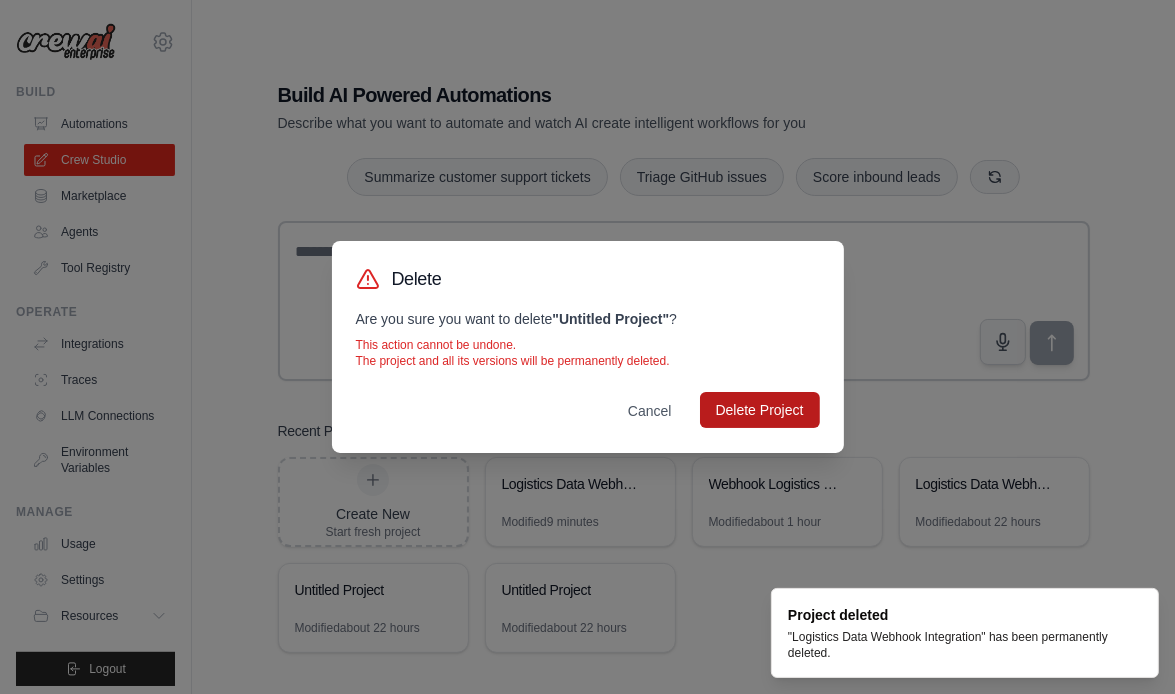 click on "Delete Project" at bounding box center [760, 410] 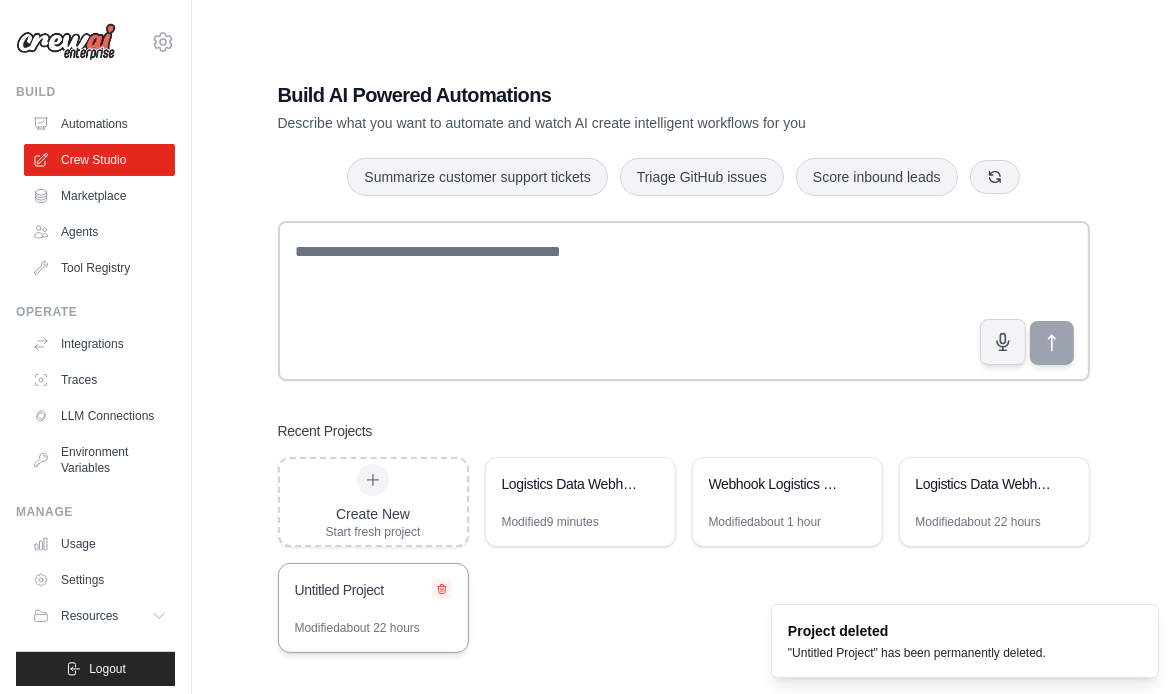 click 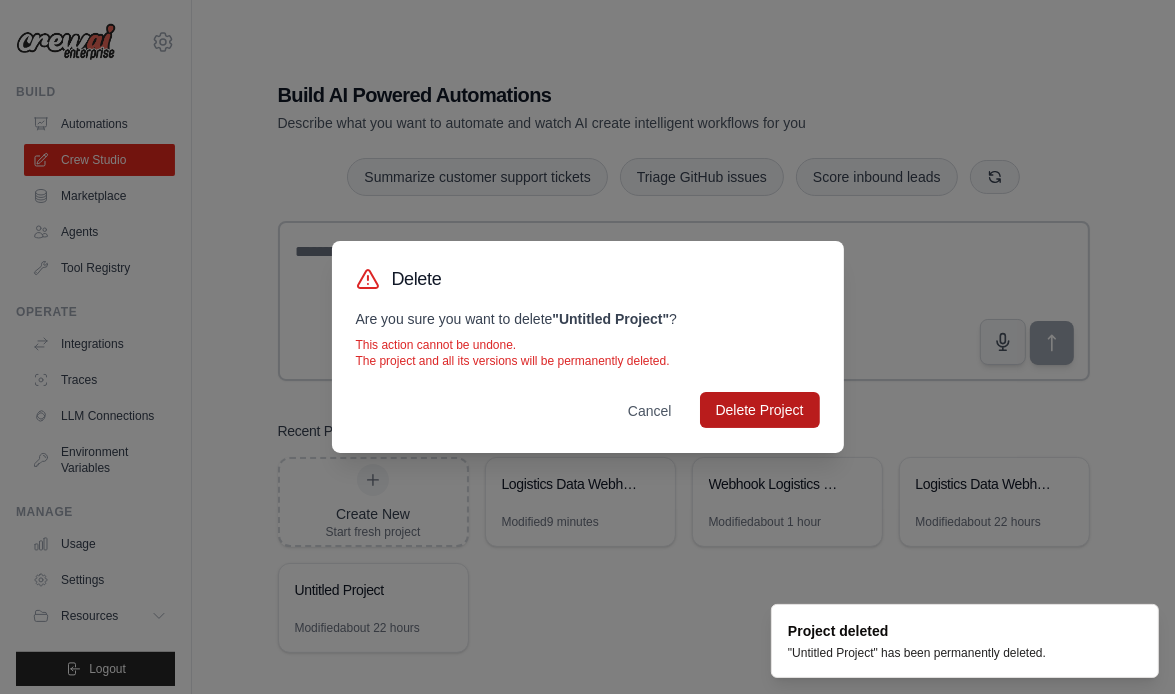 click on "Delete Project" at bounding box center [760, 410] 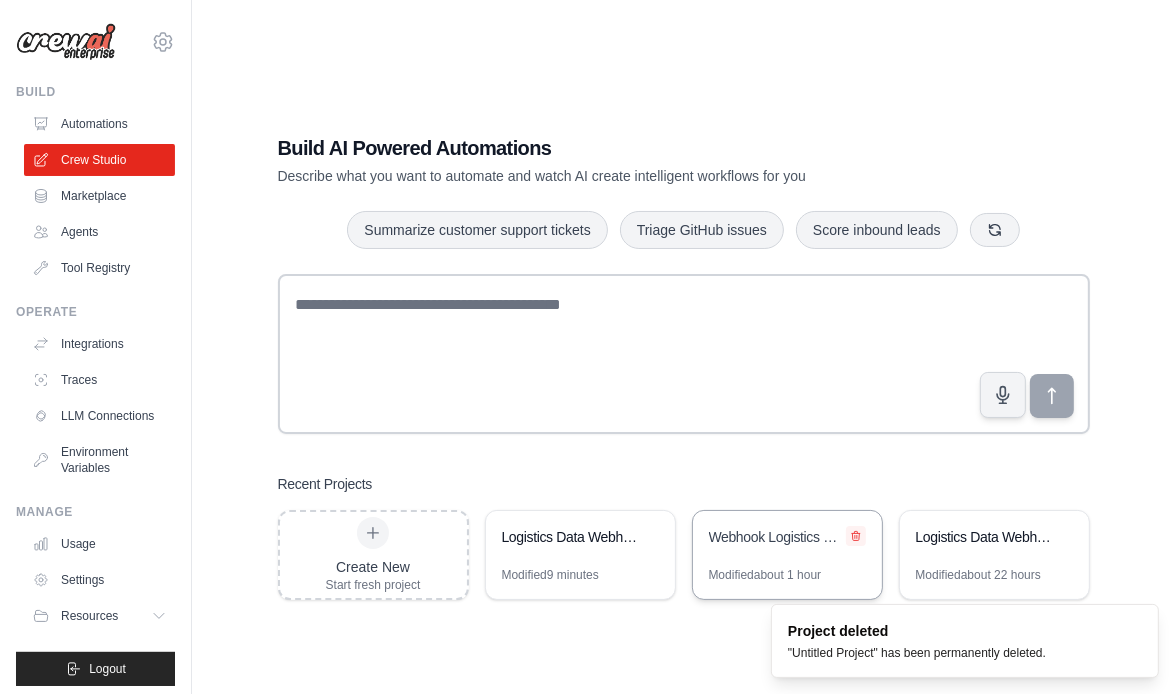 click at bounding box center [856, 536] 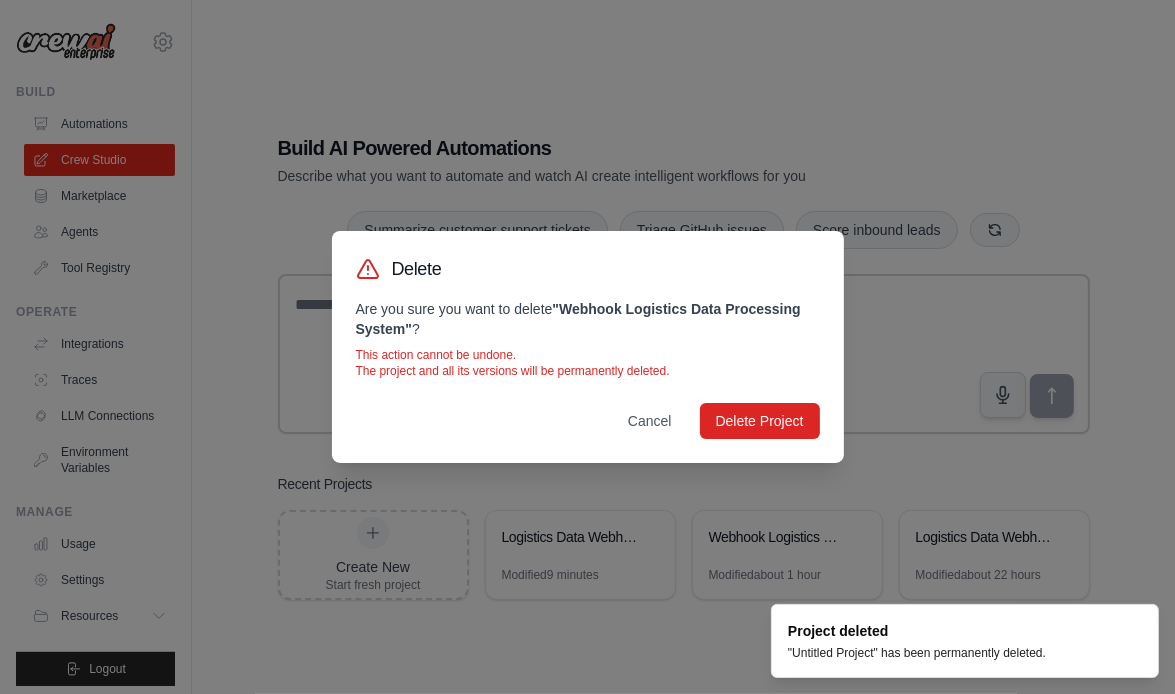 click on "Delete Are you sure you want to delete  " Webhook Logistics Data Processing System " ? This action cannot be undone. The project and all its versions will be permanently deleted. Cancel Delete Project" at bounding box center [587, 347] 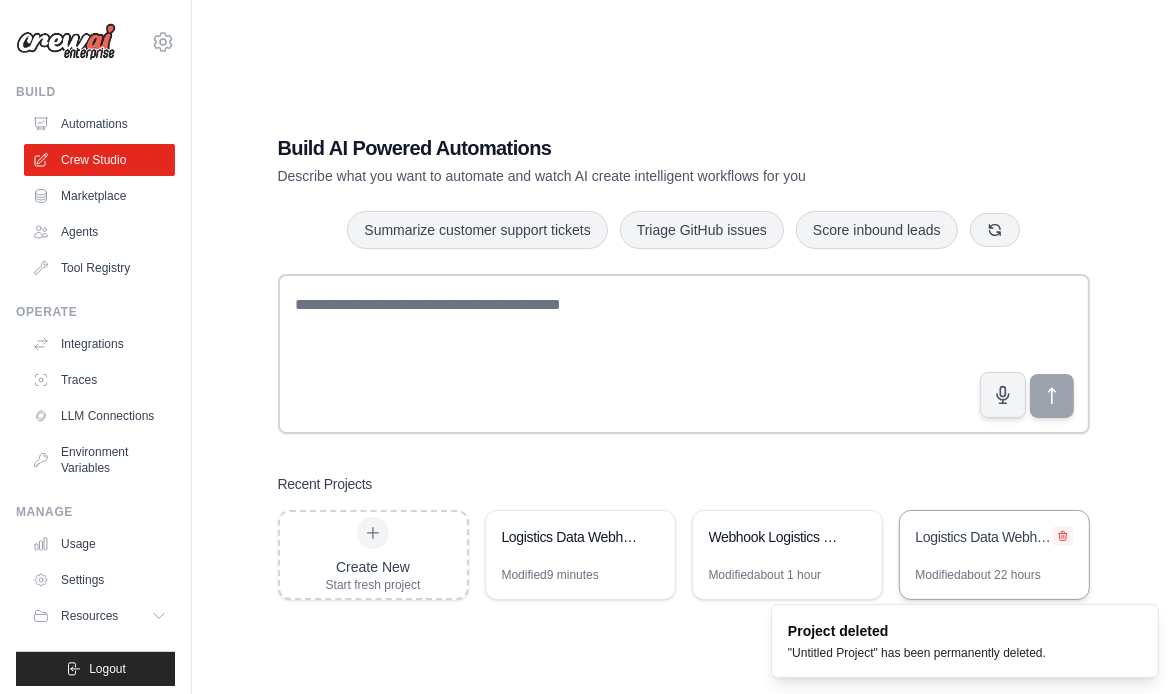 click at bounding box center (1063, 536) 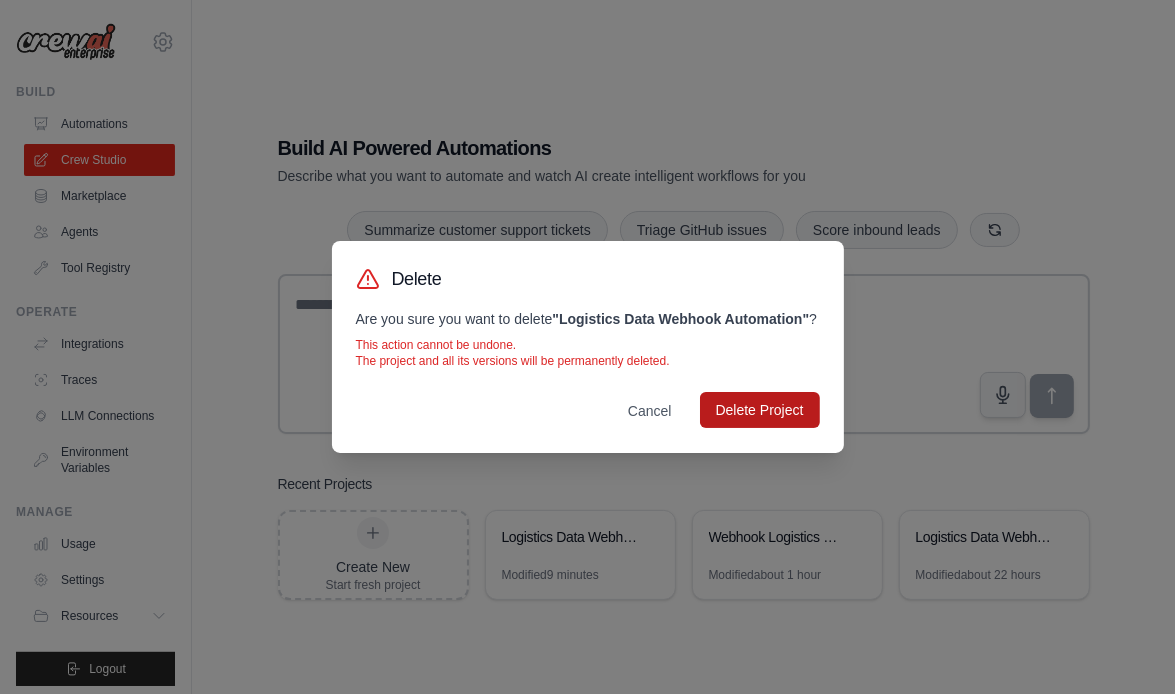 click on "Delete Project" at bounding box center (760, 410) 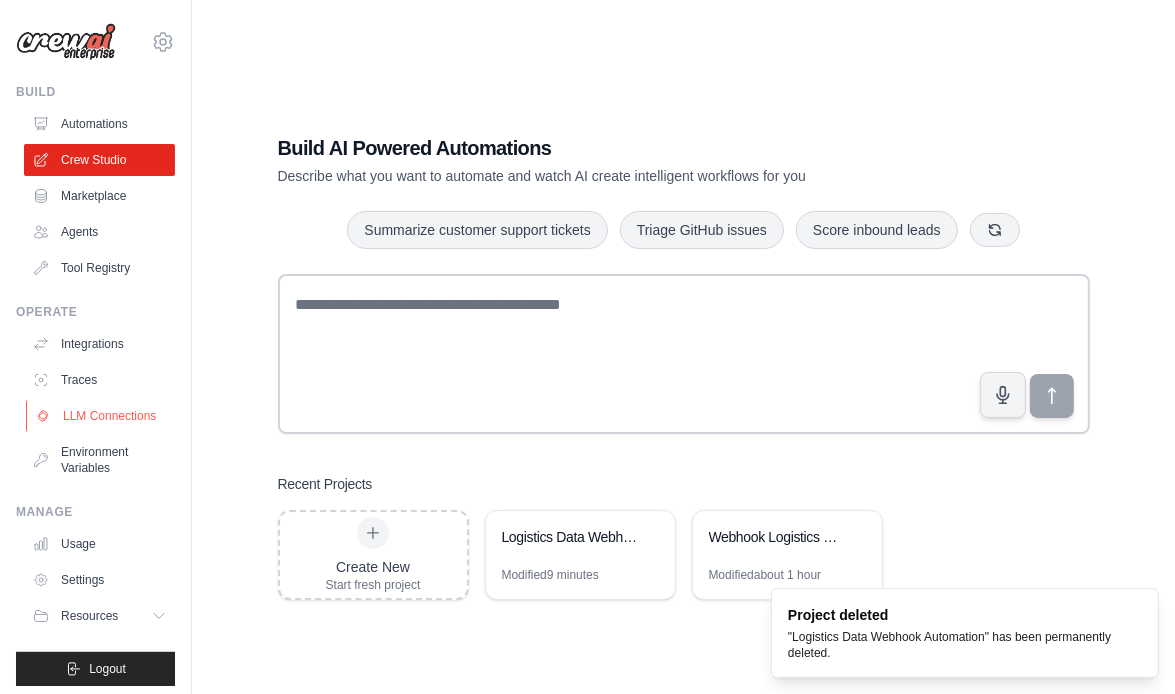 click on "LLM Connections" at bounding box center (101, 416) 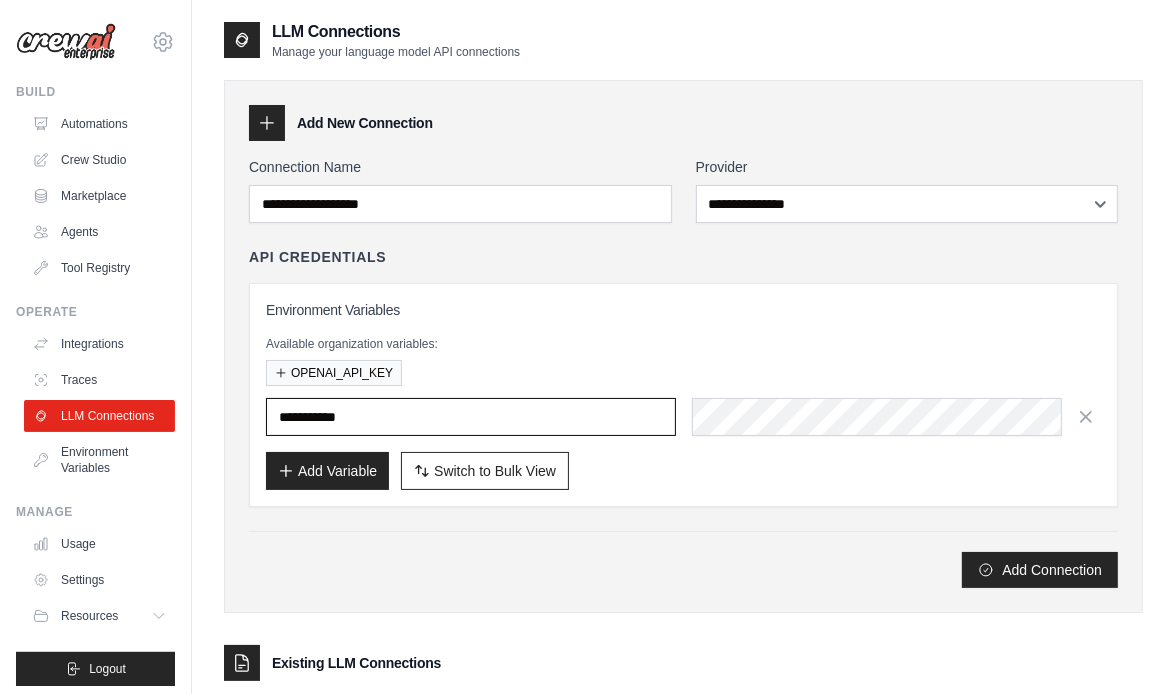 type on "**********" 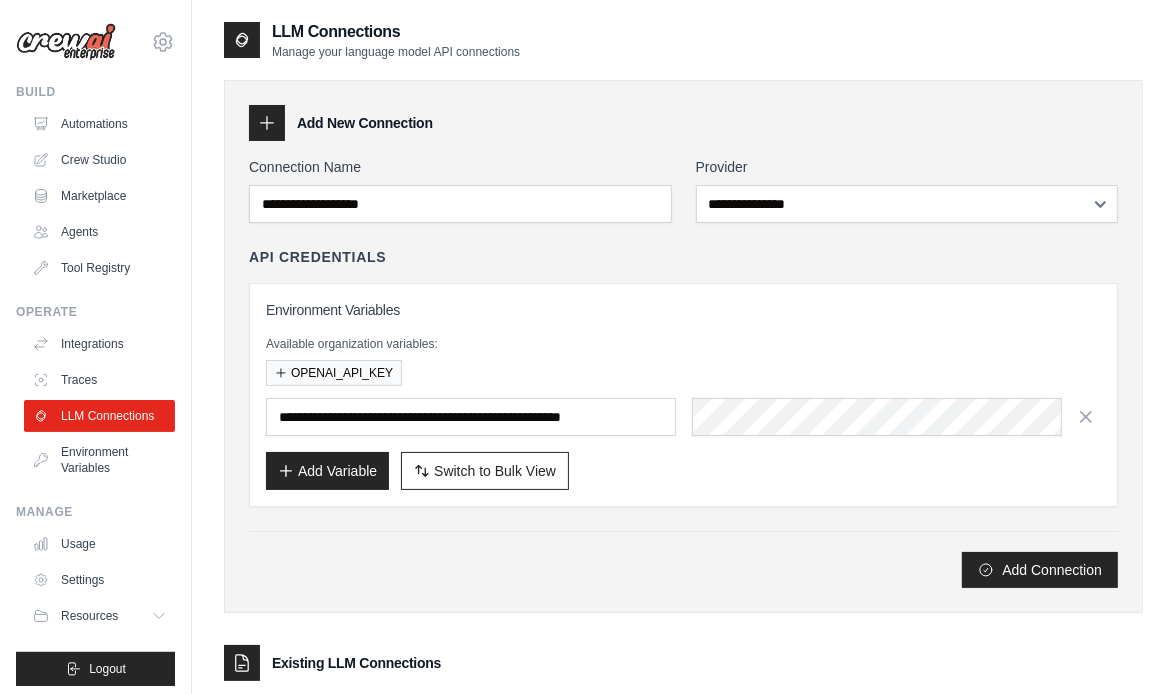 scroll, scrollTop: 146, scrollLeft: 0, axis: vertical 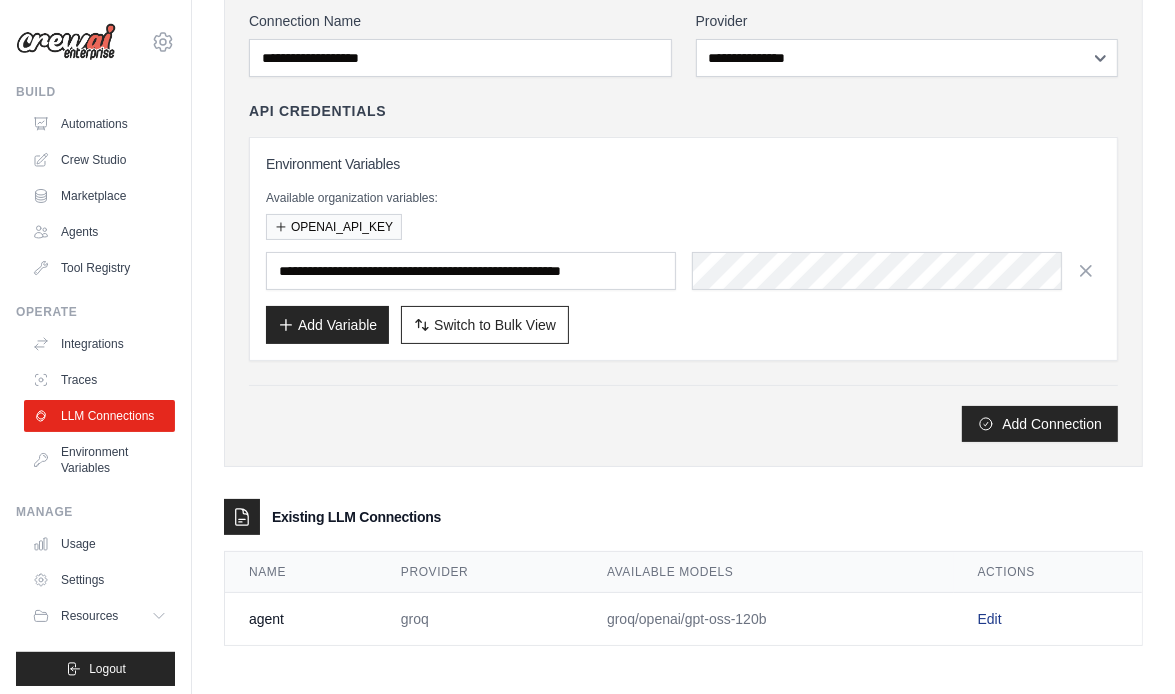 click on "Edit" at bounding box center [990, 619] 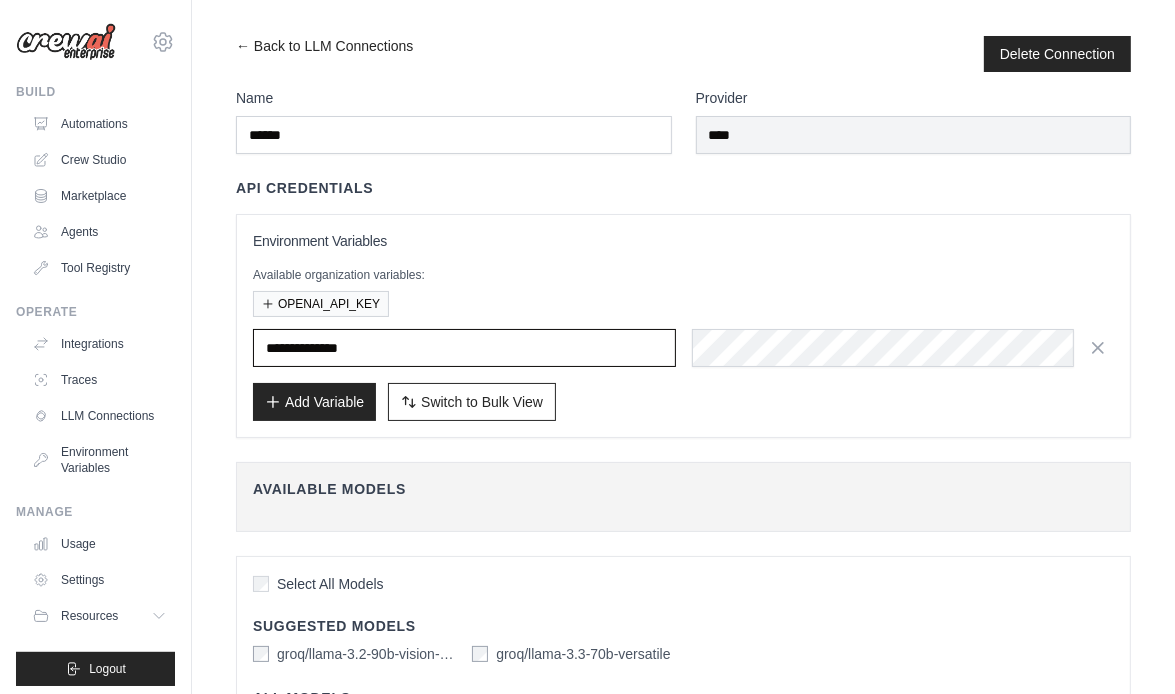 drag, startPoint x: 447, startPoint y: 354, endPoint x: 235, endPoint y: 334, distance: 212.9413 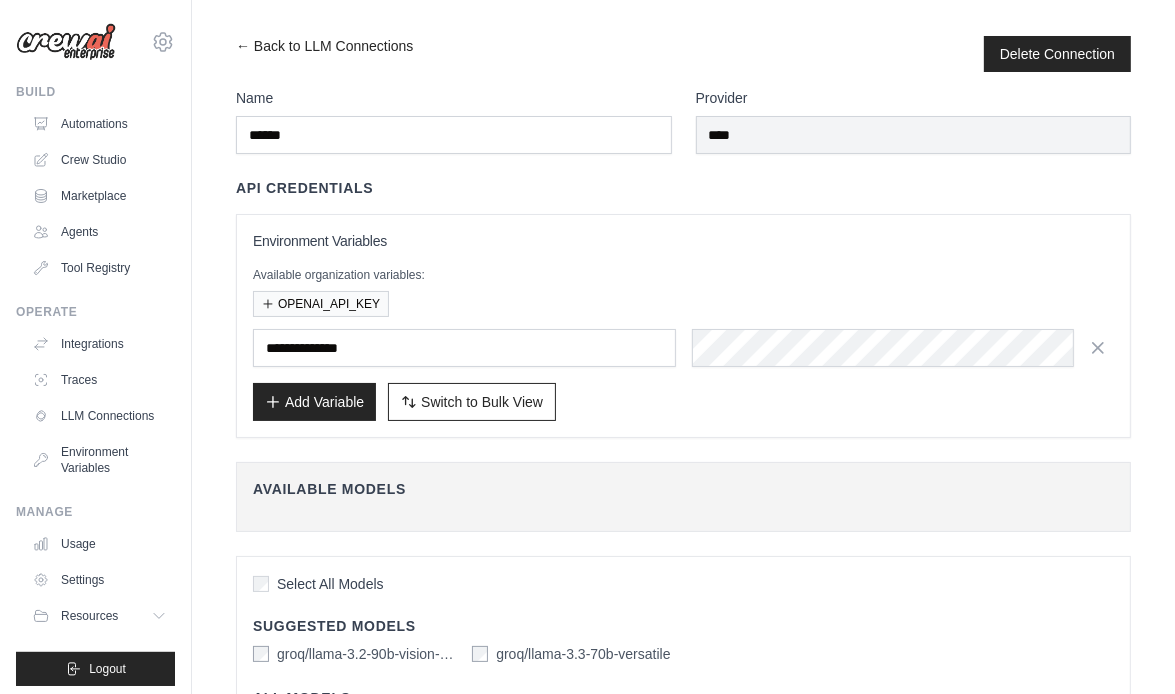 click on "**********" at bounding box center (683, 326) 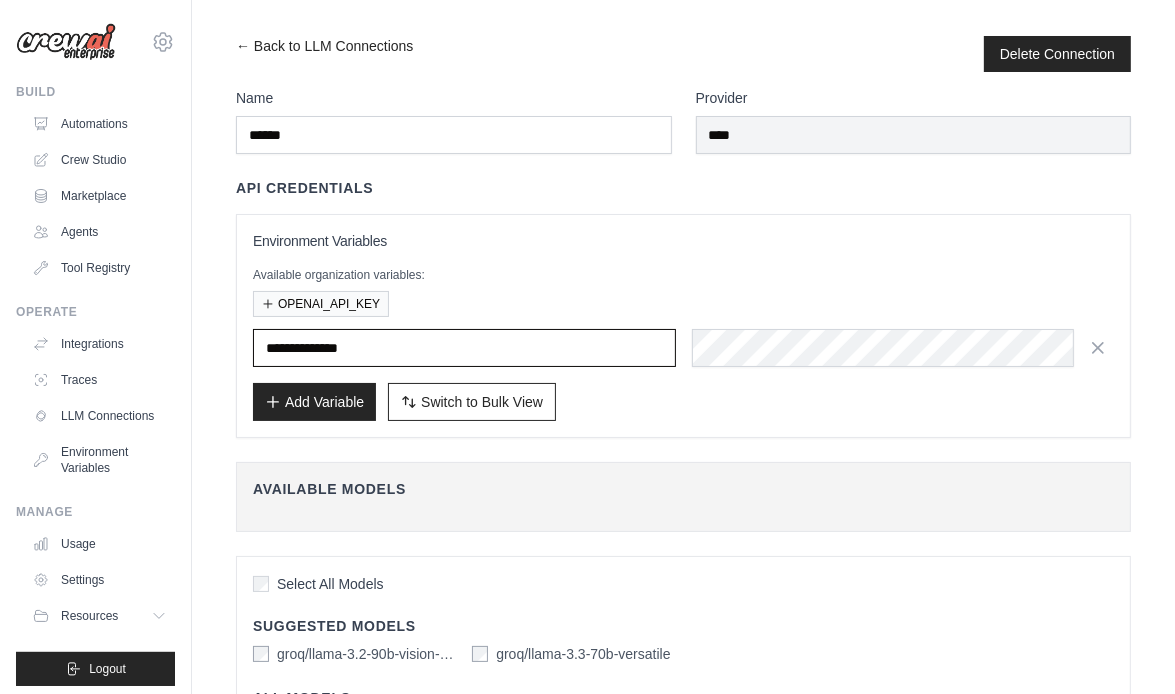 click on "**********" at bounding box center [464, 348] 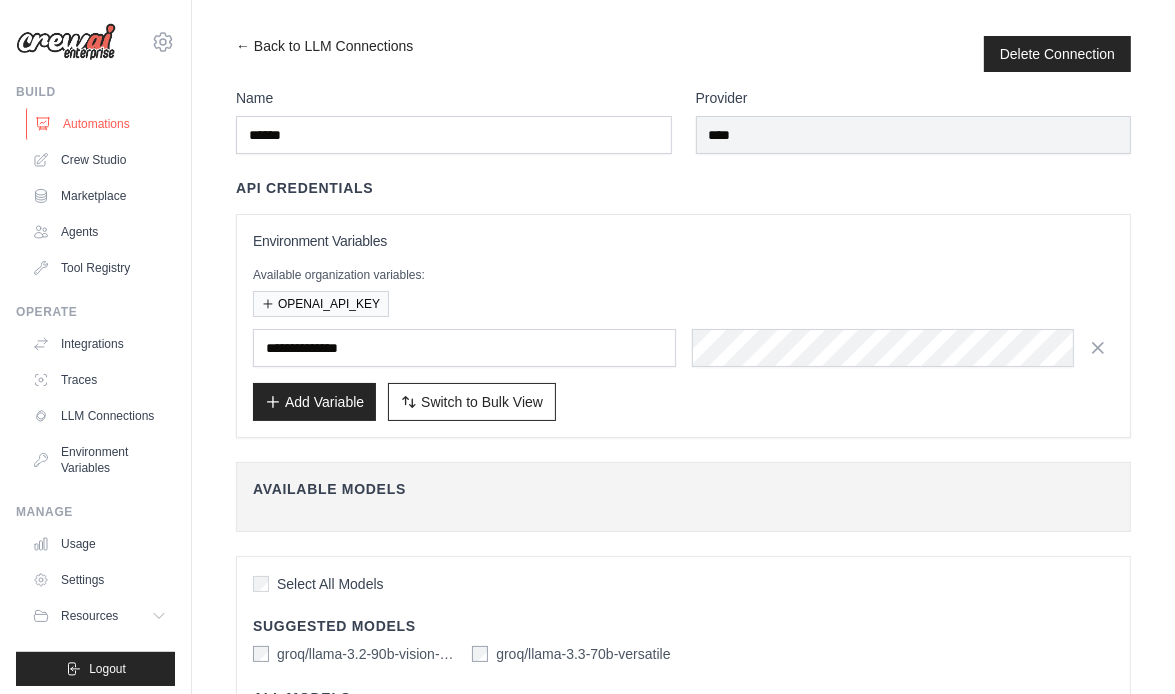 click on "Automations" at bounding box center [101, 124] 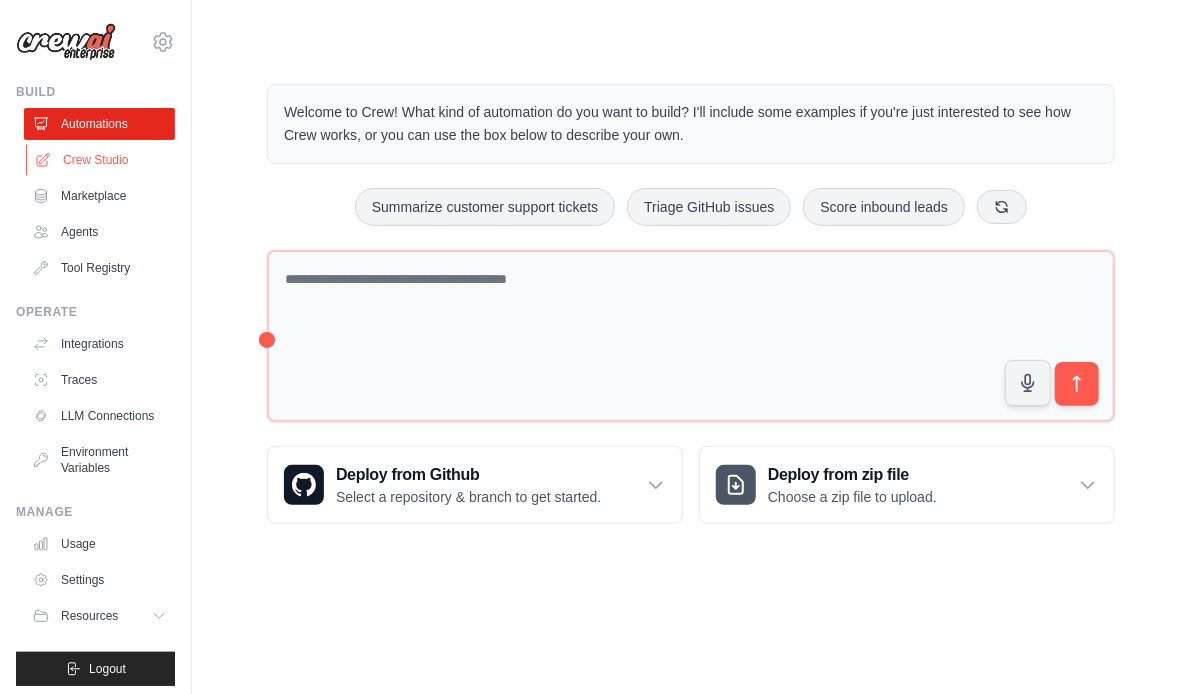 click on "Crew Studio" at bounding box center (101, 160) 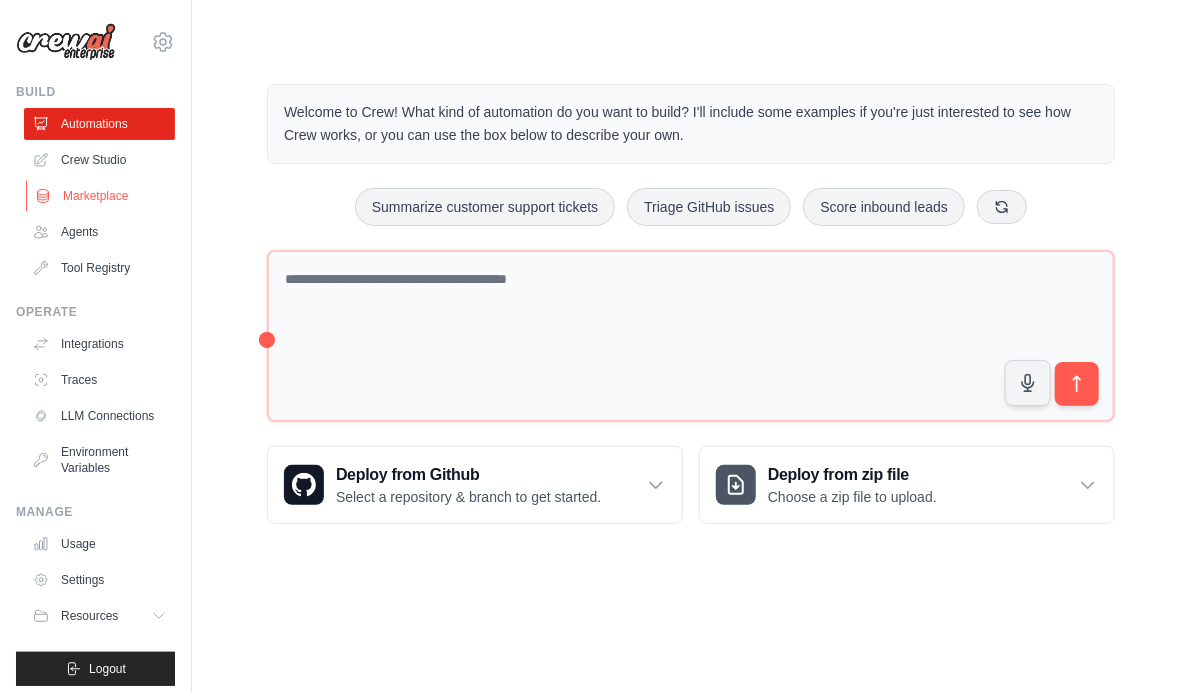 click on "Marketplace" at bounding box center [101, 196] 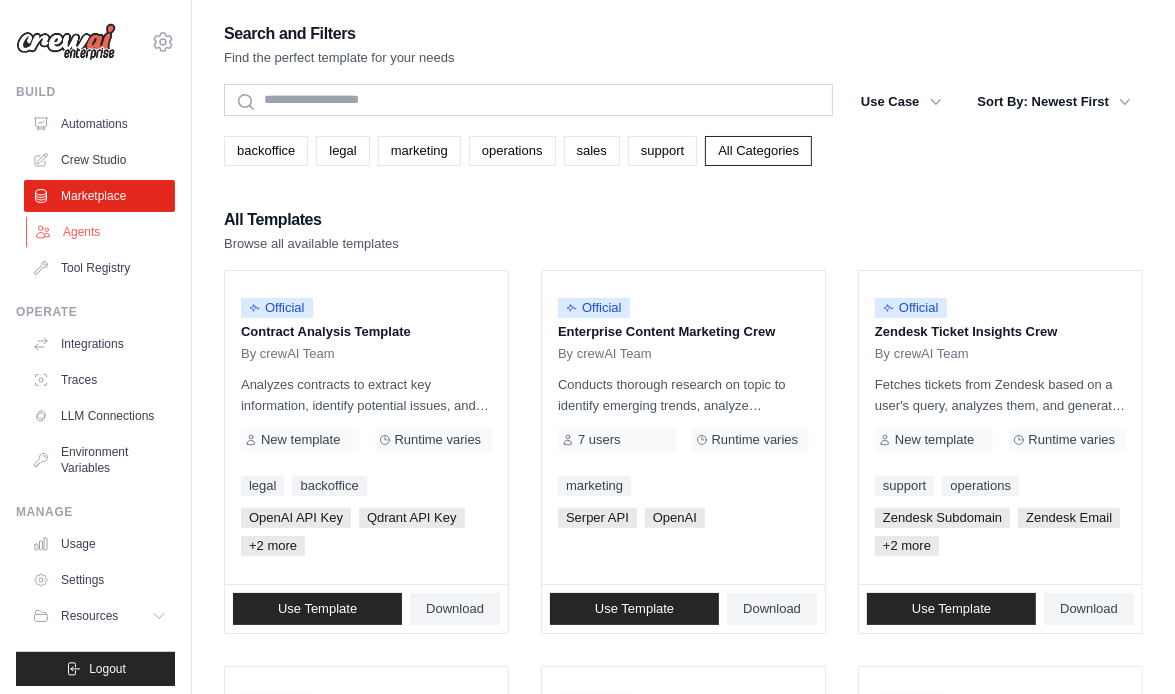 click on "Agents" at bounding box center [101, 232] 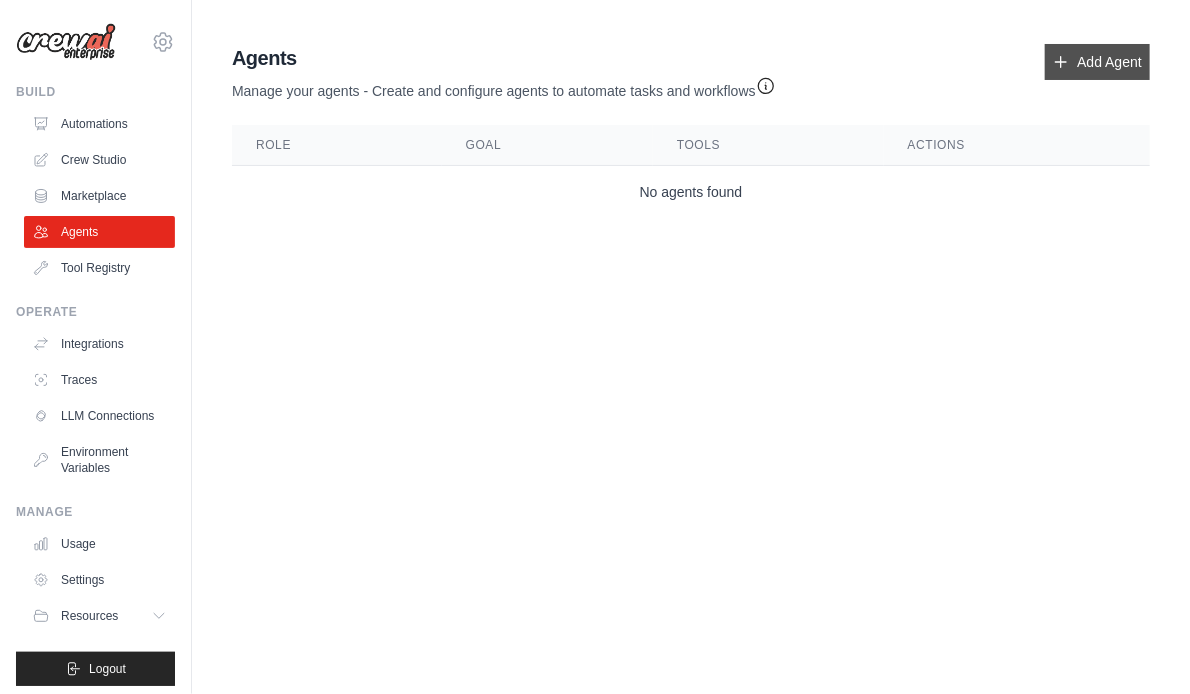 click on "Add Agent" at bounding box center (1097, 62) 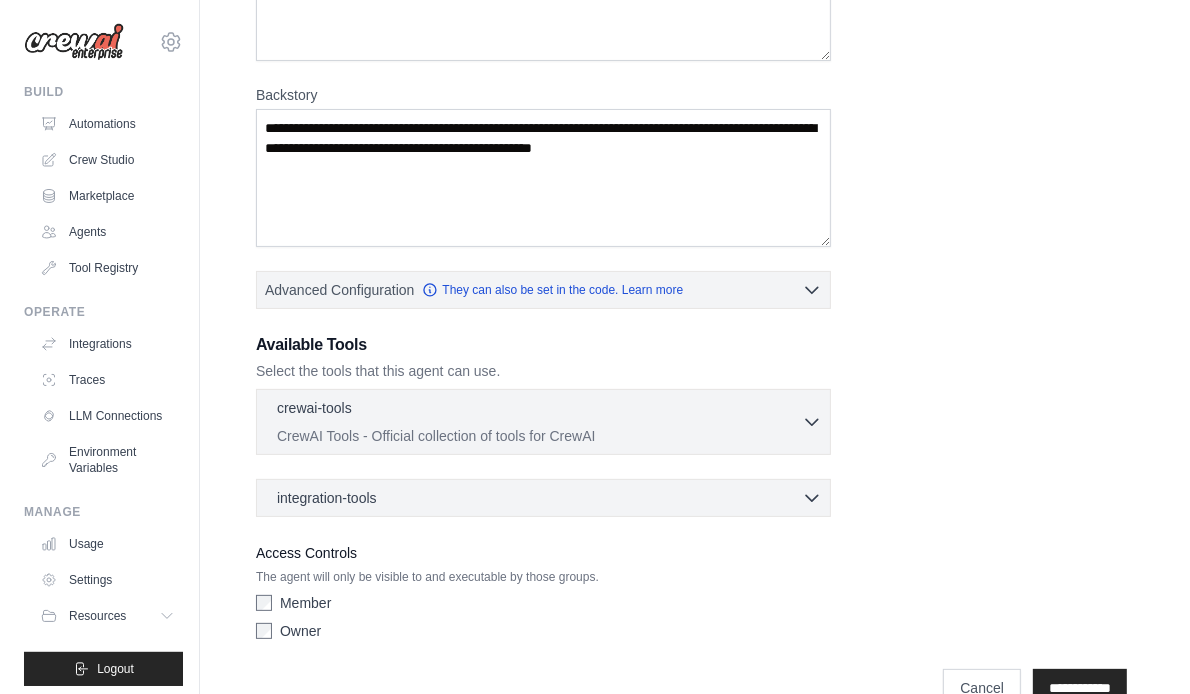 scroll, scrollTop: 0, scrollLeft: 0, axis: both 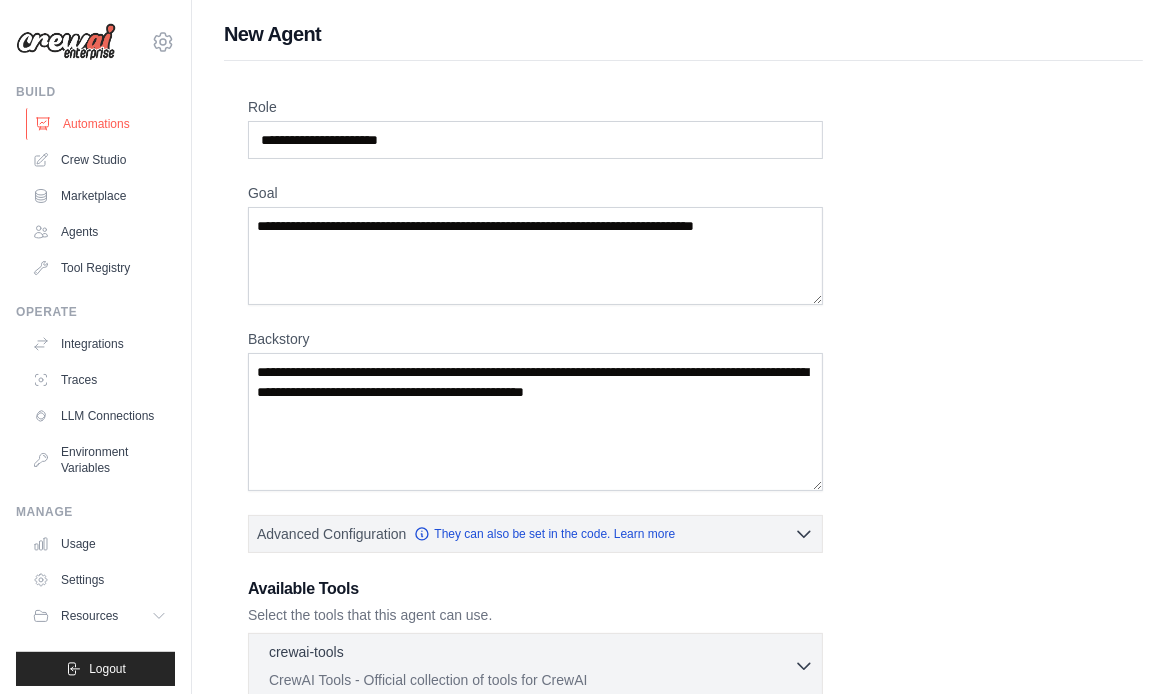 click on "Automations" at bounding box center (101, 124) 